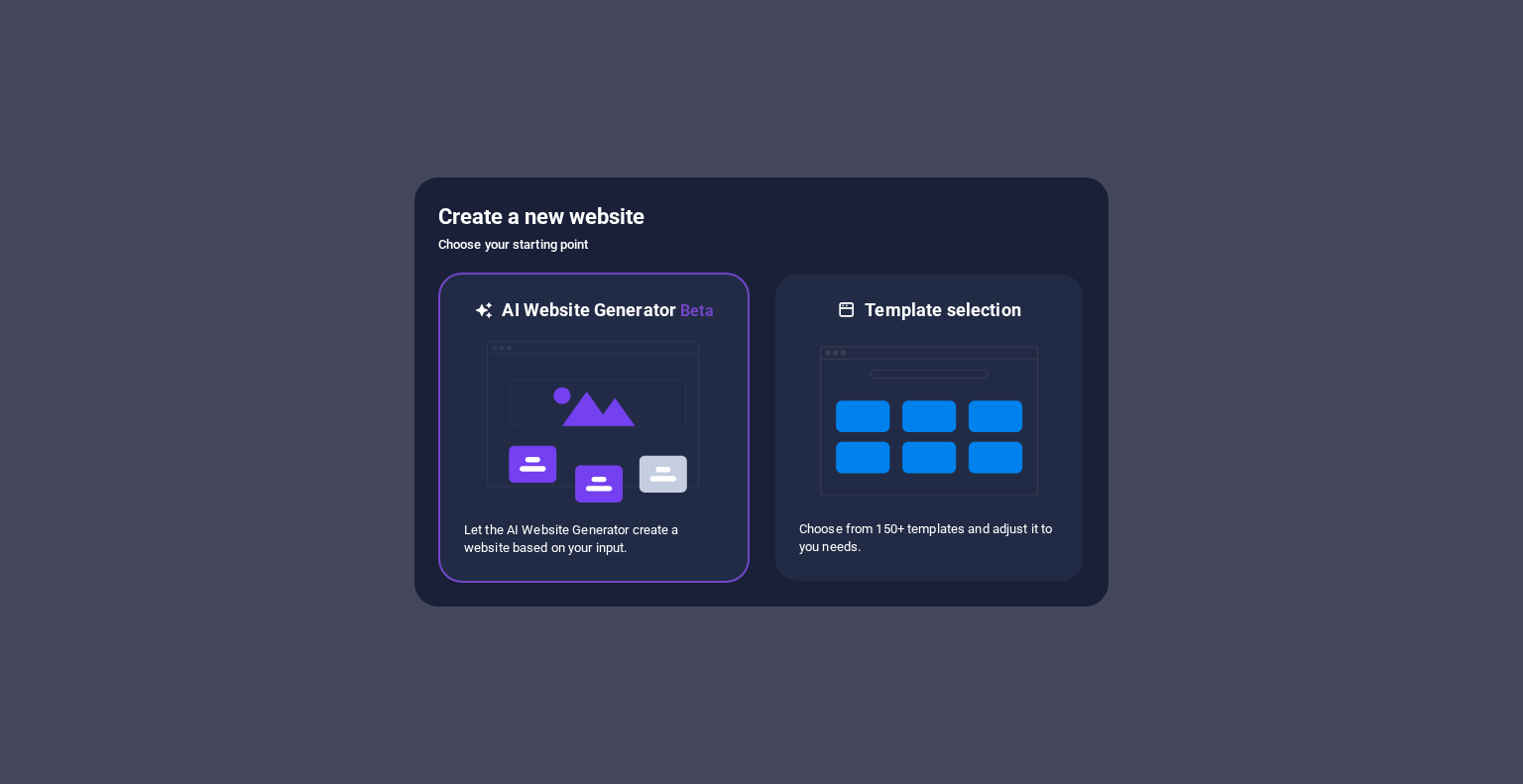 scroll, scrollTop: 0, scrollLeft: 0, axis: both 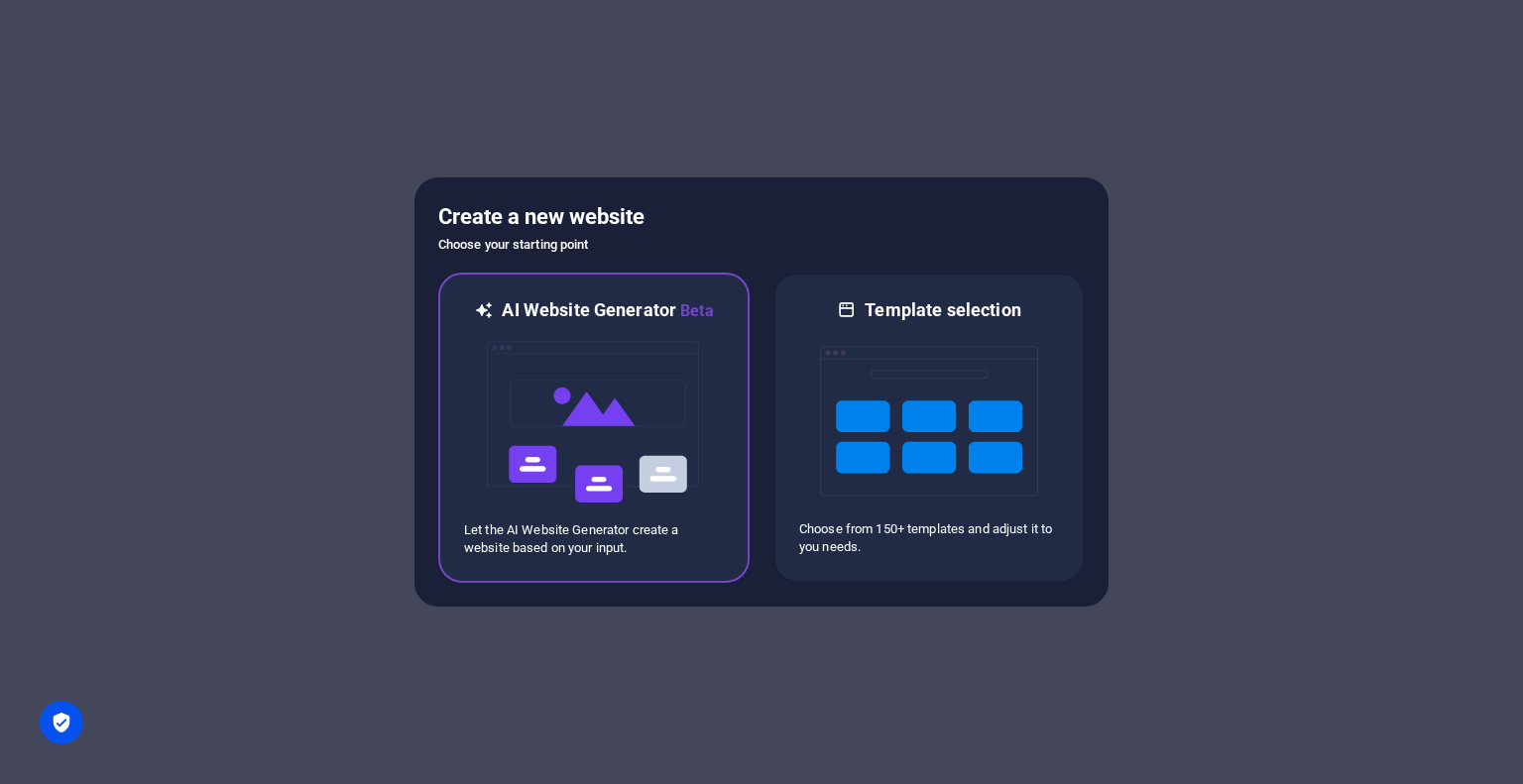 click at bounding box center (594, 422) 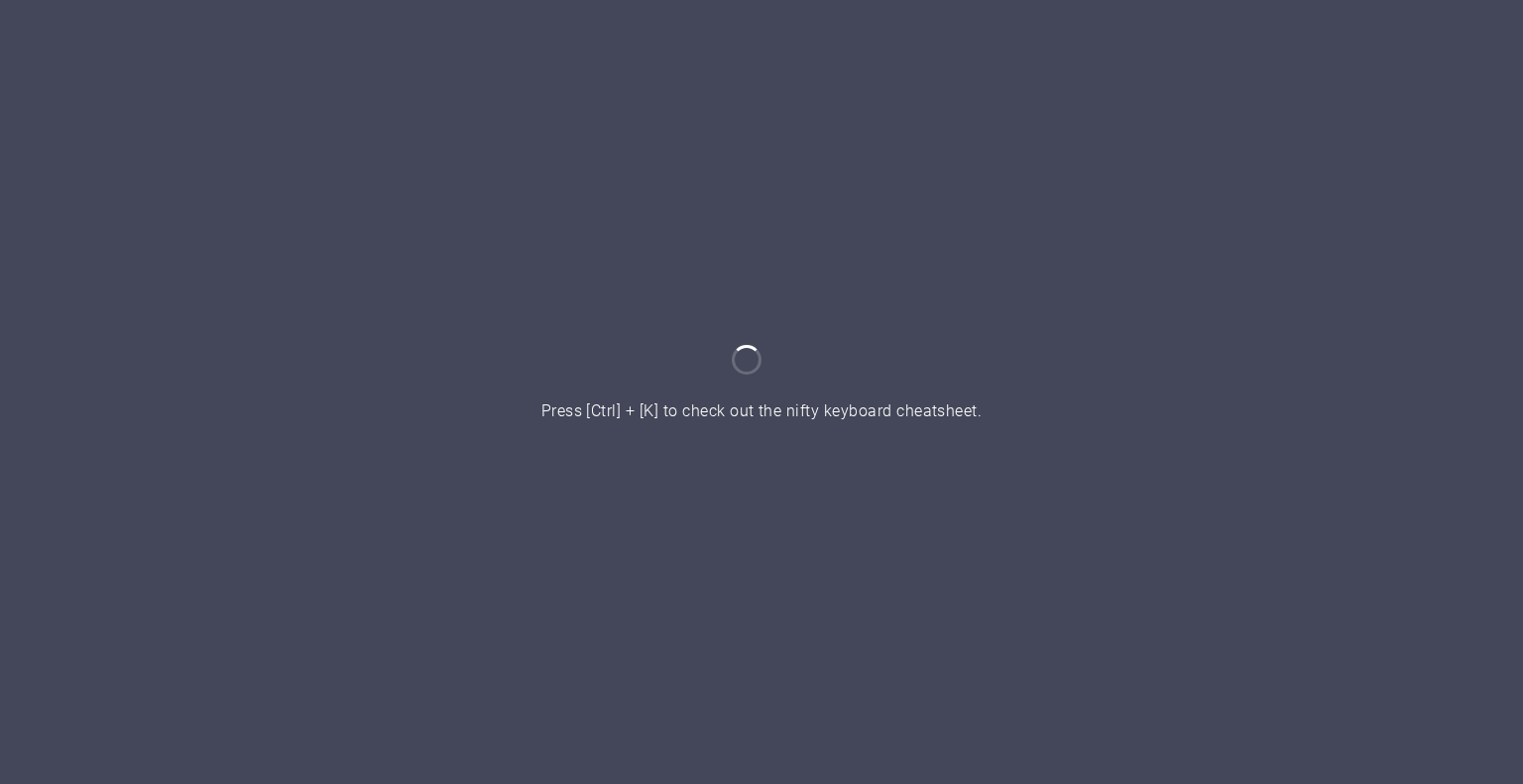 scroll, scrollTop: 0, scrollLeft: 0, axis: both 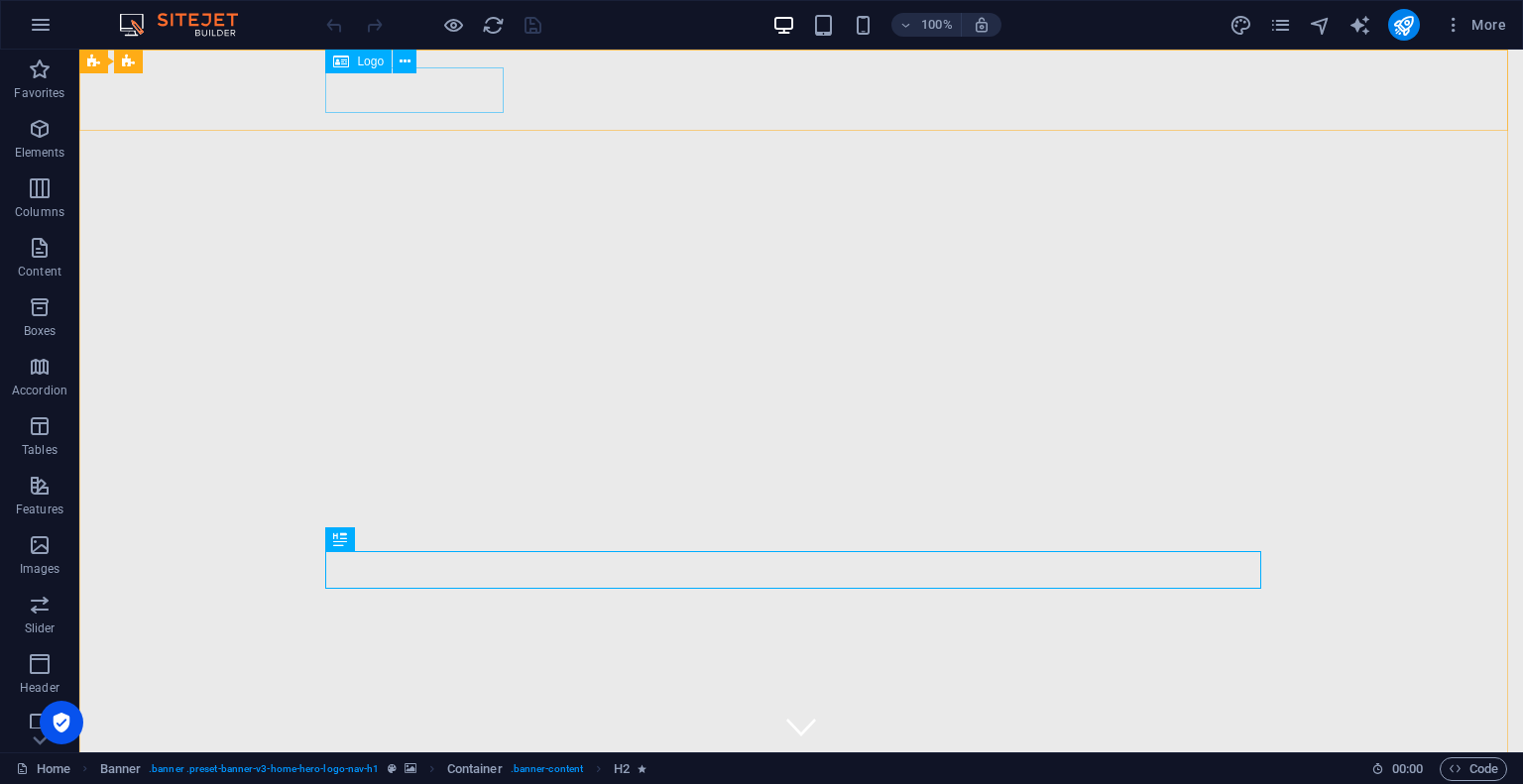 click on "Logo" at bounding box center [370, 61] 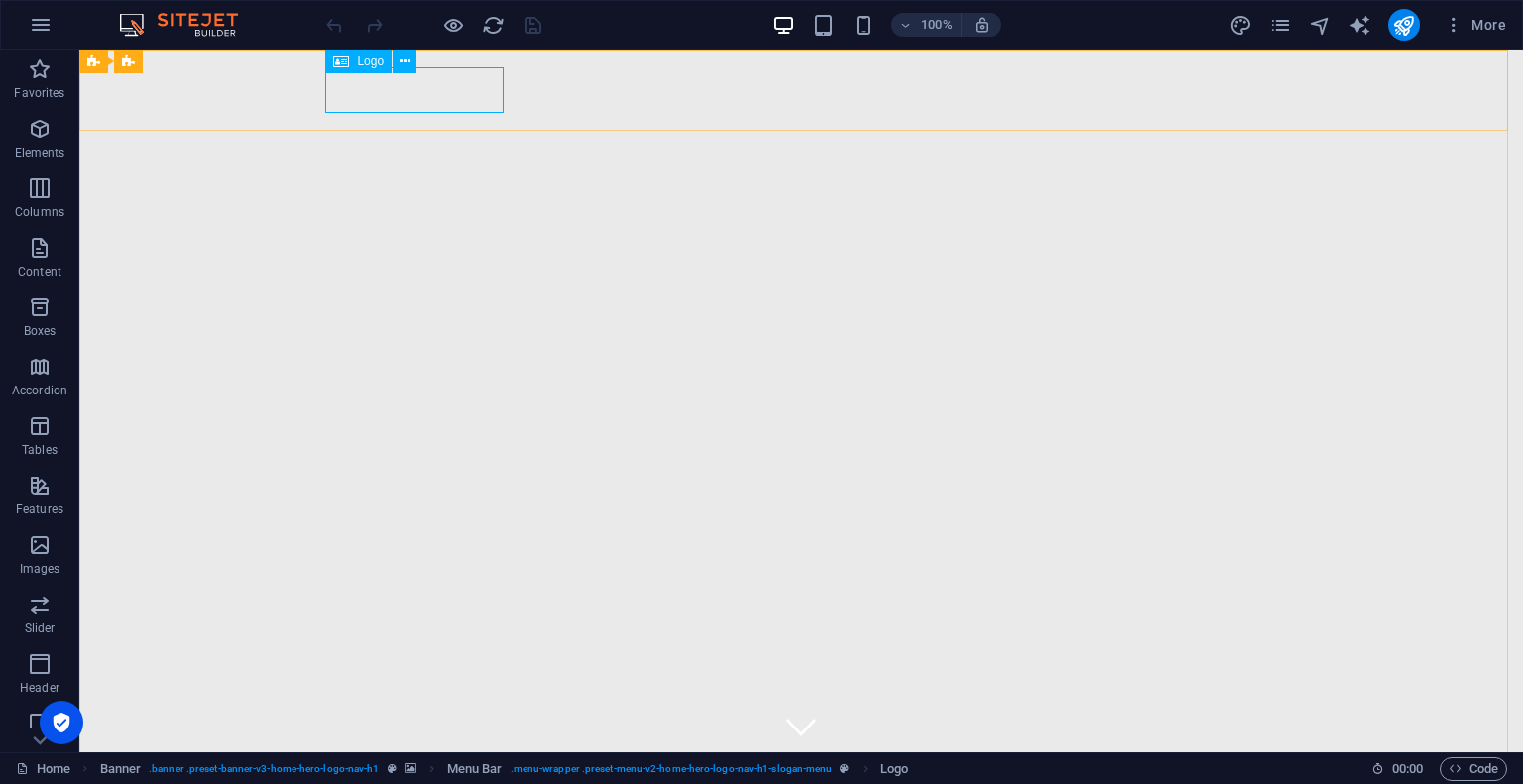 click on "Logo" at bounding box center [370, 61] 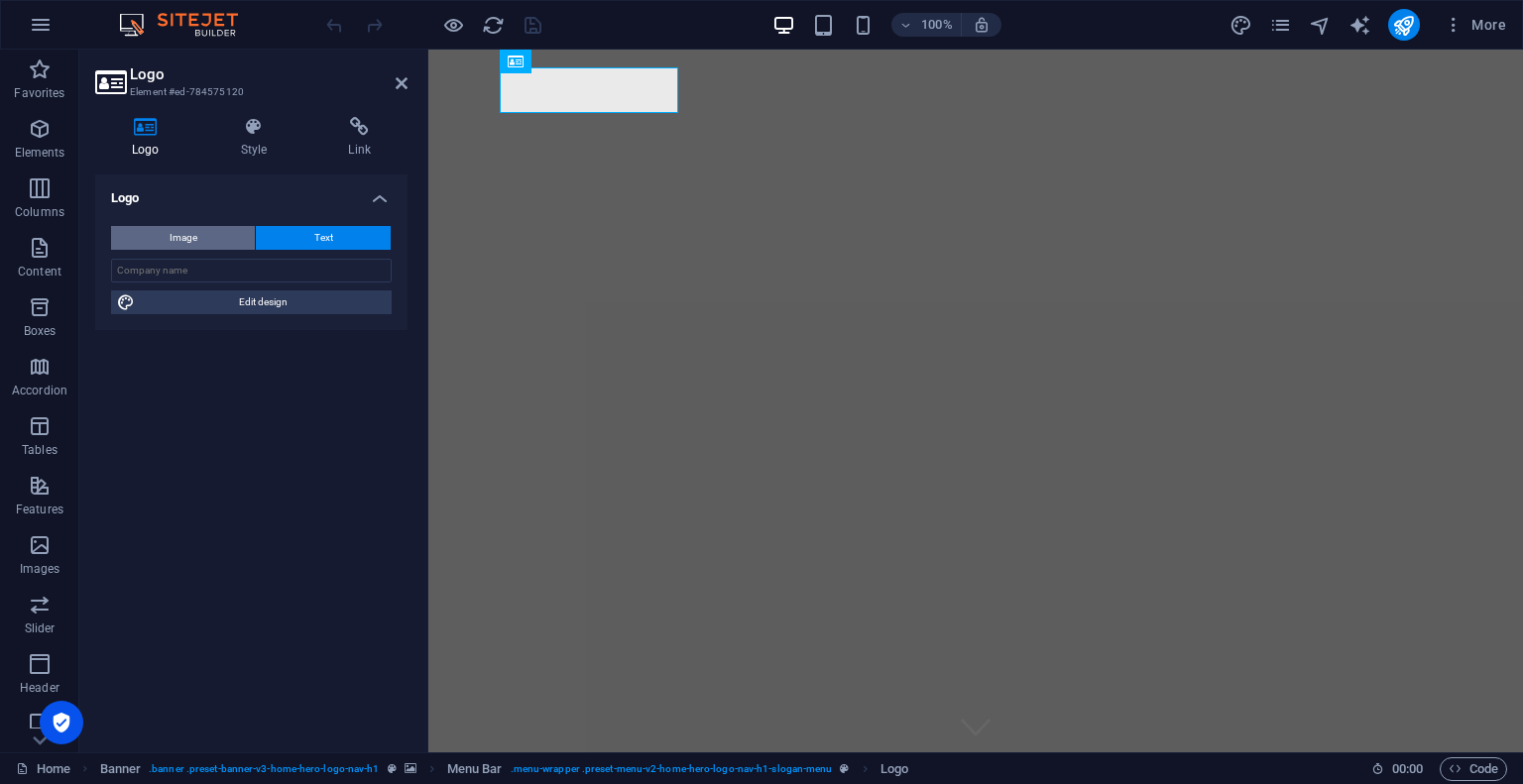 click on "Image" at bounding box center [183, 238] 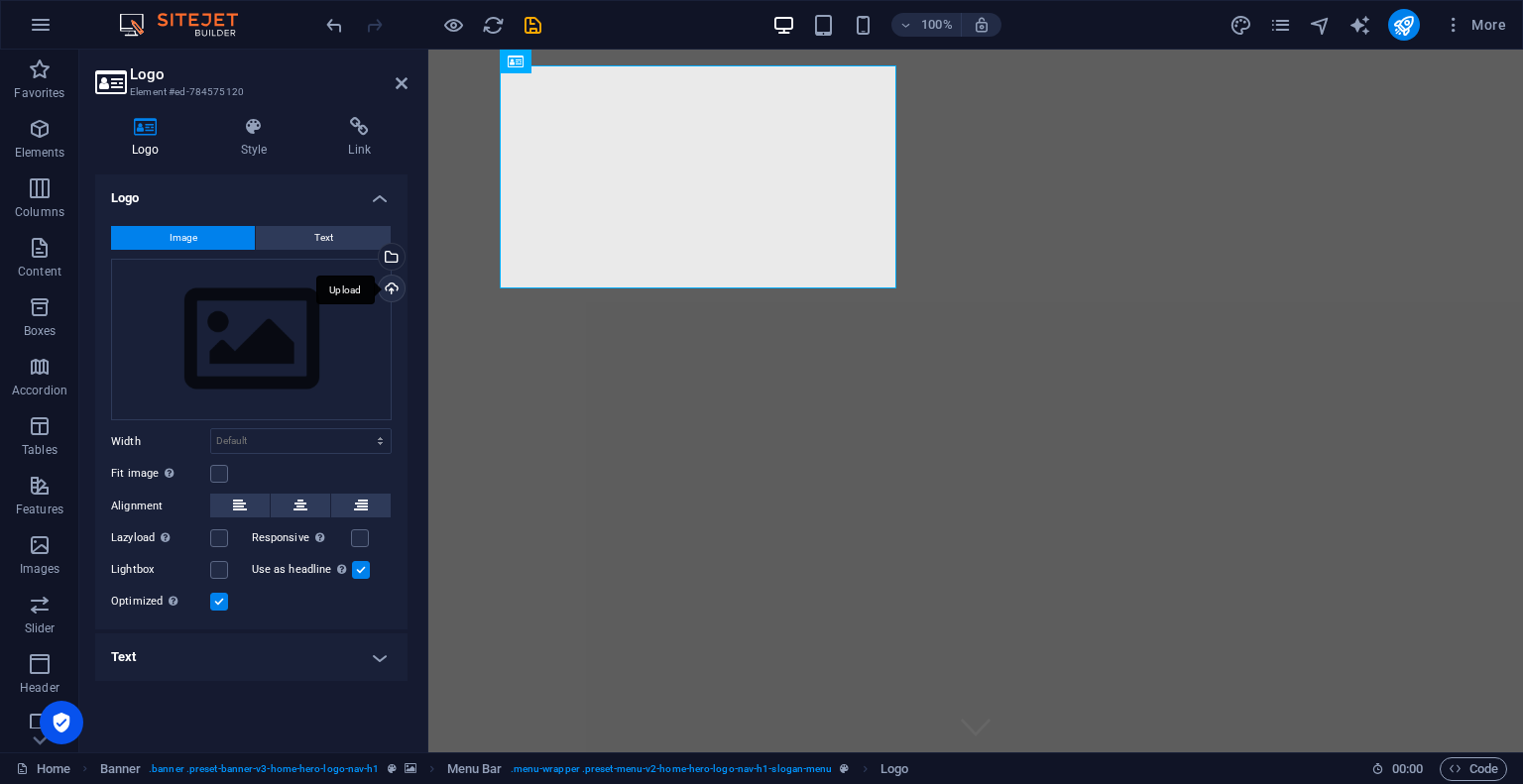 click on "Upload" at bounding box center [390, 290] 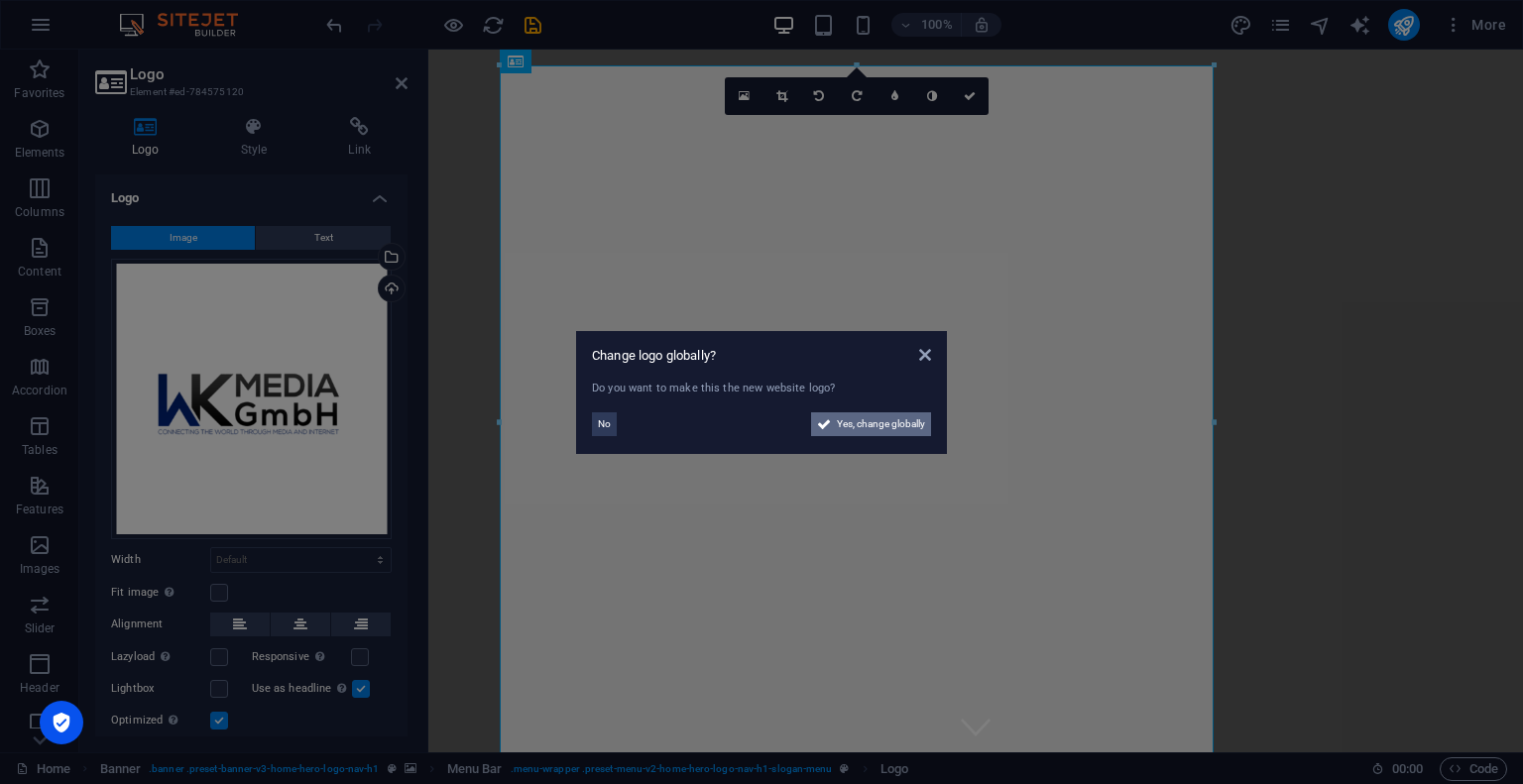 click on "Yes, change globally" at bounding box center (880, 424) 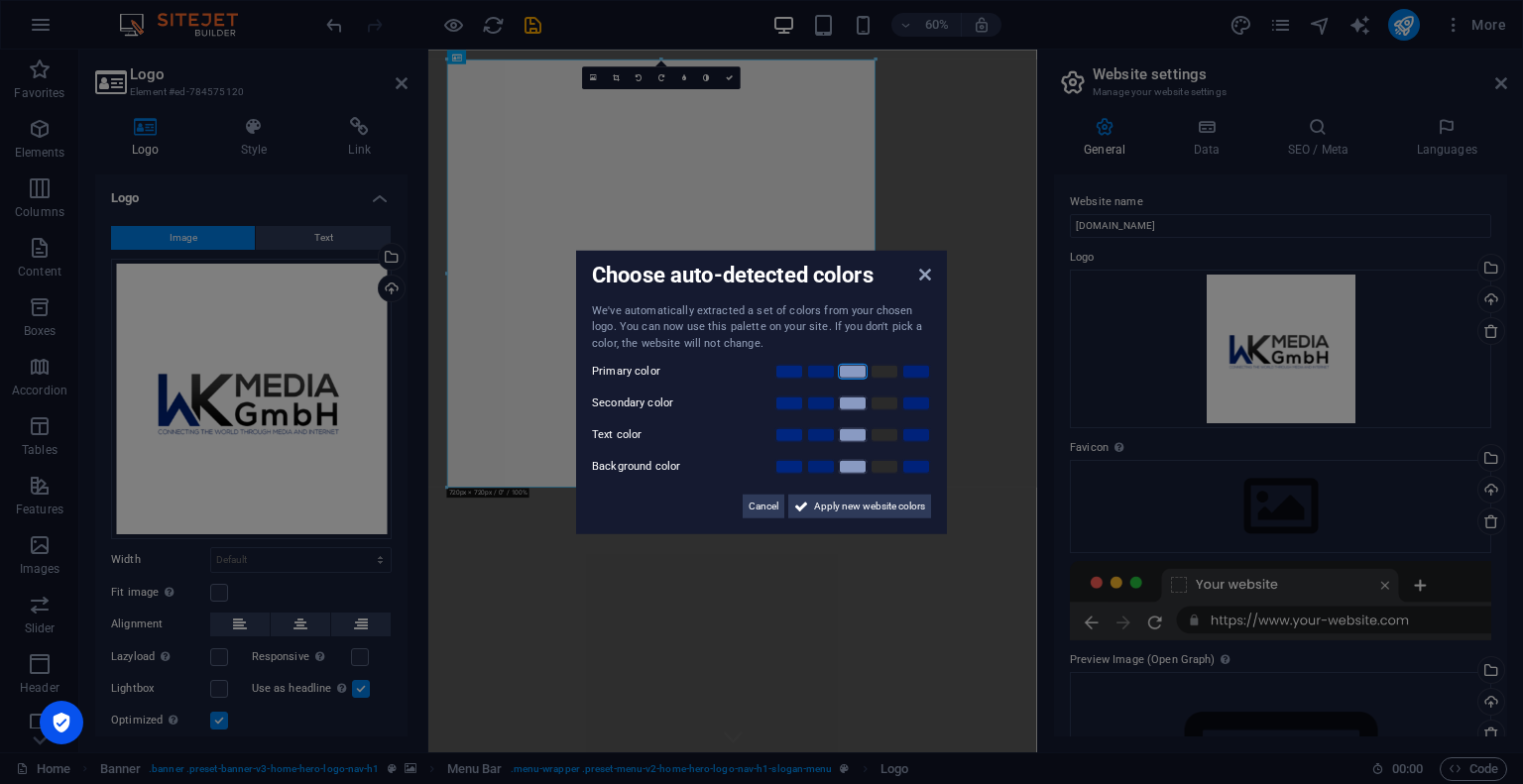 click at bounding box center (853, 372) 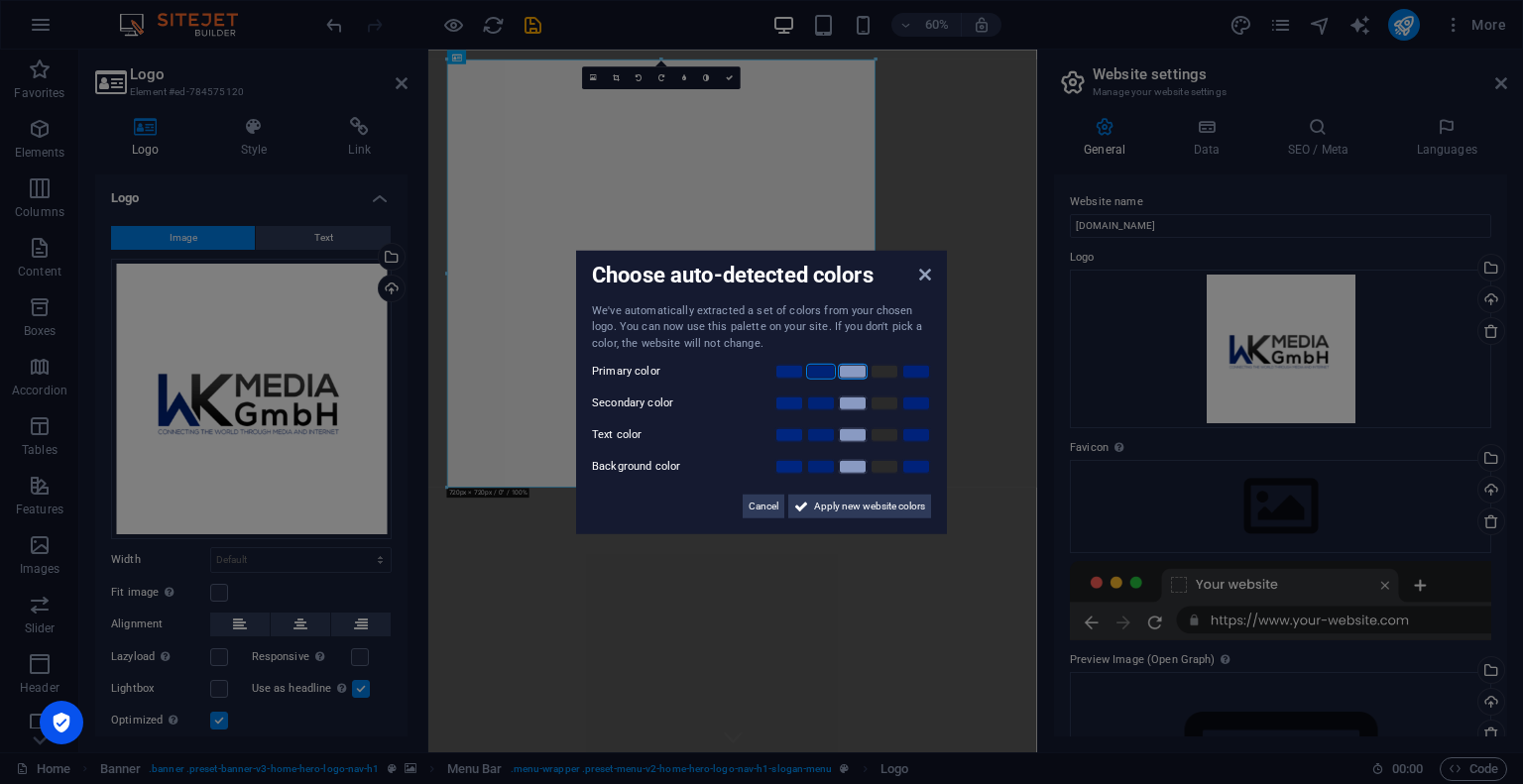 click at bounding box center [821, 372] 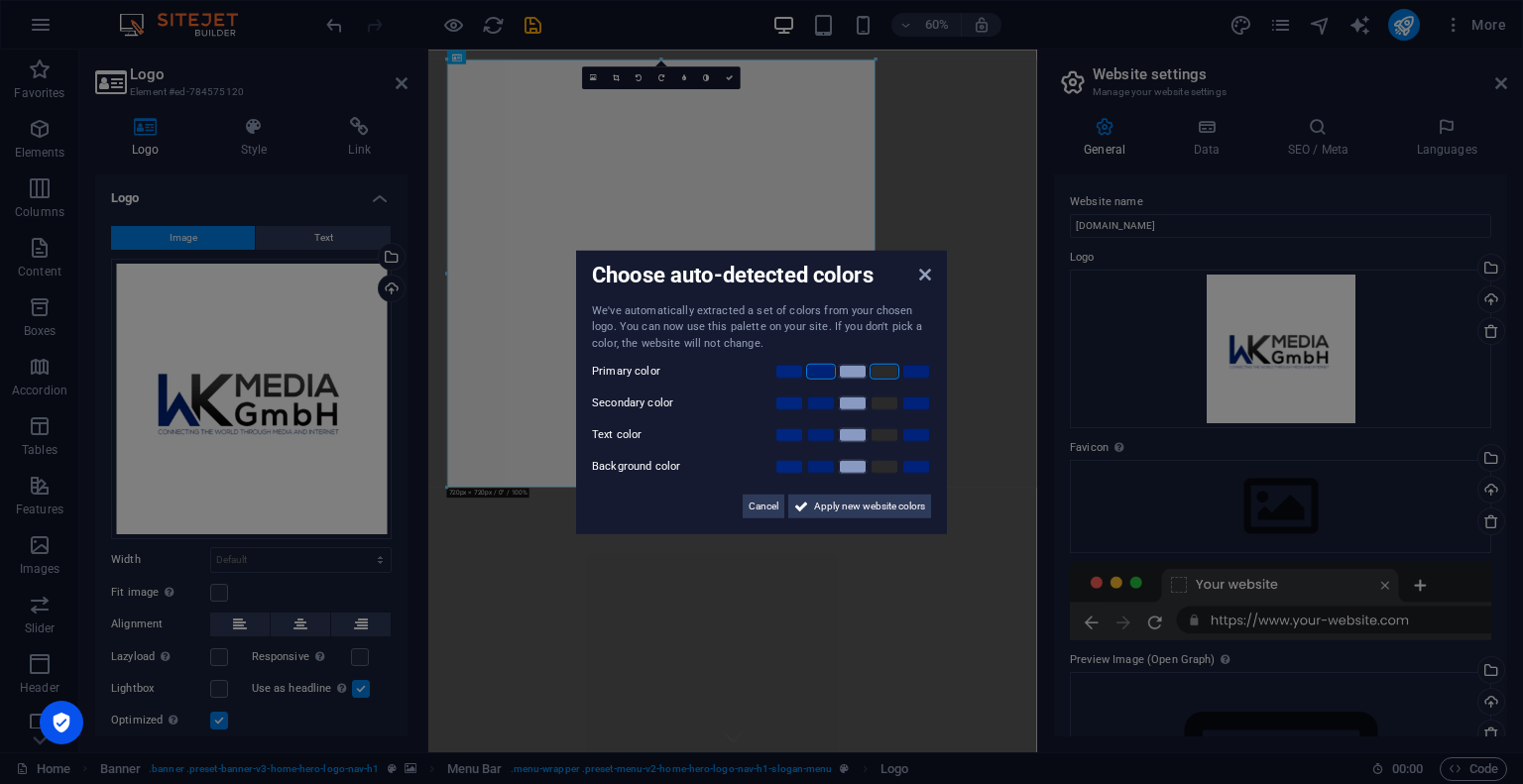 click at bounding box center [884, 372] 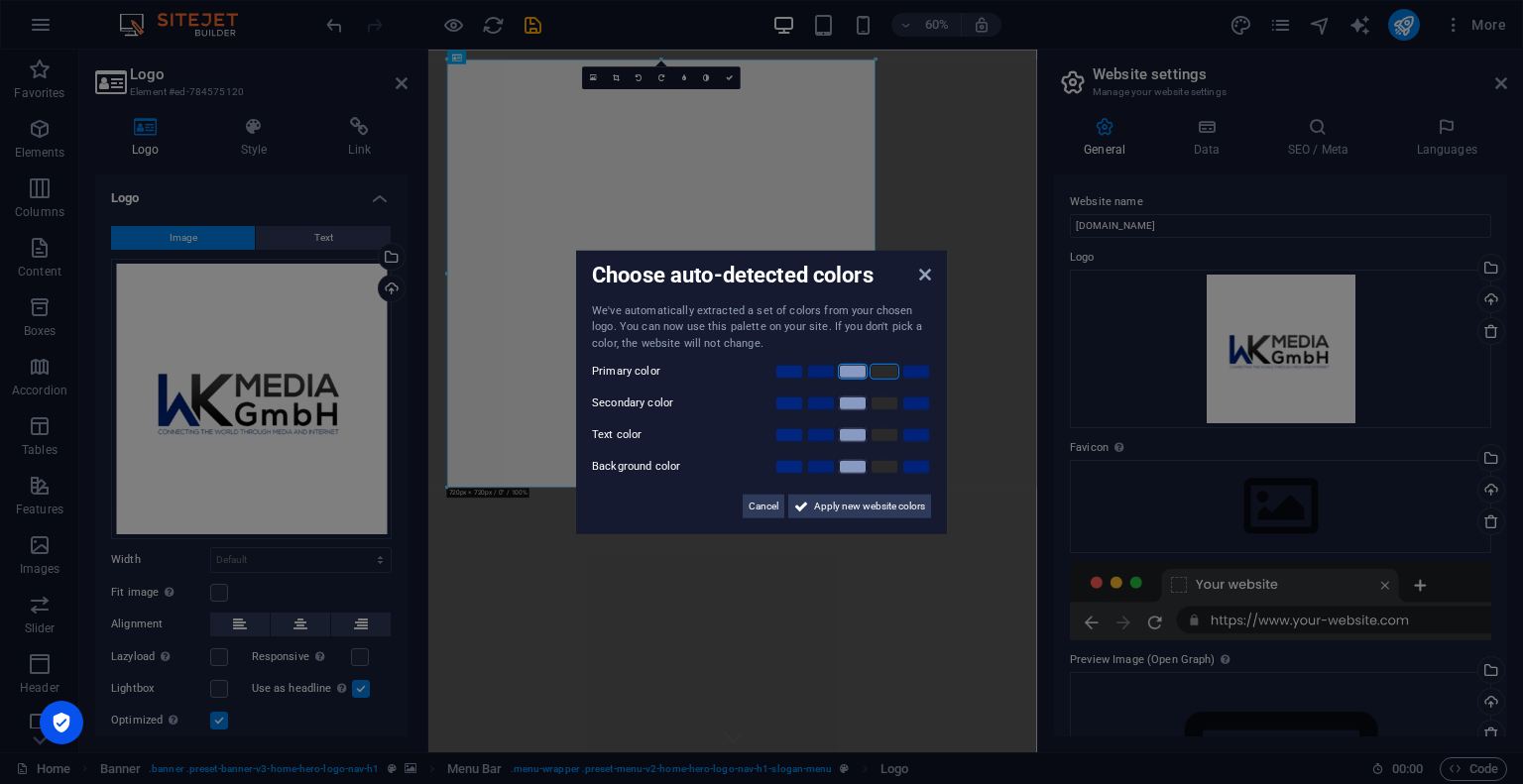 click at bounding box center [853, 372] 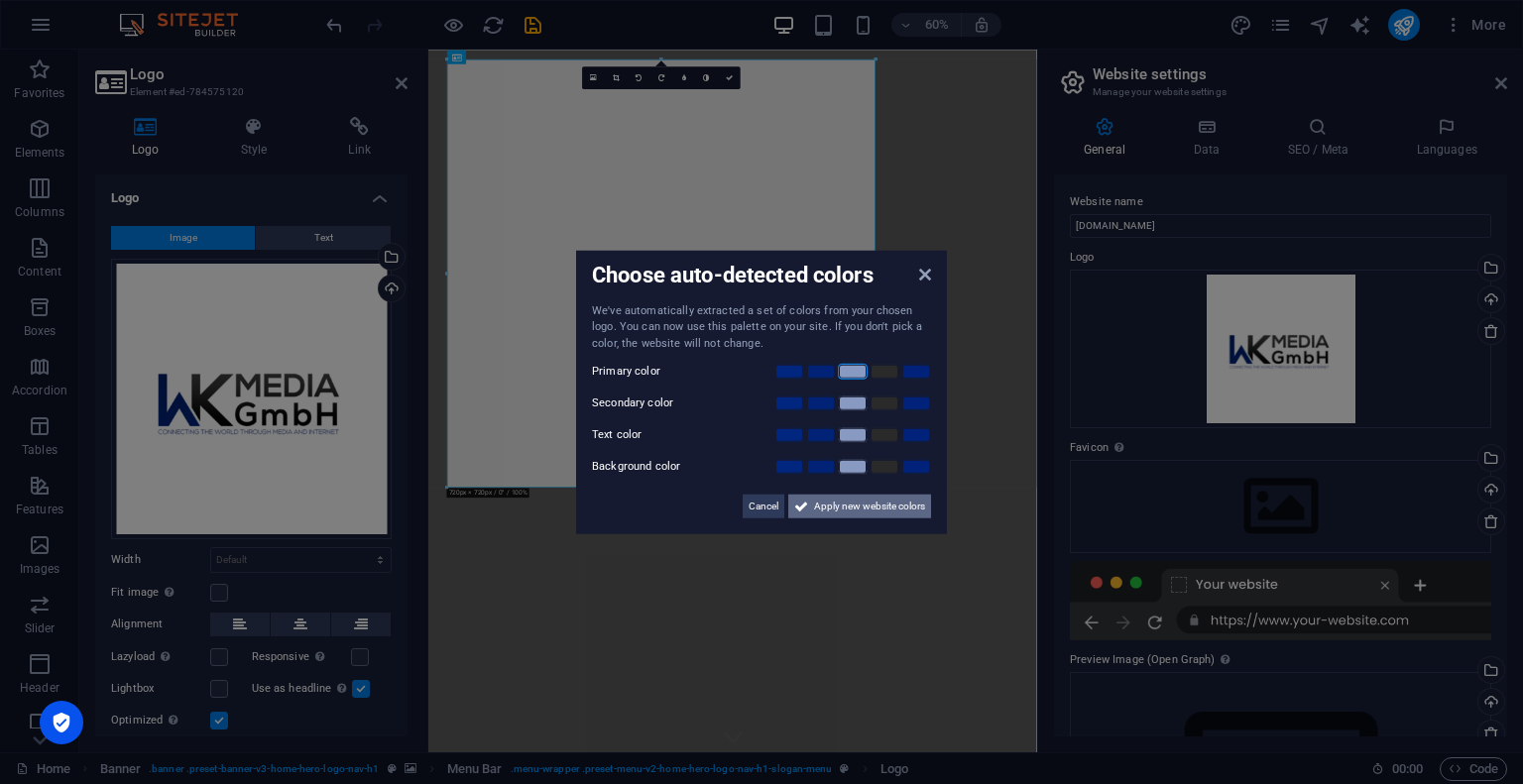 click on "Apply new website colors" at bounding box center (870, 506) 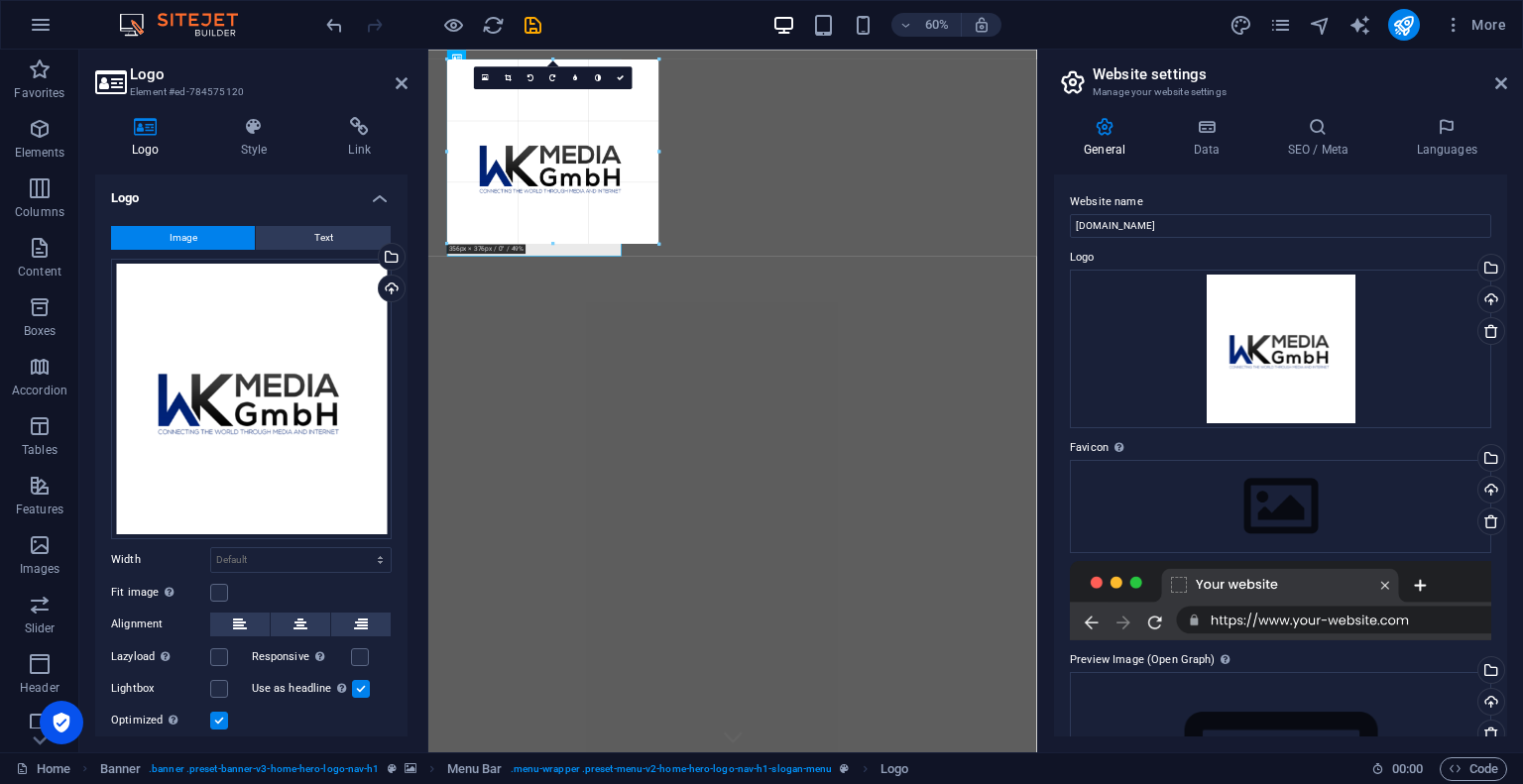 drag, startPoint x: 873, startPoint y: 487, endPoint x: 449, endPoint y: -67, distance: 697.6331 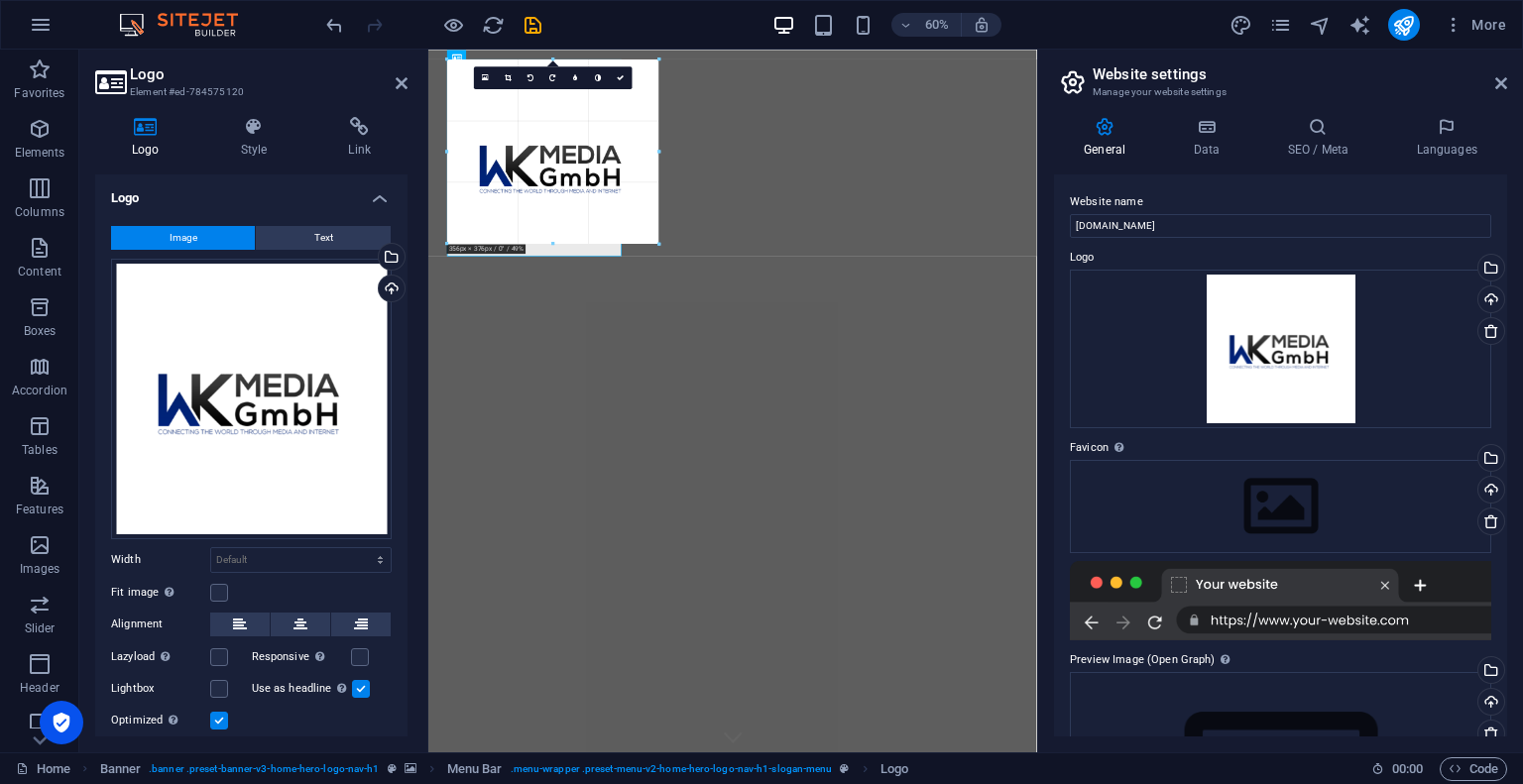 type on "293" 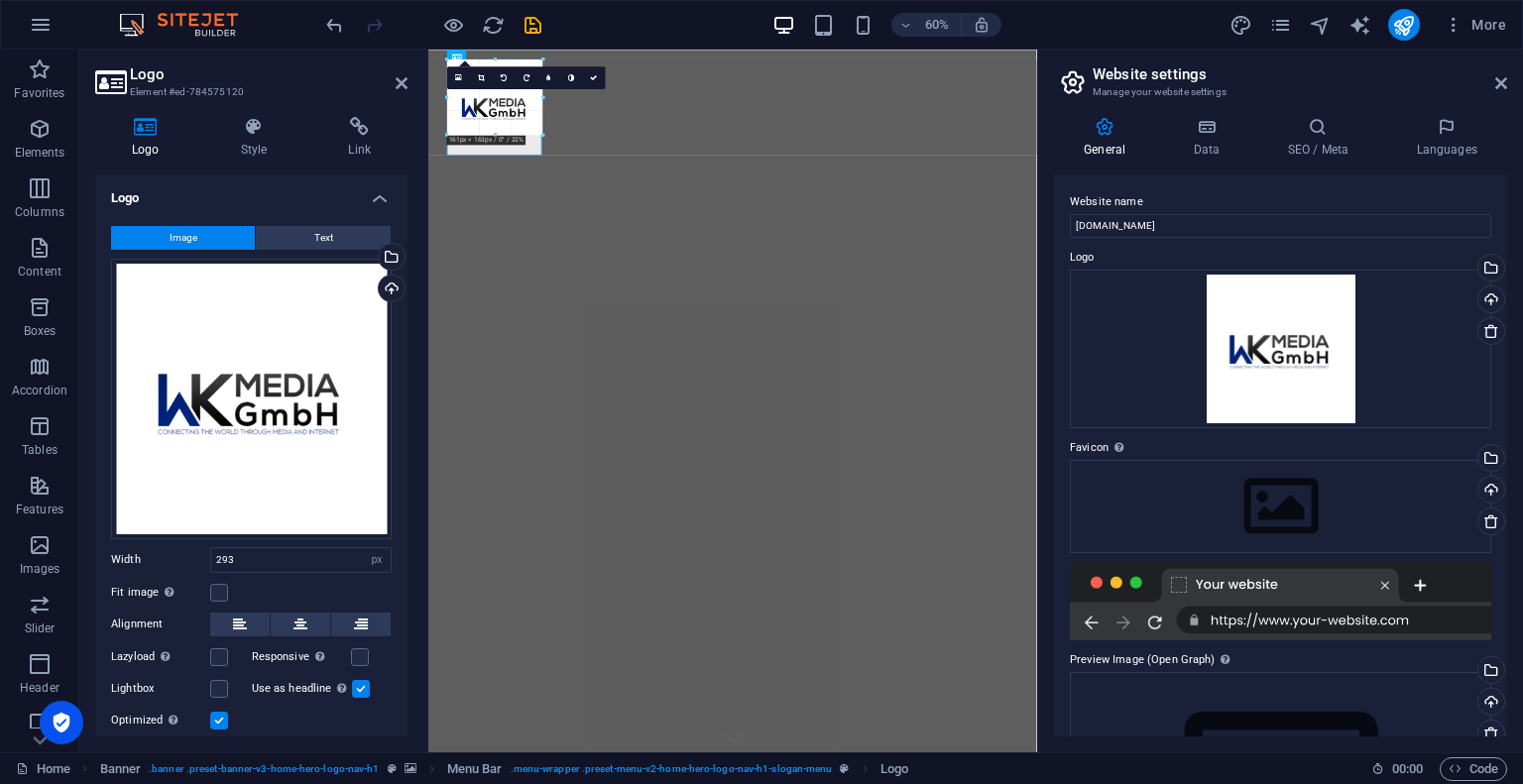 drag, startPoint x: 619, startPoint y: 145, endPoint x: 42, endPoint y: 119, distance: 577.58549 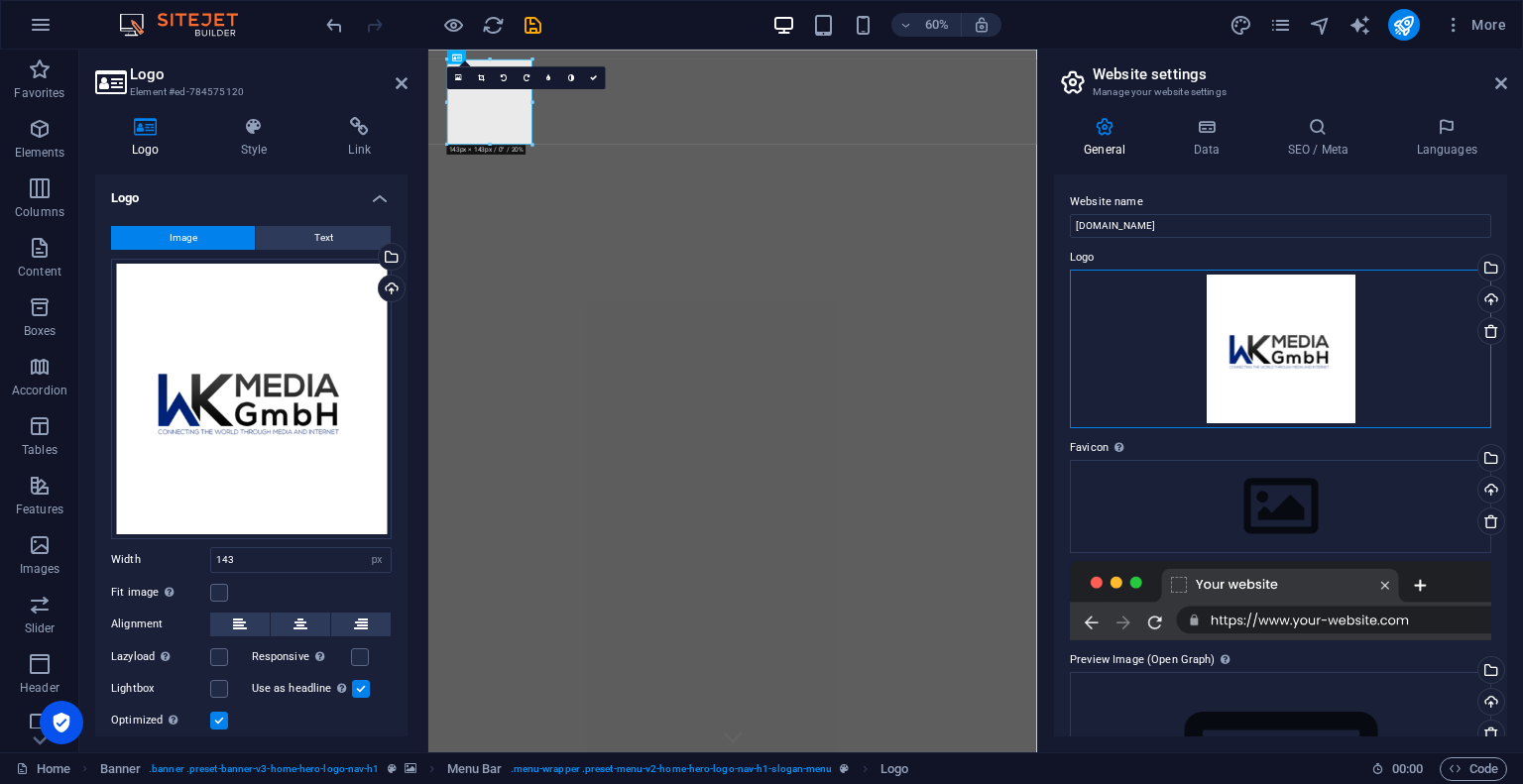 click on "Drag files here, click to choose files or select files from Files or our free stock photos & videos" at bounding box center [1280, 349] 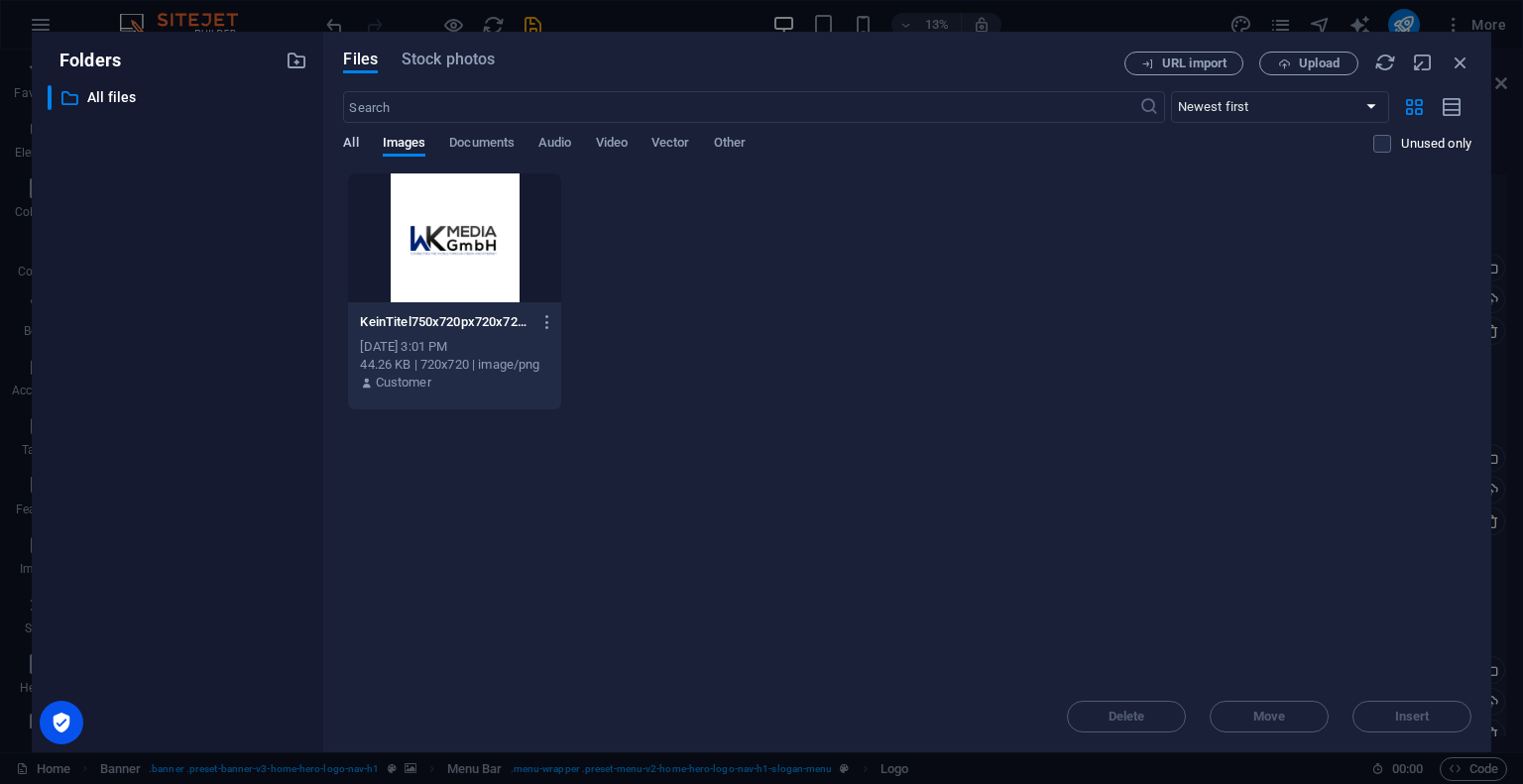 click on "All" at bounding box center (350, 145) 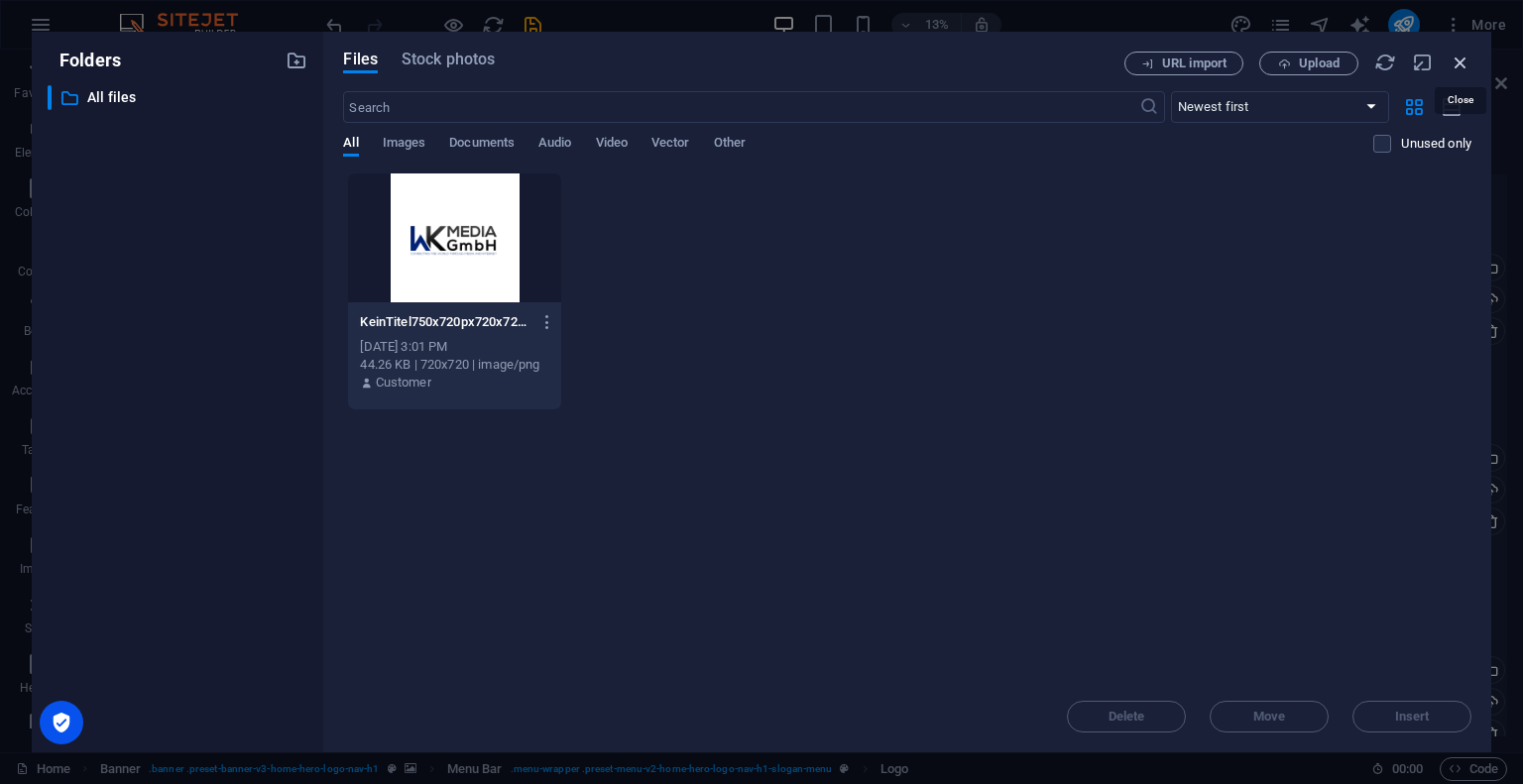 click at bounding box center (1461, 62) 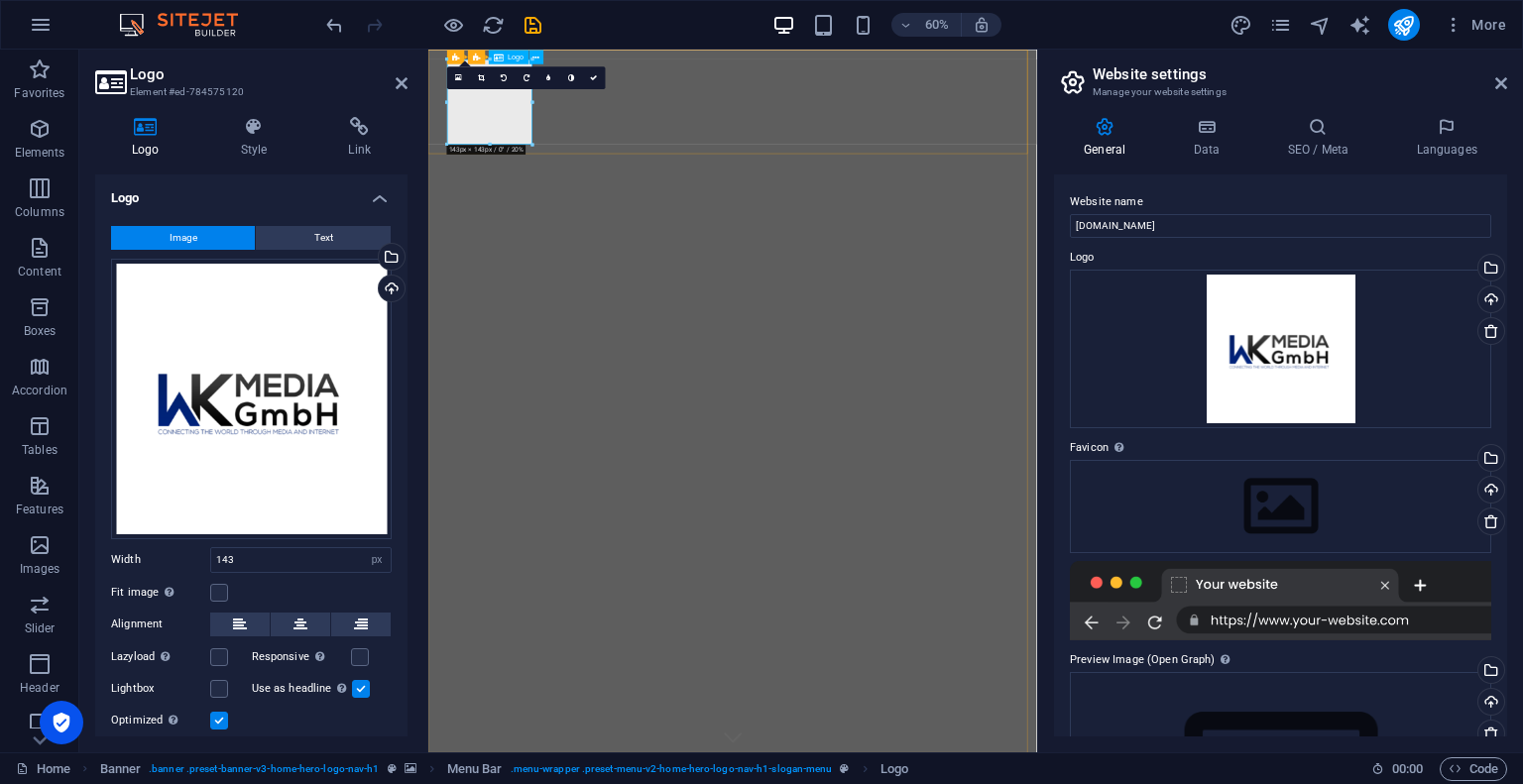 click at bounding box center [936, 1307] 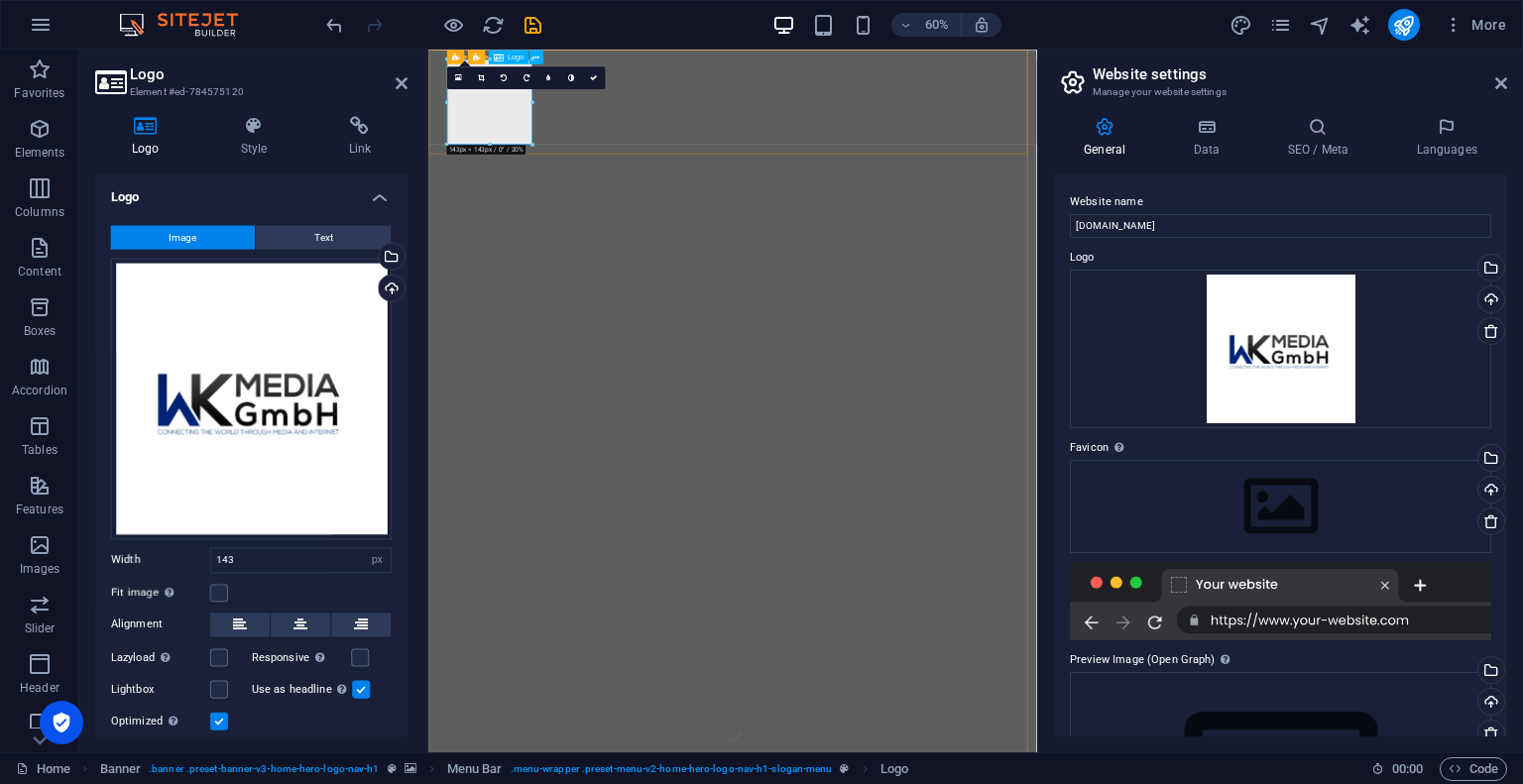 click at bounding box center [936, 1307] 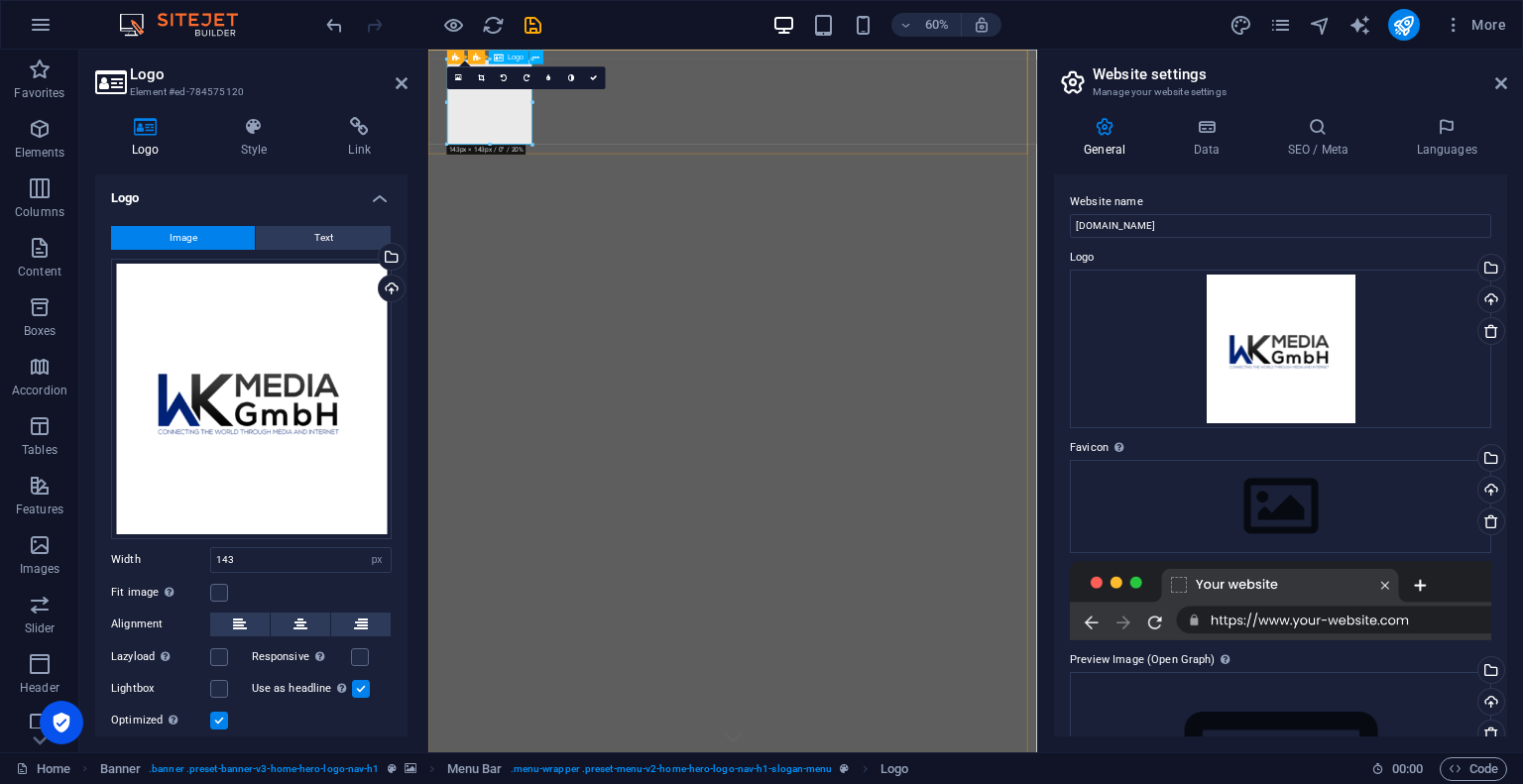click at bounding box center [936, 1307] 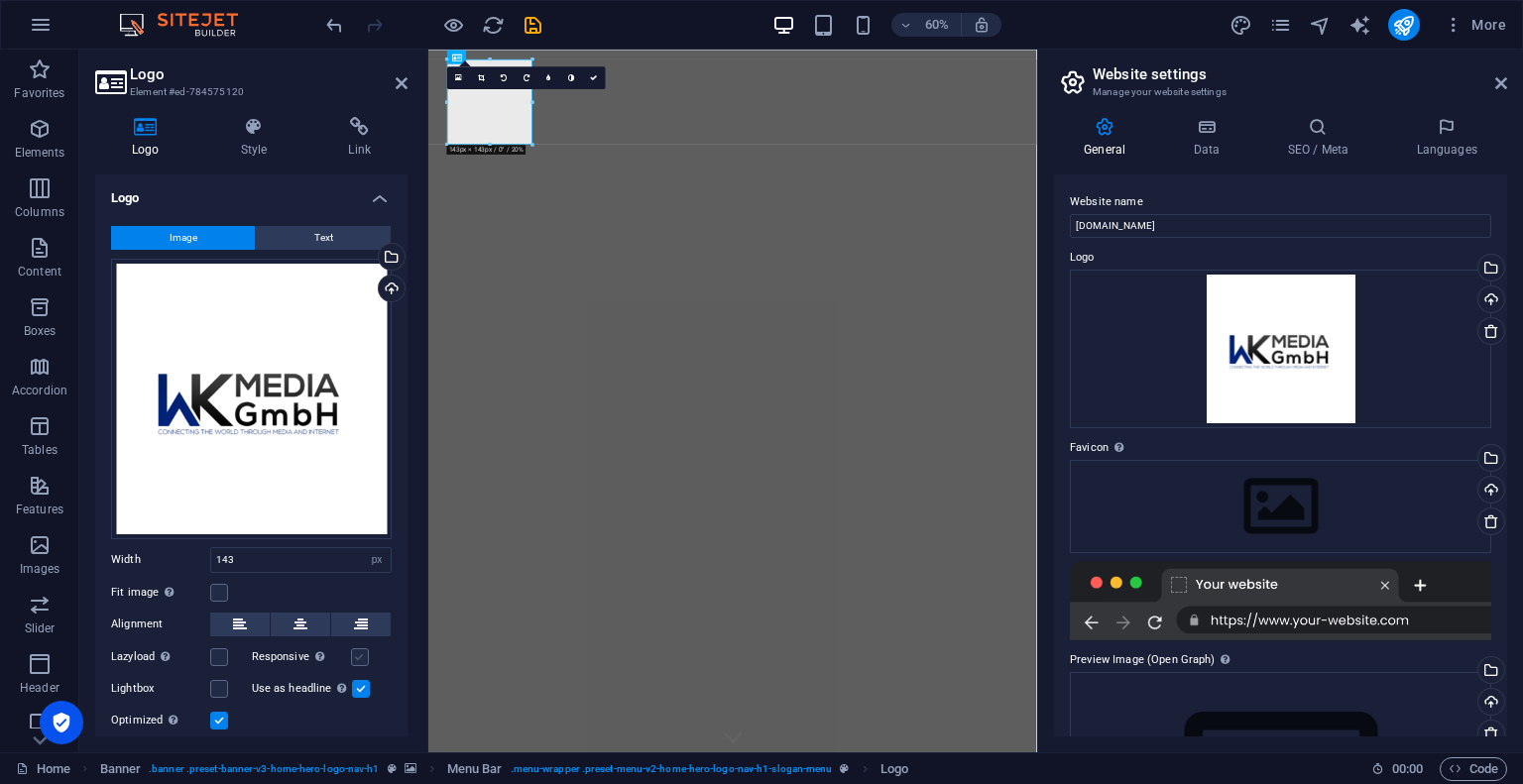 click at bounding box center [360, 657] 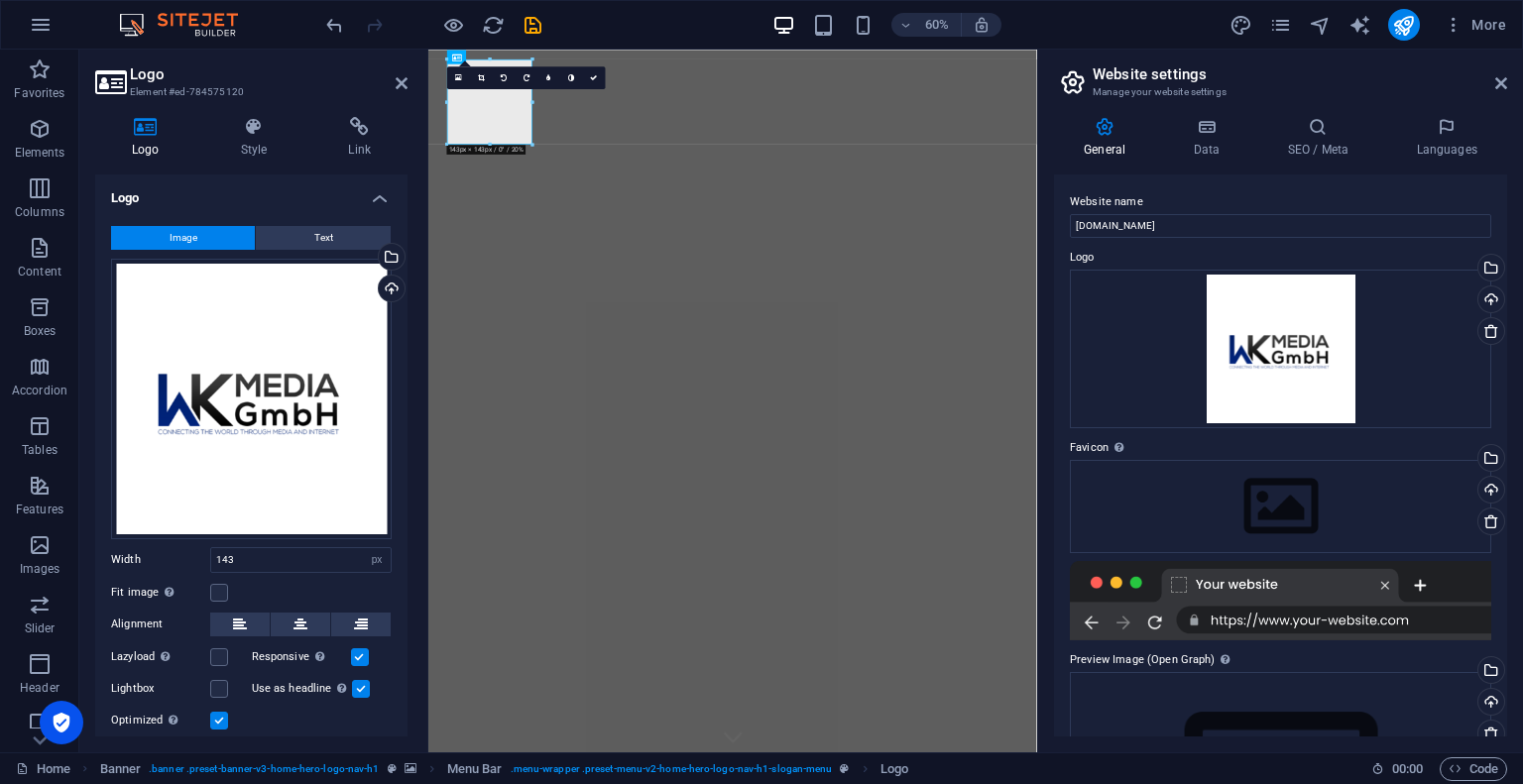 click at bounding box center (360, 657) 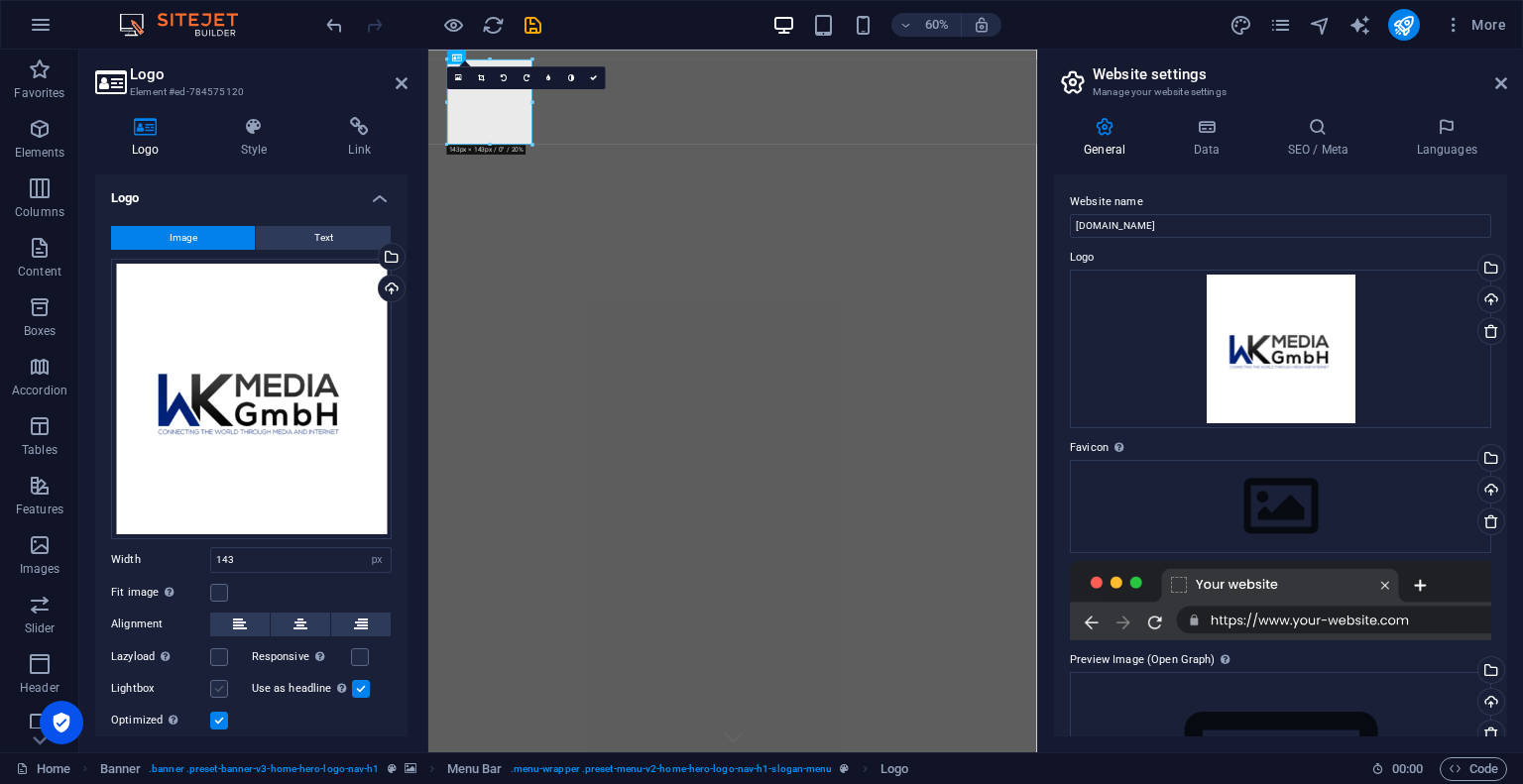 click at bounding box center (219, 689) 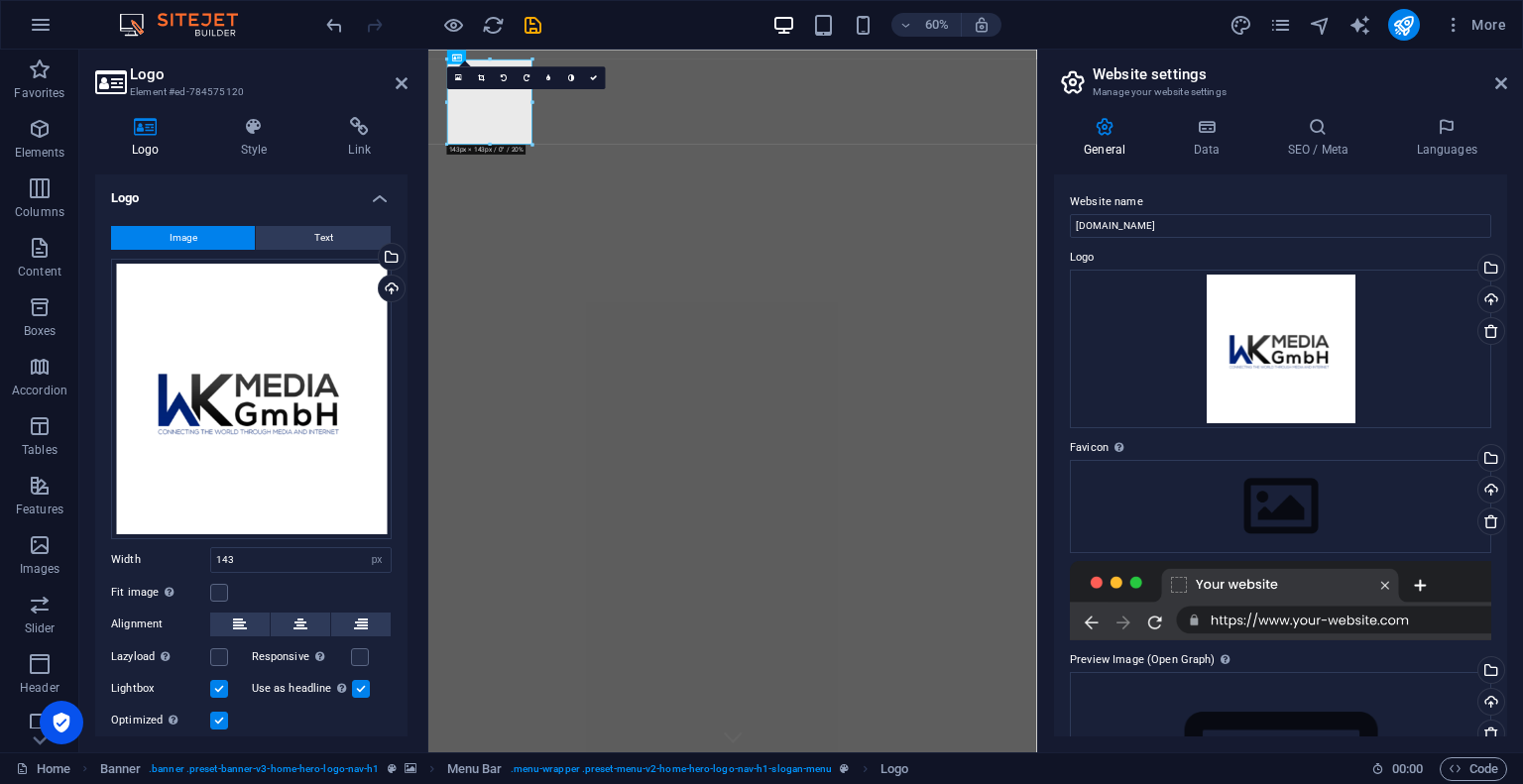 click at bounding box center [219, 689] 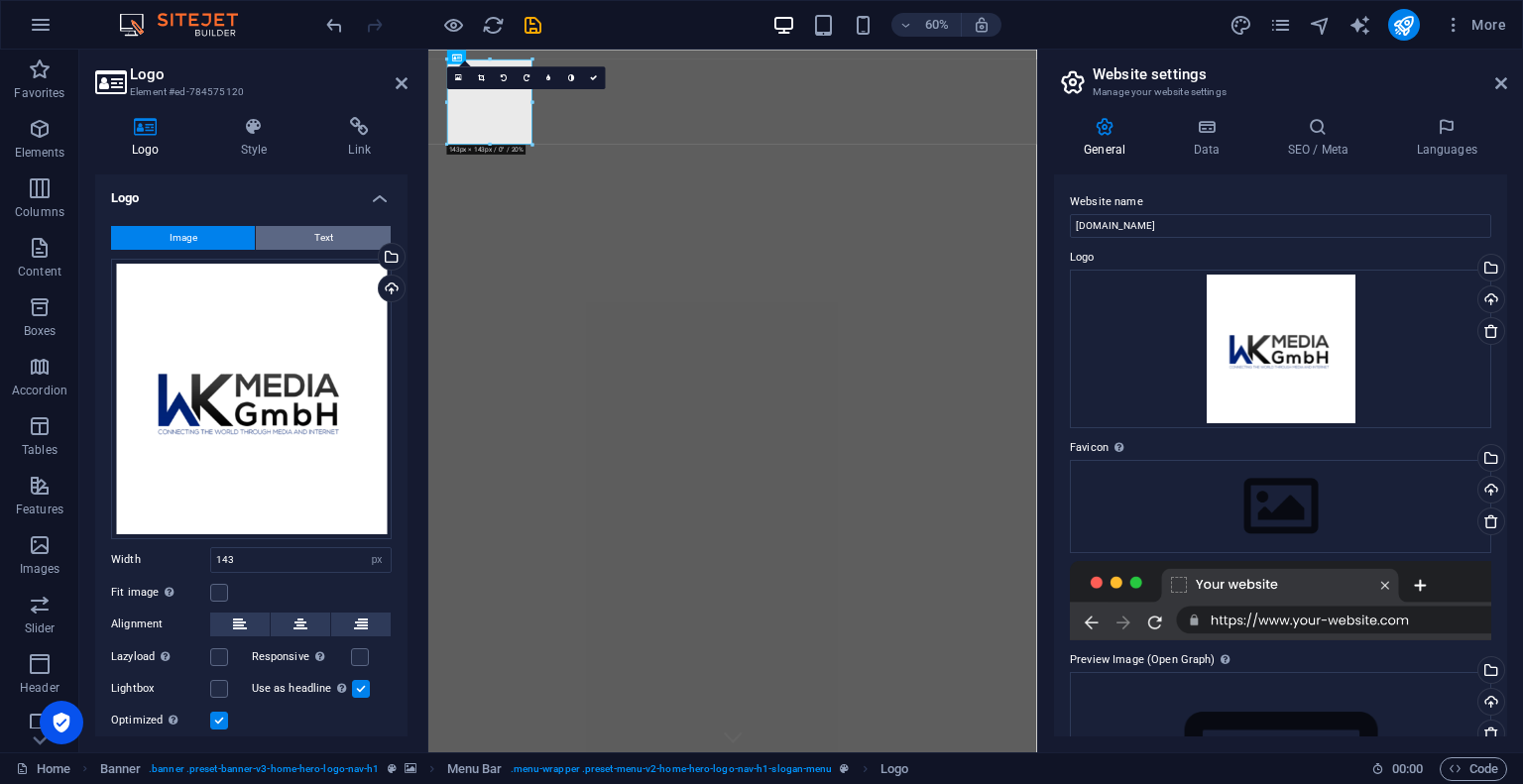 click on "Text" at bounding box center (323, 238) 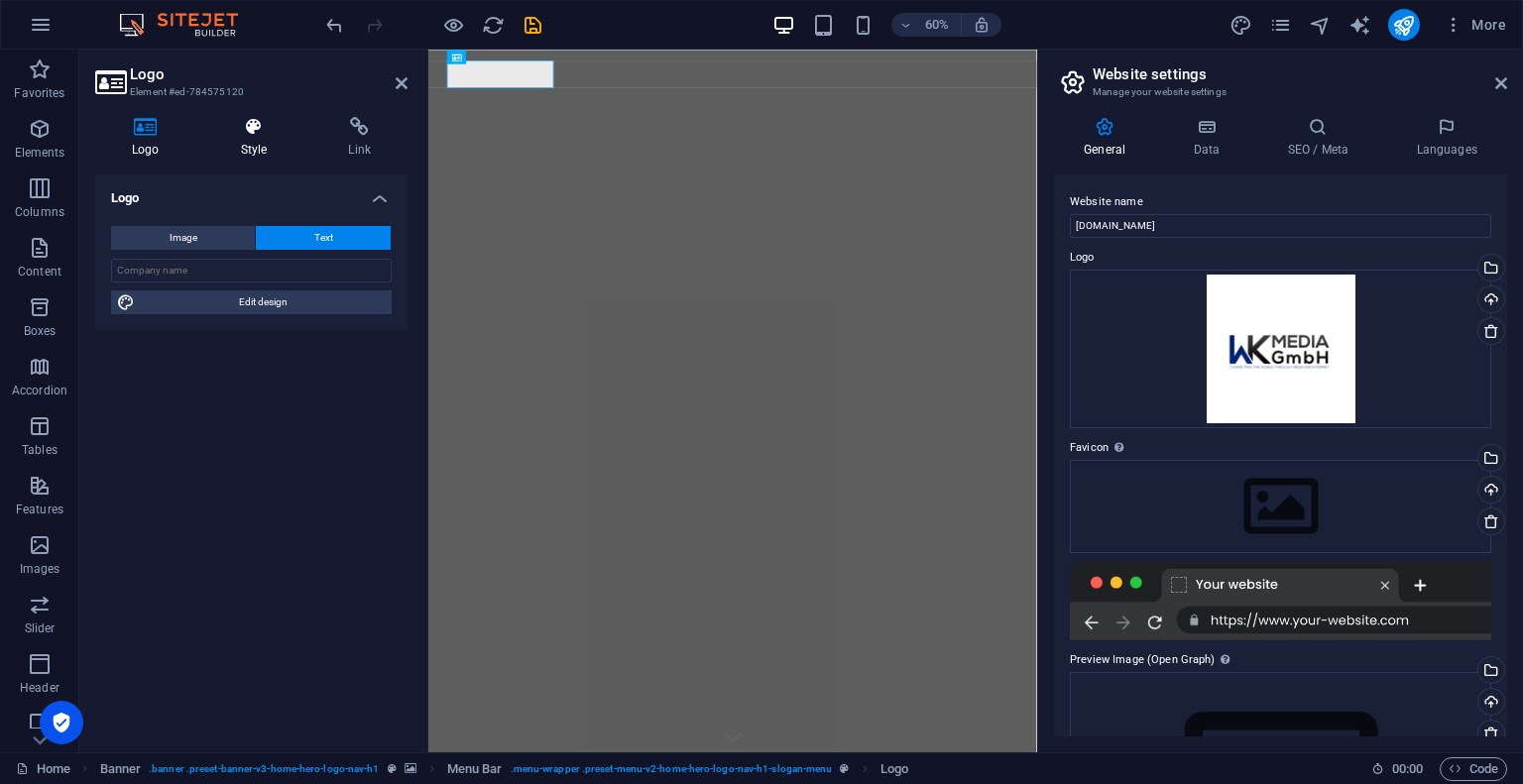 click at bounding box center [254, 127] 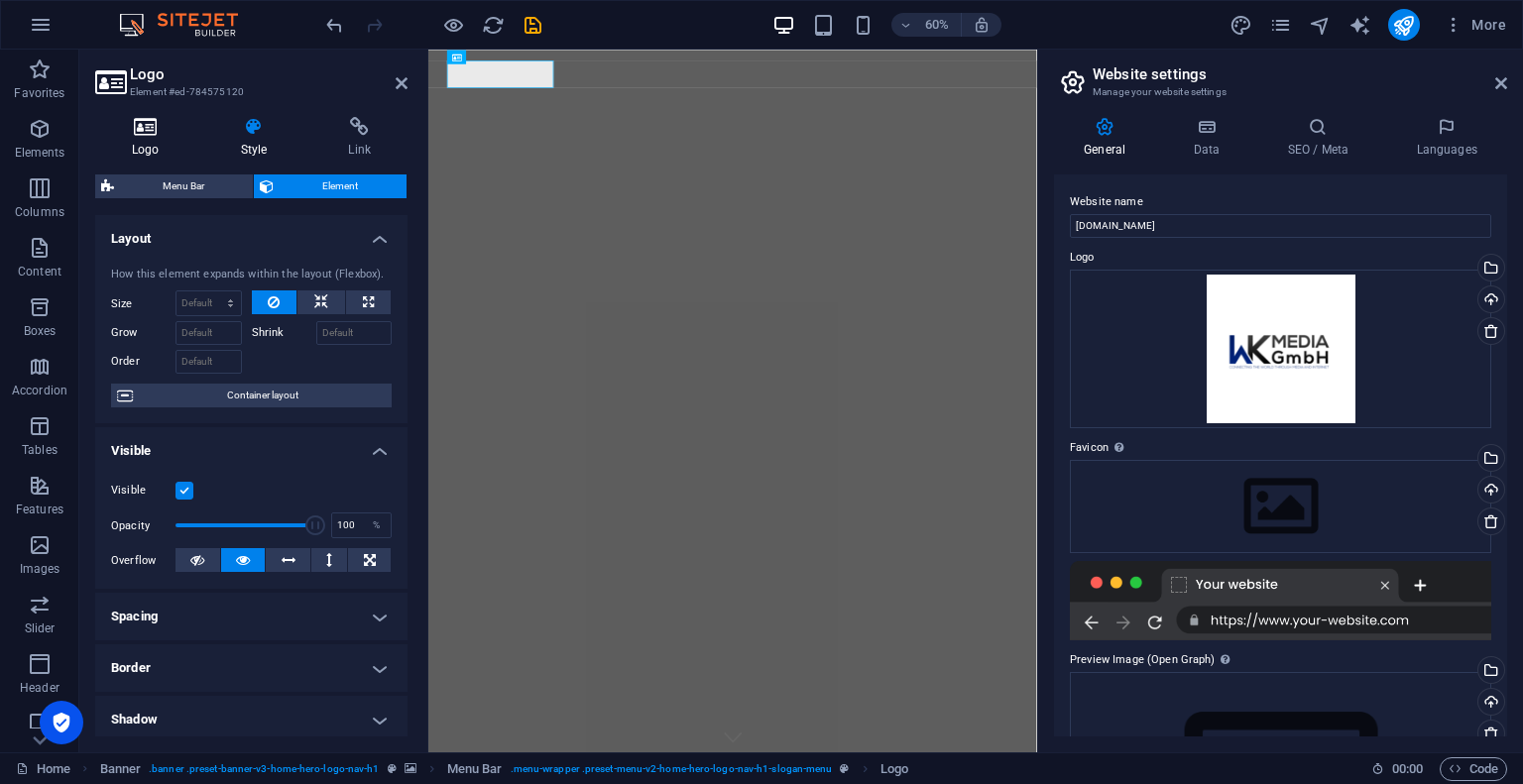 click at bounding box center [146, 127] 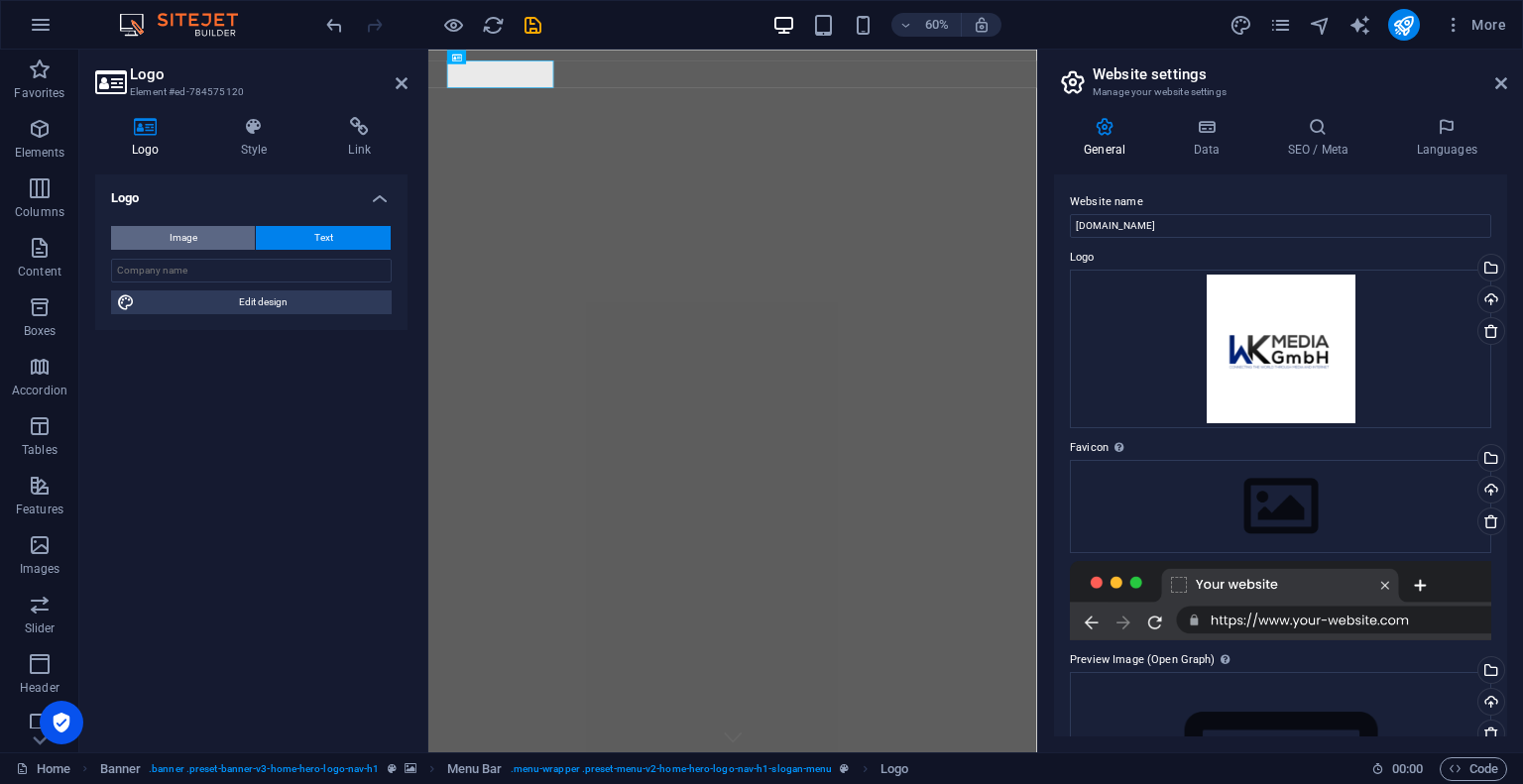 click on "Image Text" at bounding box center (251, 238) 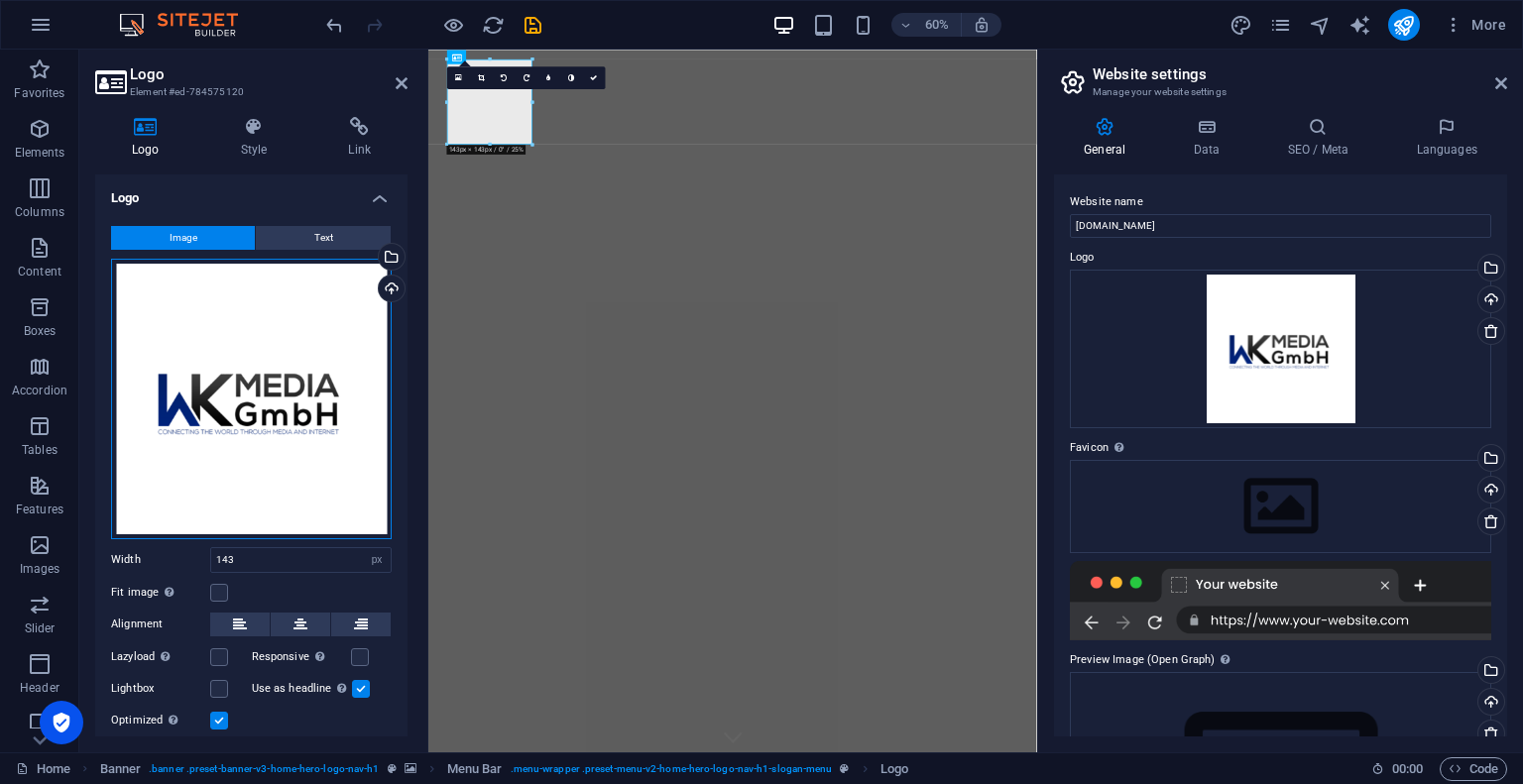 click on "Drag files here, click to choose files or select files from Files or our free stock photos & videos" at bounding box center (251, 398) 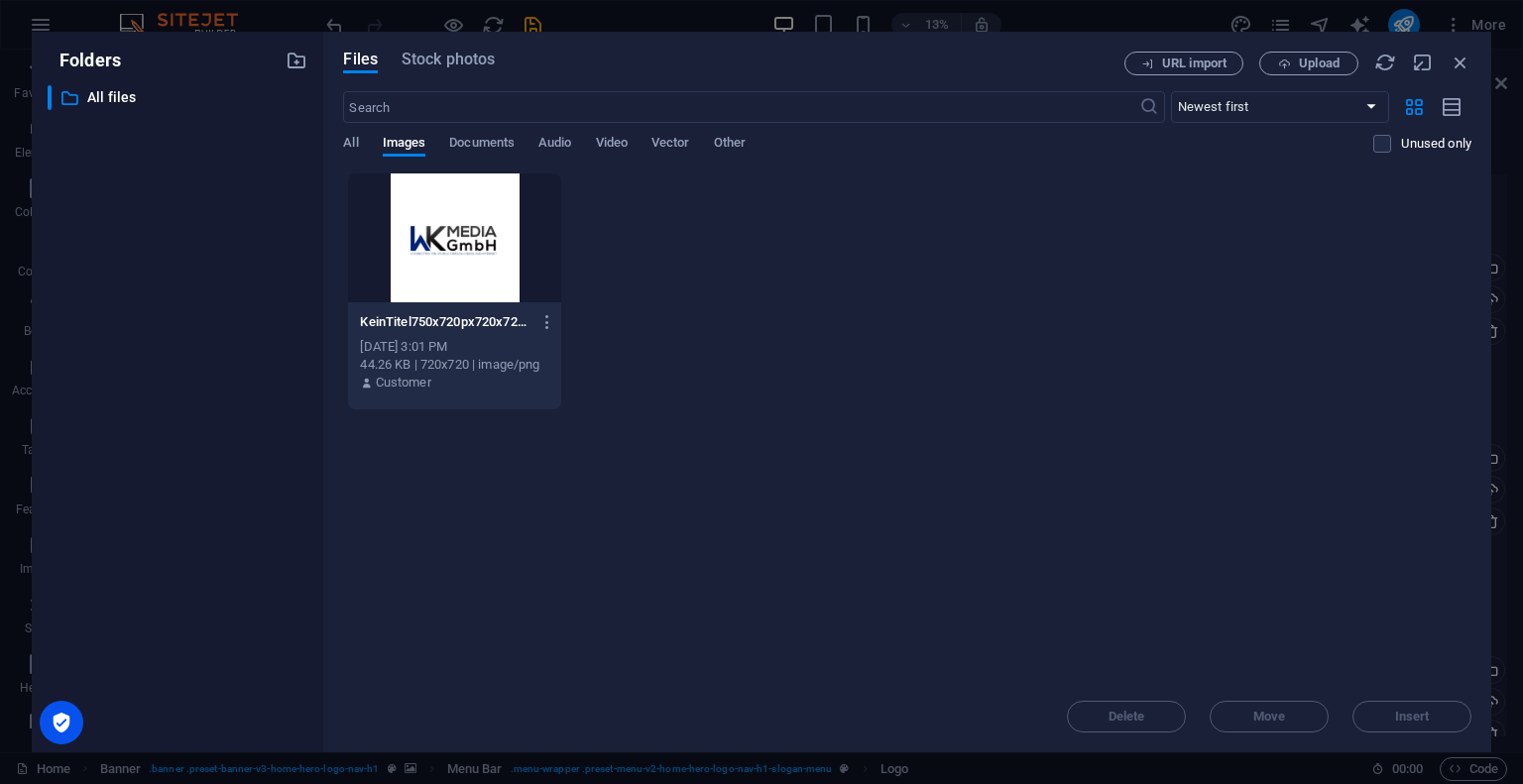 click at bounding box center [454, 238] 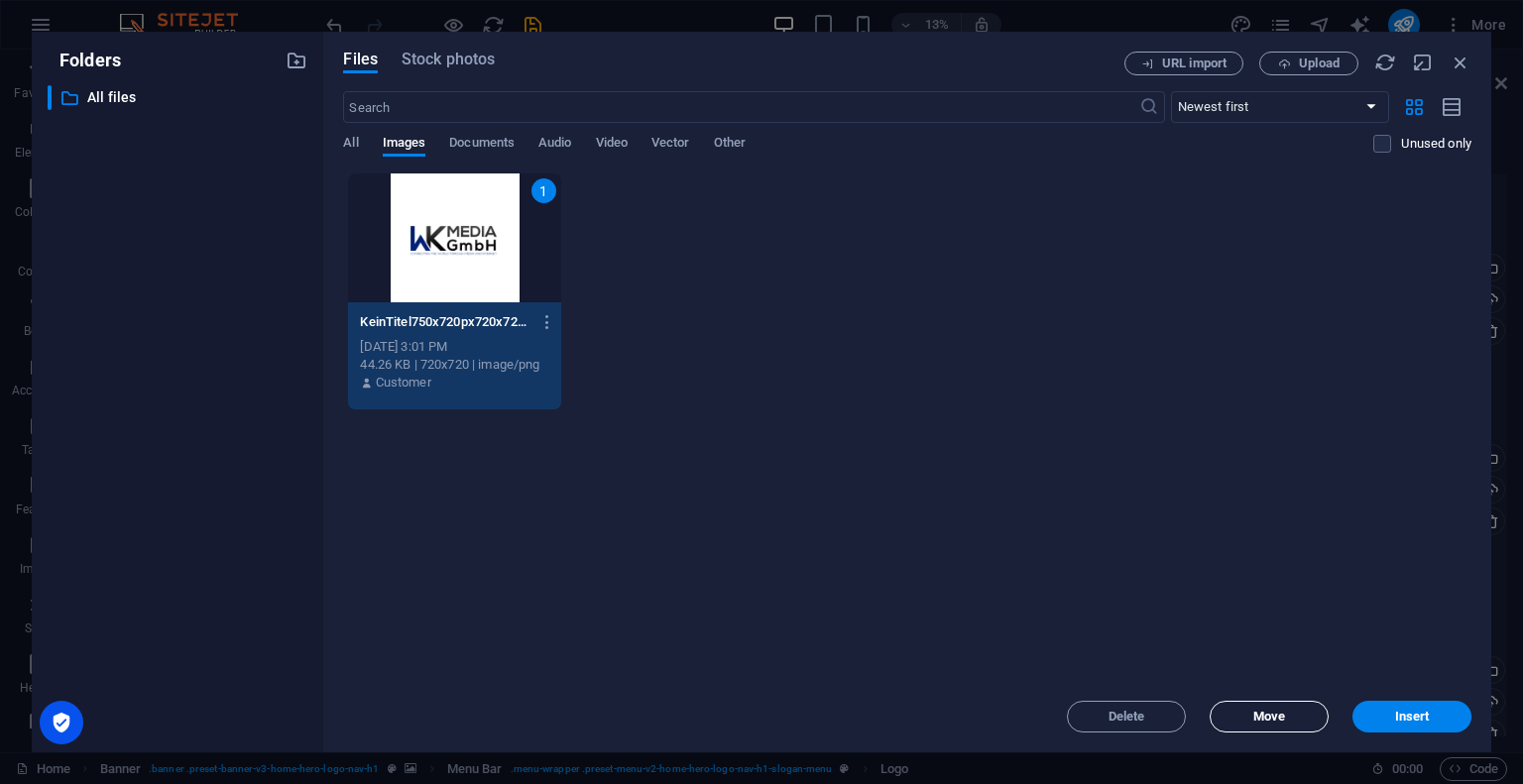 click on "Move" at bounding box center [1269, 717] 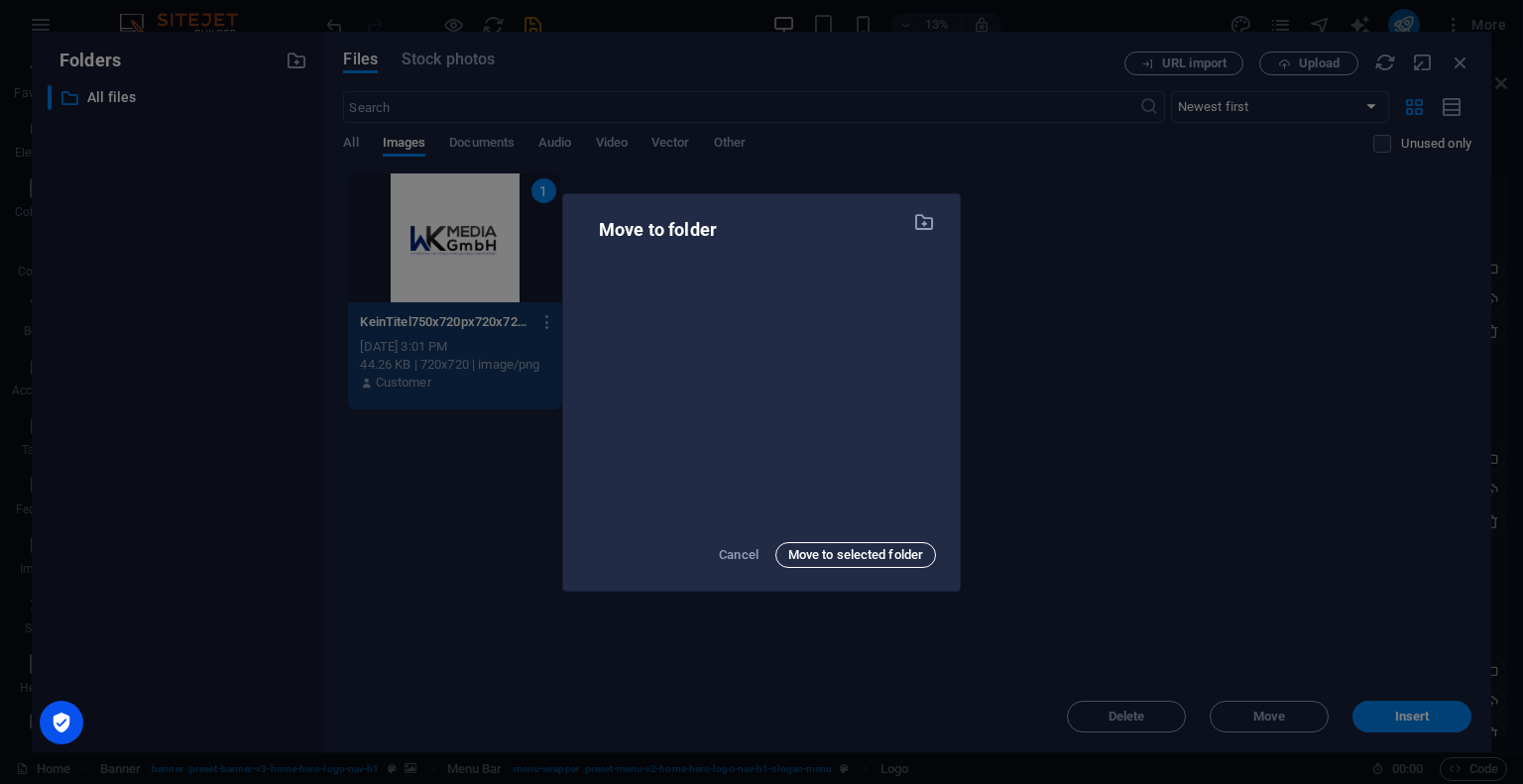 click on "Move to selected folder" at bounding box center (856, 555) 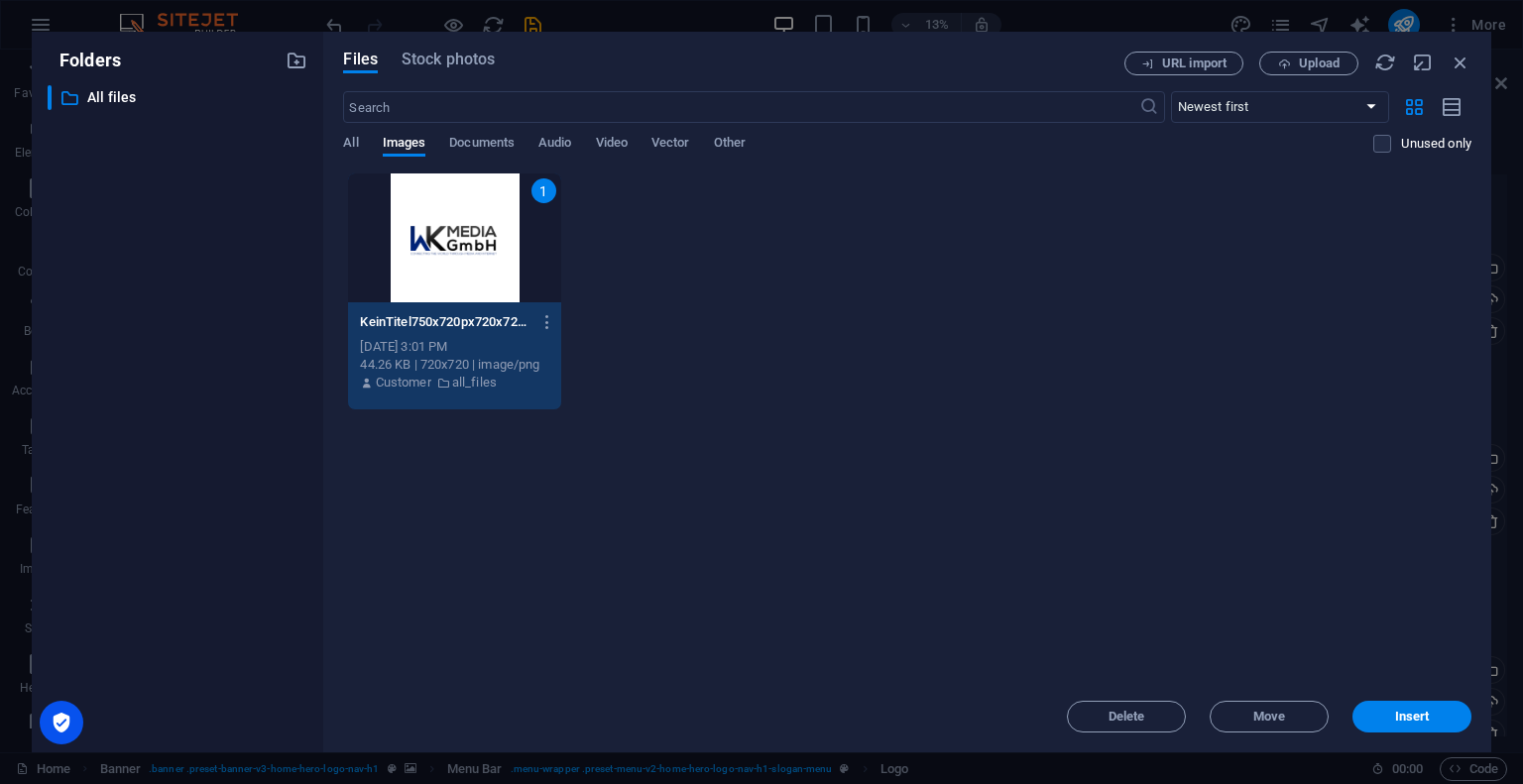 click on "1" at bounding box center [454, 238] 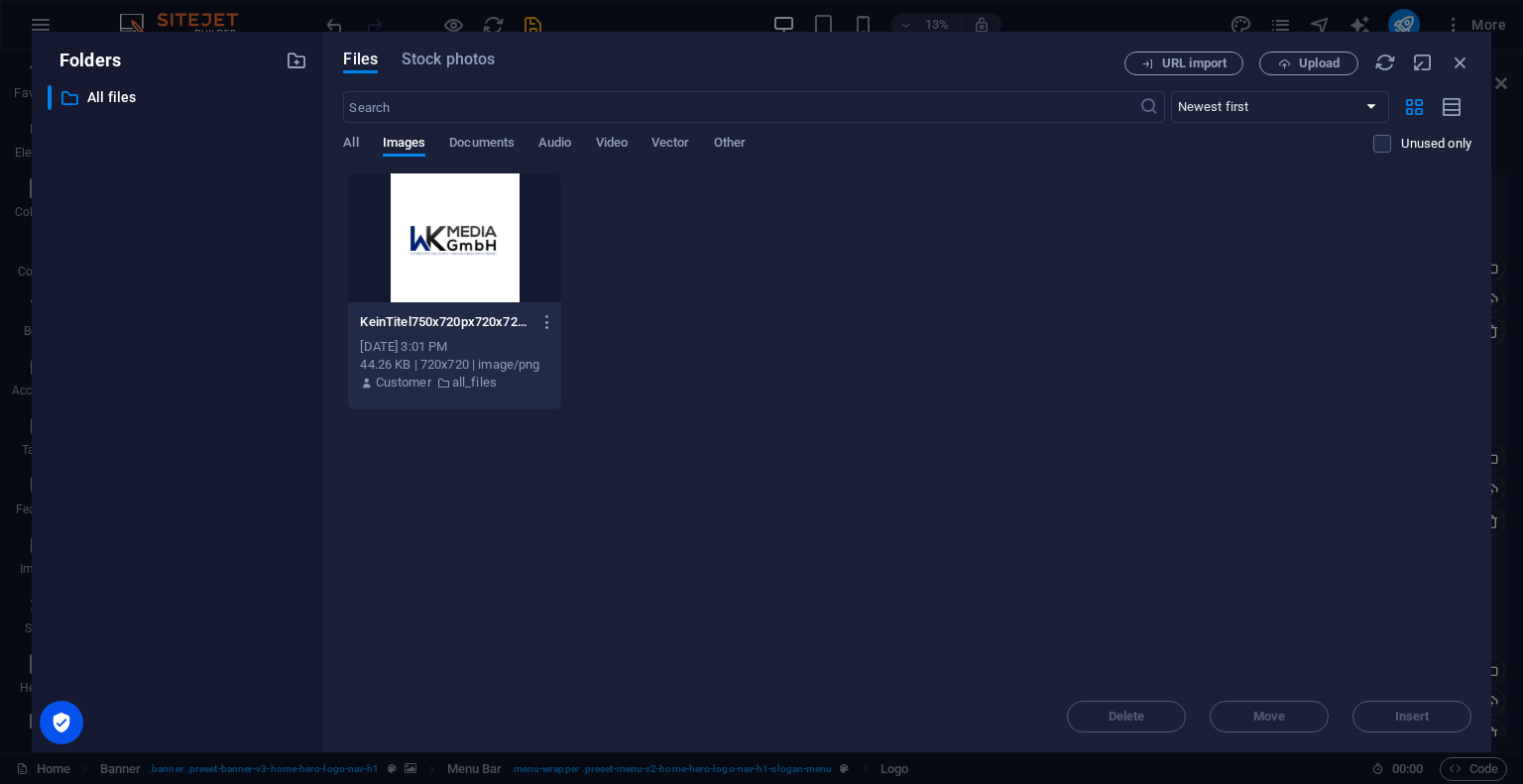 click at bounding box center [454, 238] 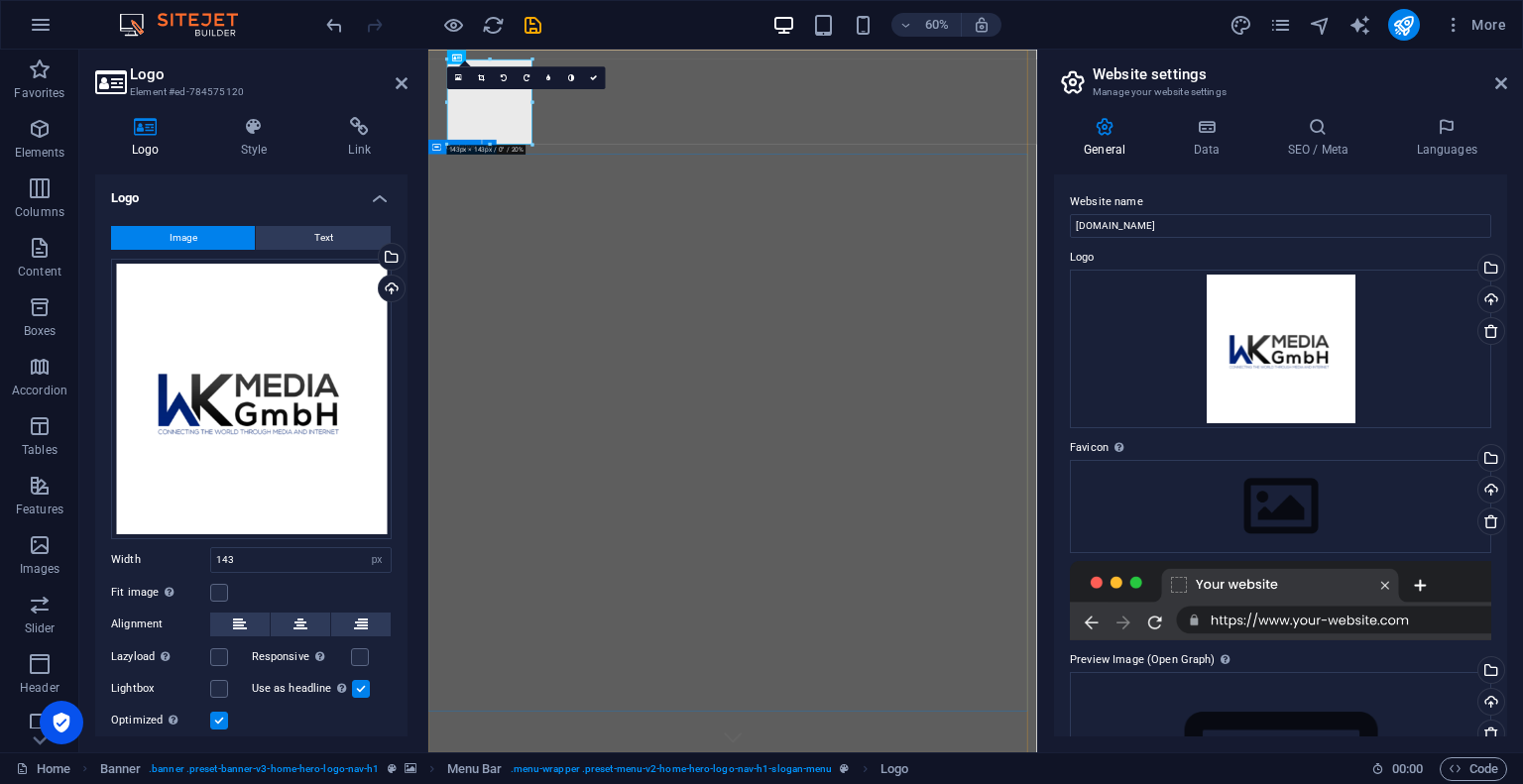 click on "Welcome to [DOMAIN_NAME] - Your Partner in Web Development!" at bounding box center [935, 1550] 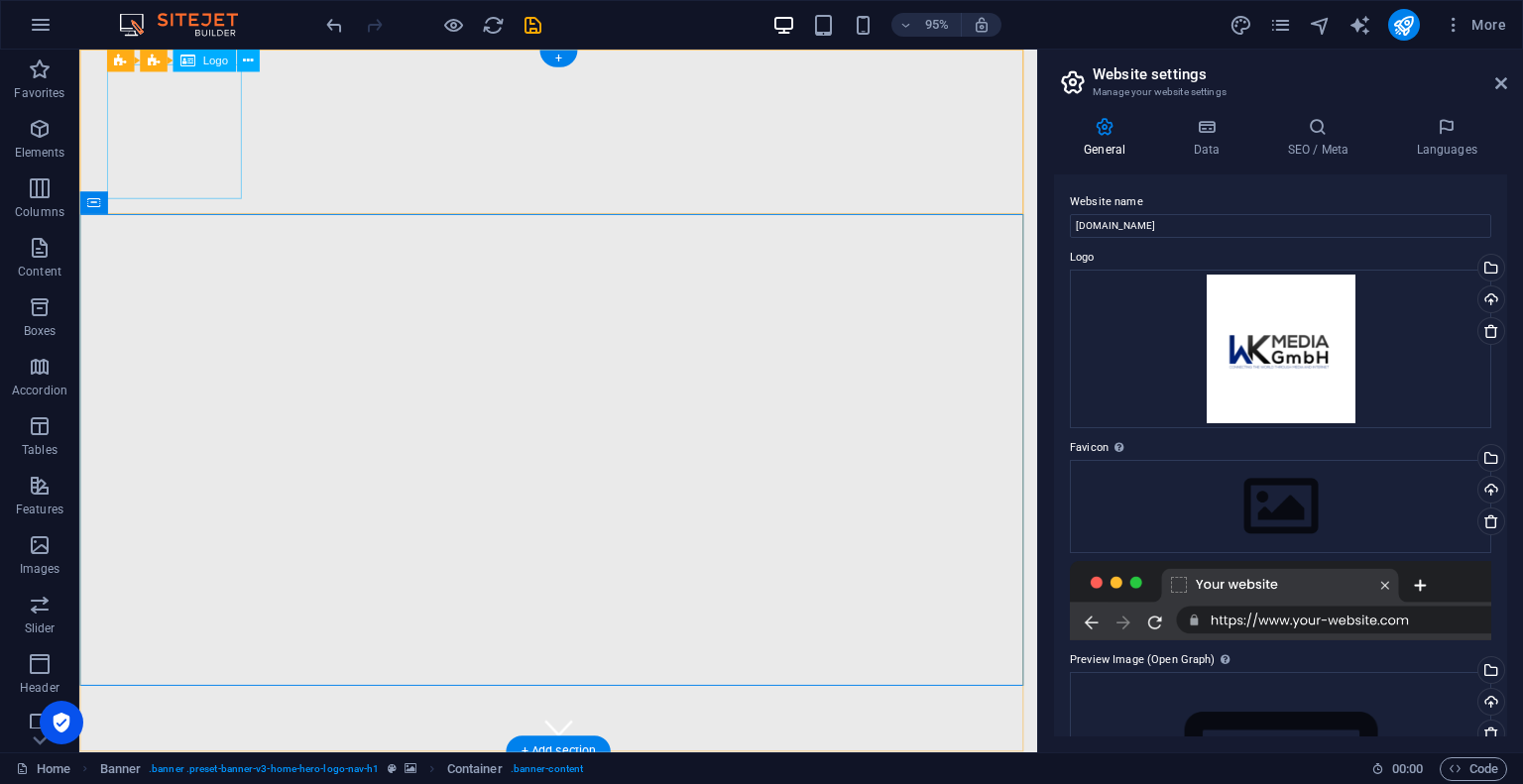 click at bounding box center [584, 1307] 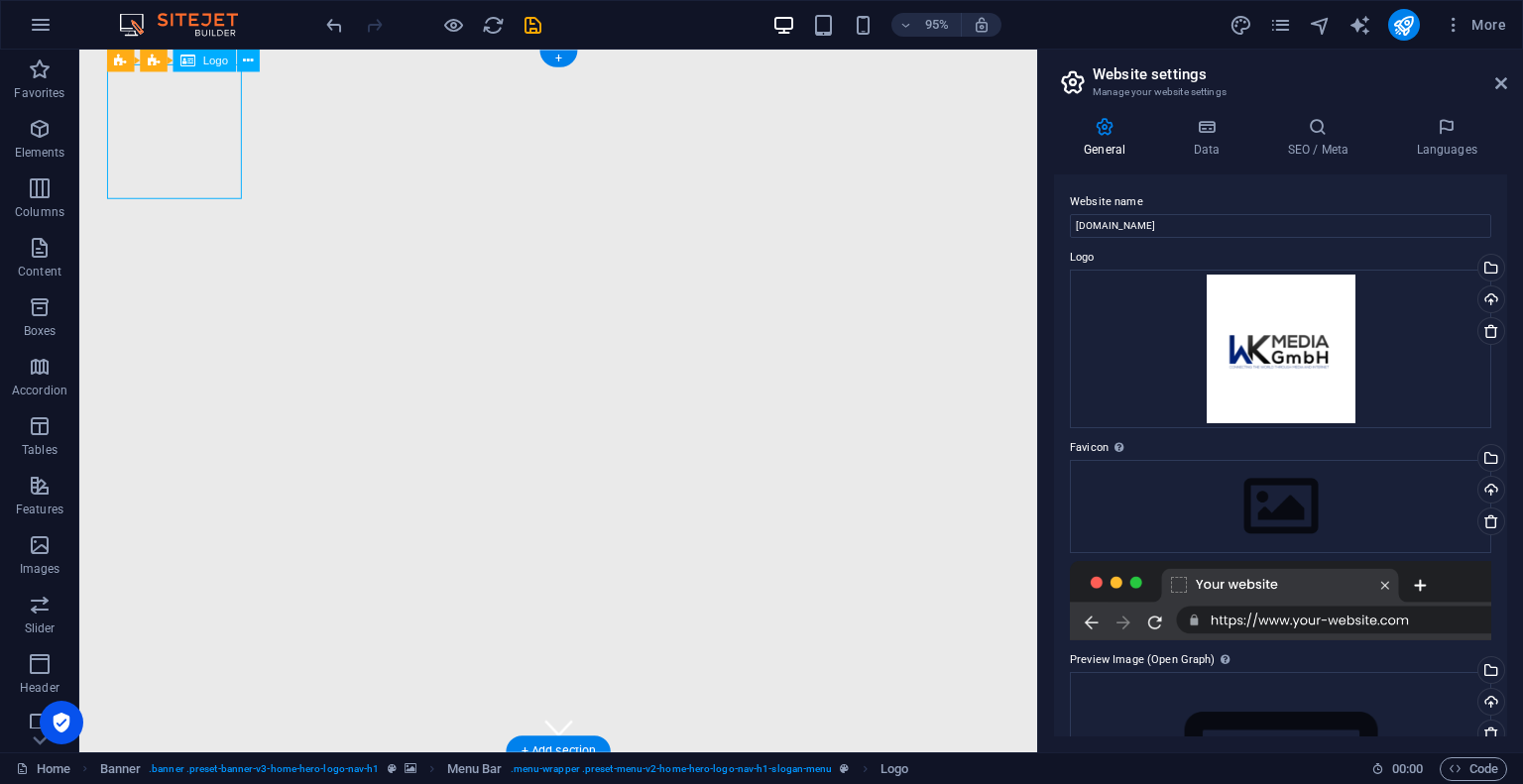 click at bounding box center (584, 1307) 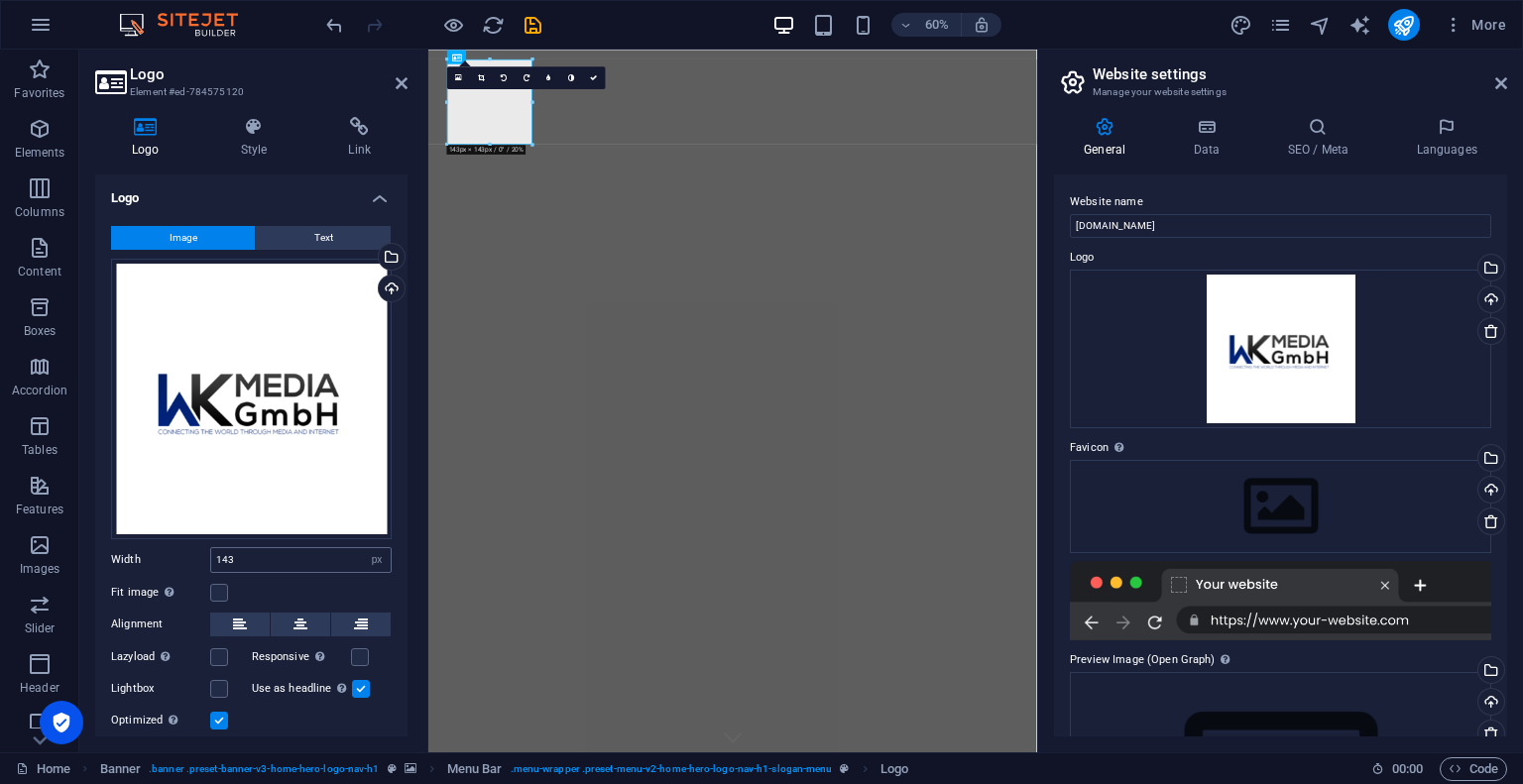 click on "143 Default auto px rem % em vh vw" at bounding box center [300, 560] 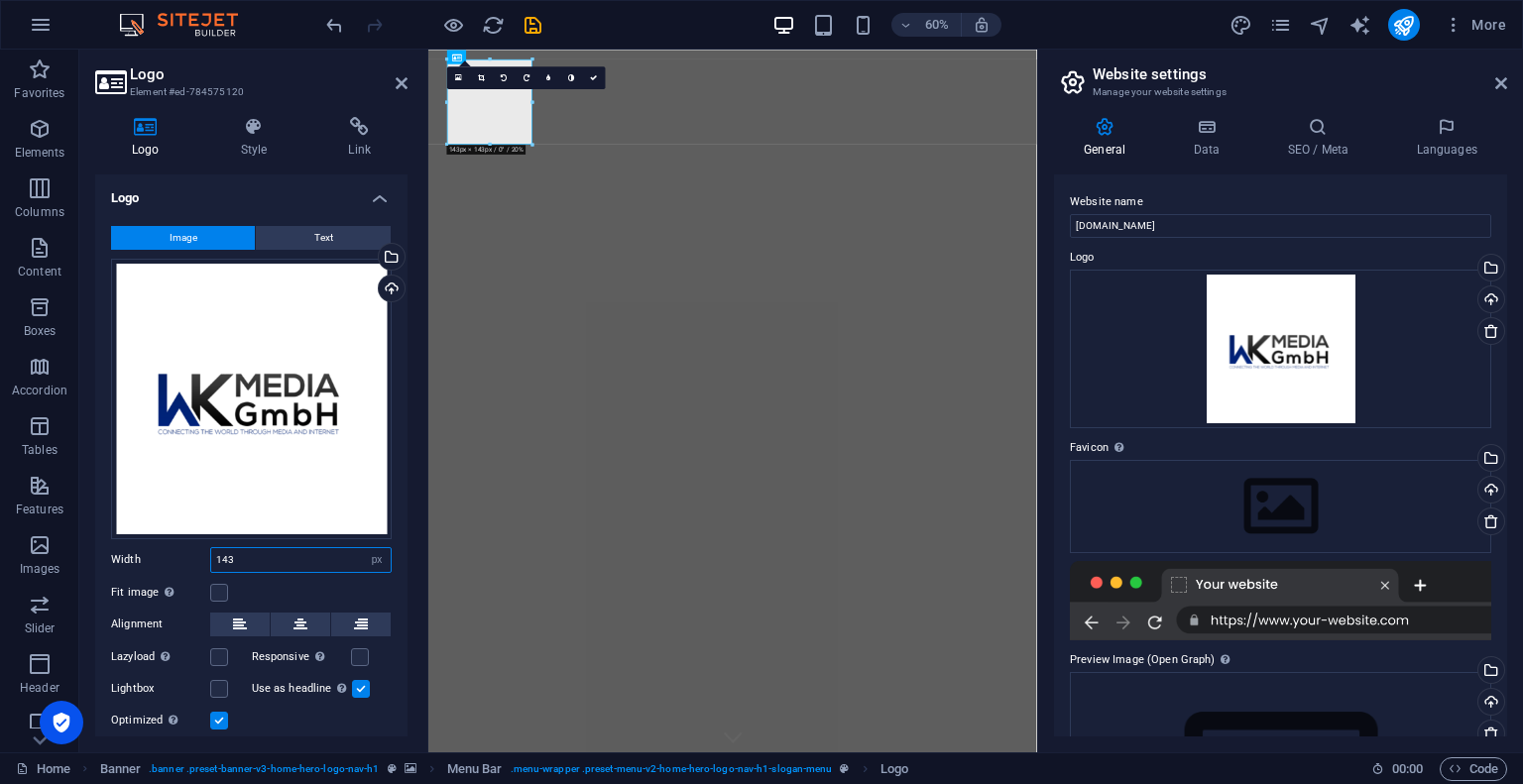 click on "143" at bounding box center [300, 560] 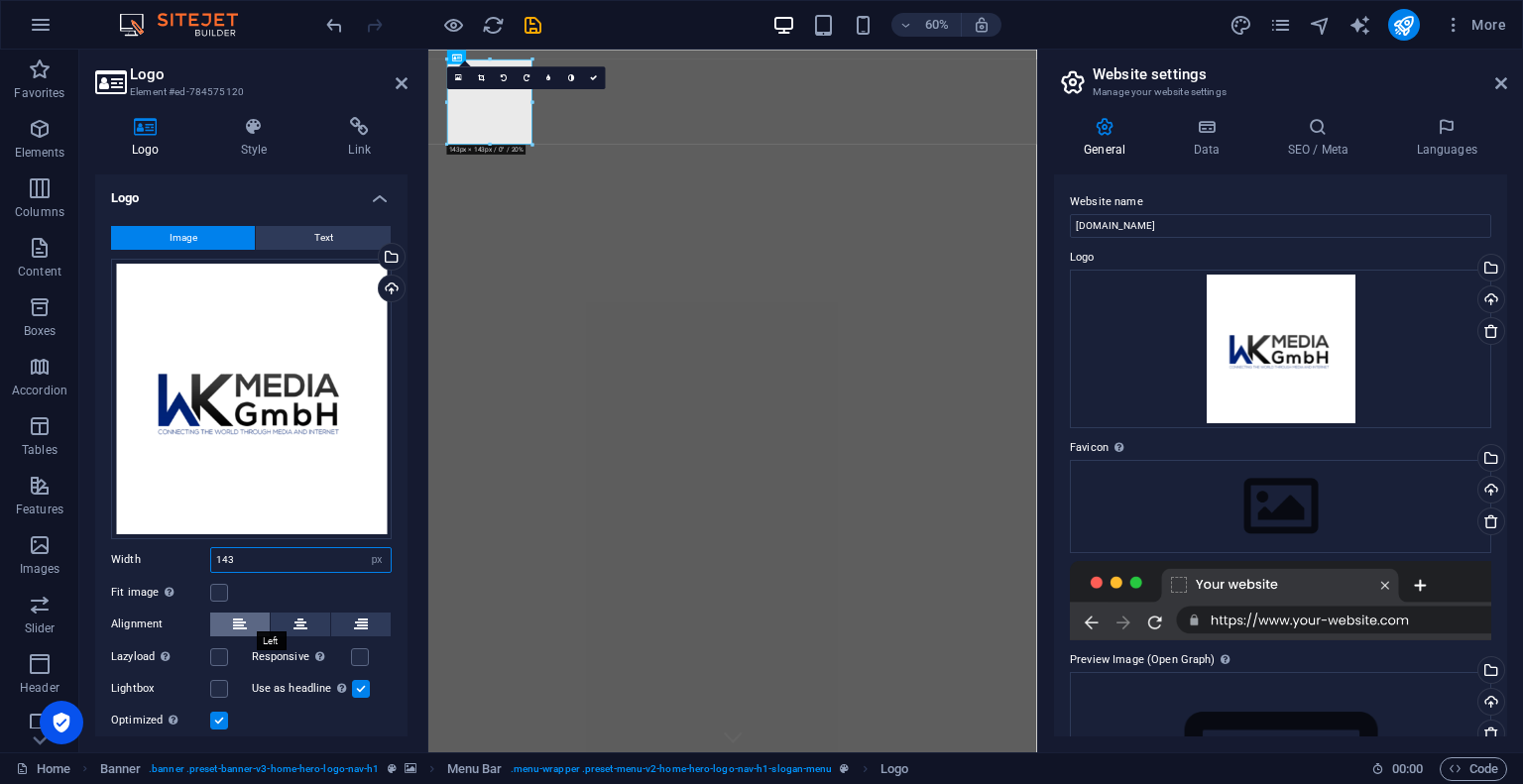 scroll, scrollTop: 58, scrollLeft: 0, axis: vertical 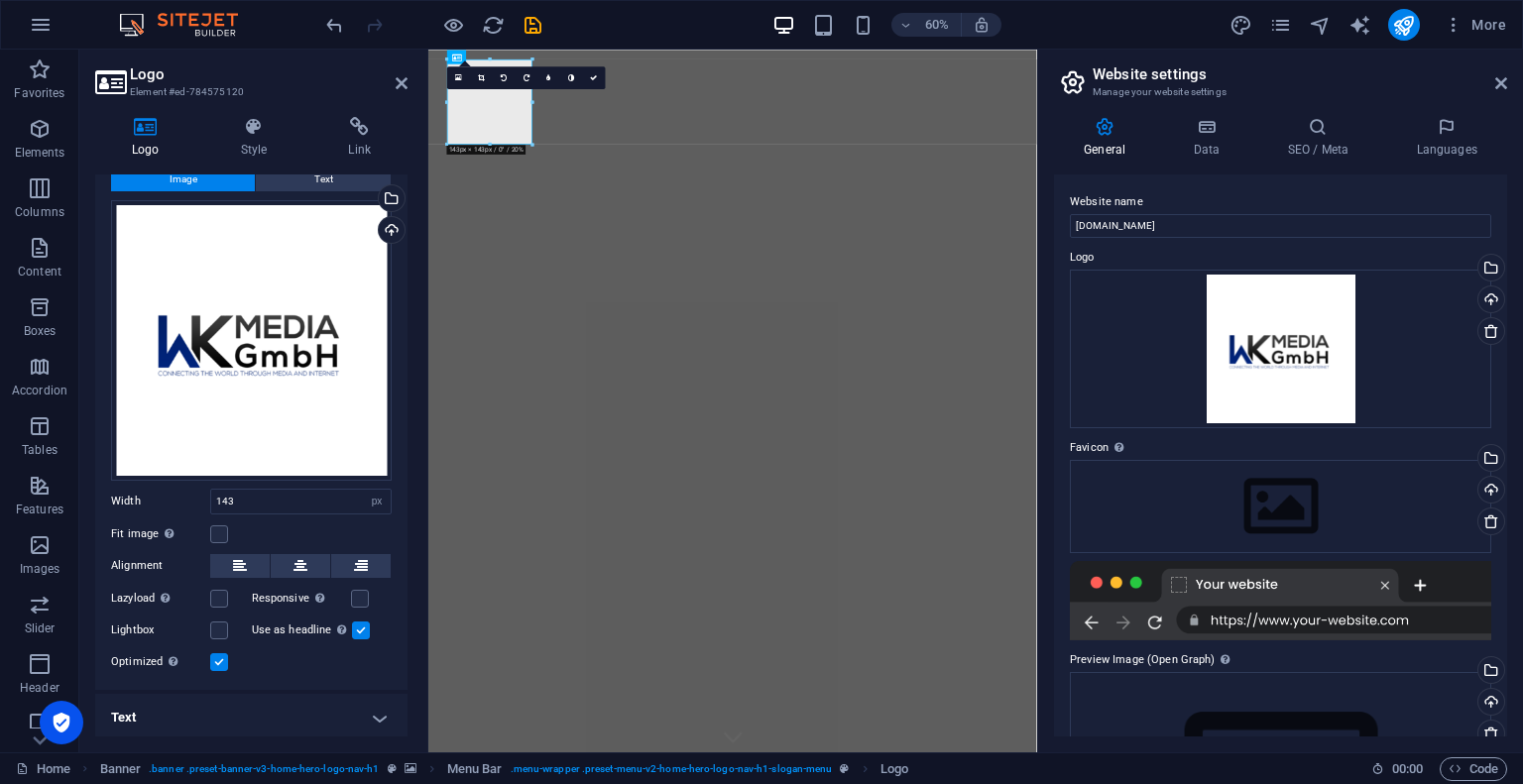 click on "Text" at bounding box center (251, 718) 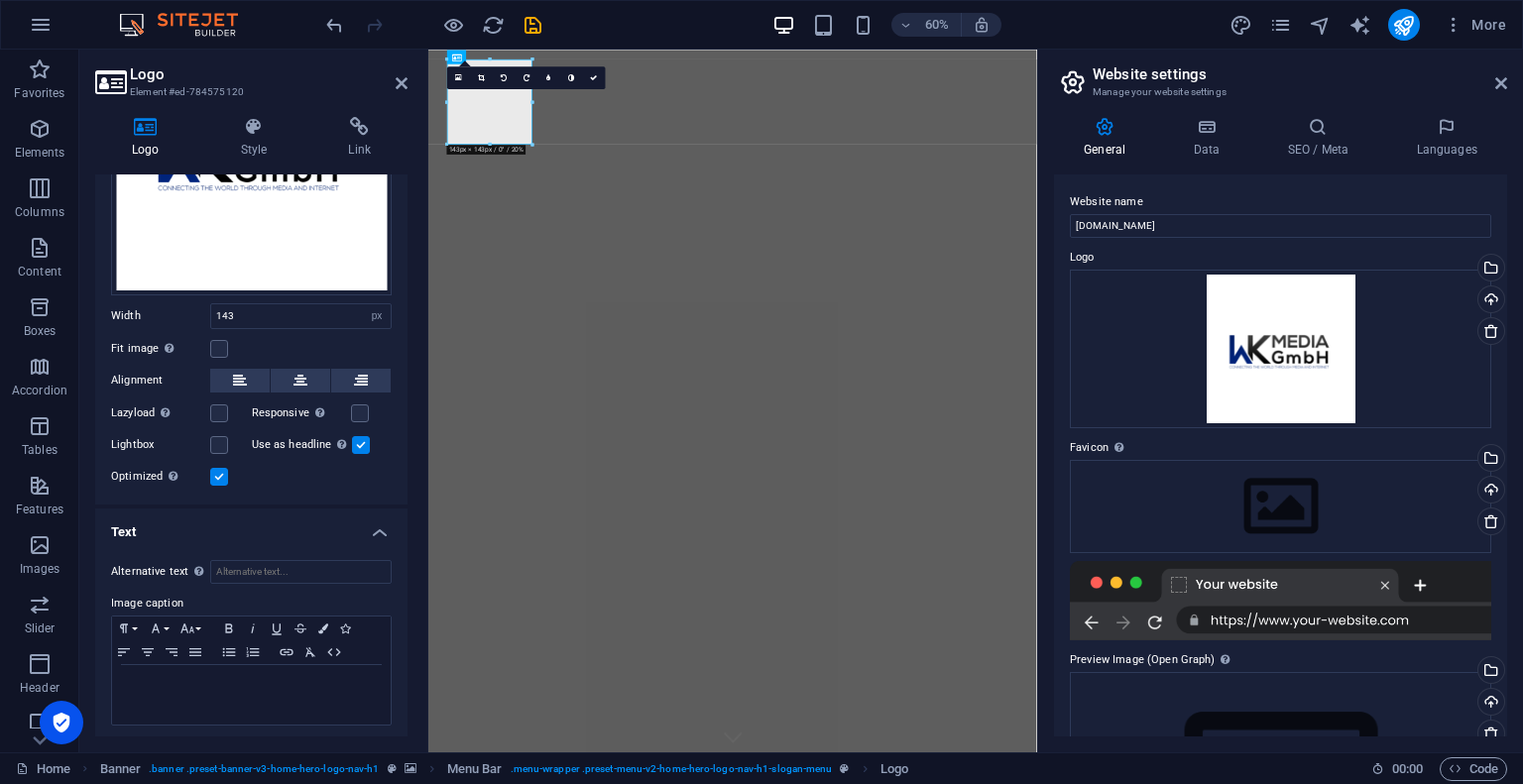 scroll, scrollTop: 0, scrollLeft: 0, axis: both 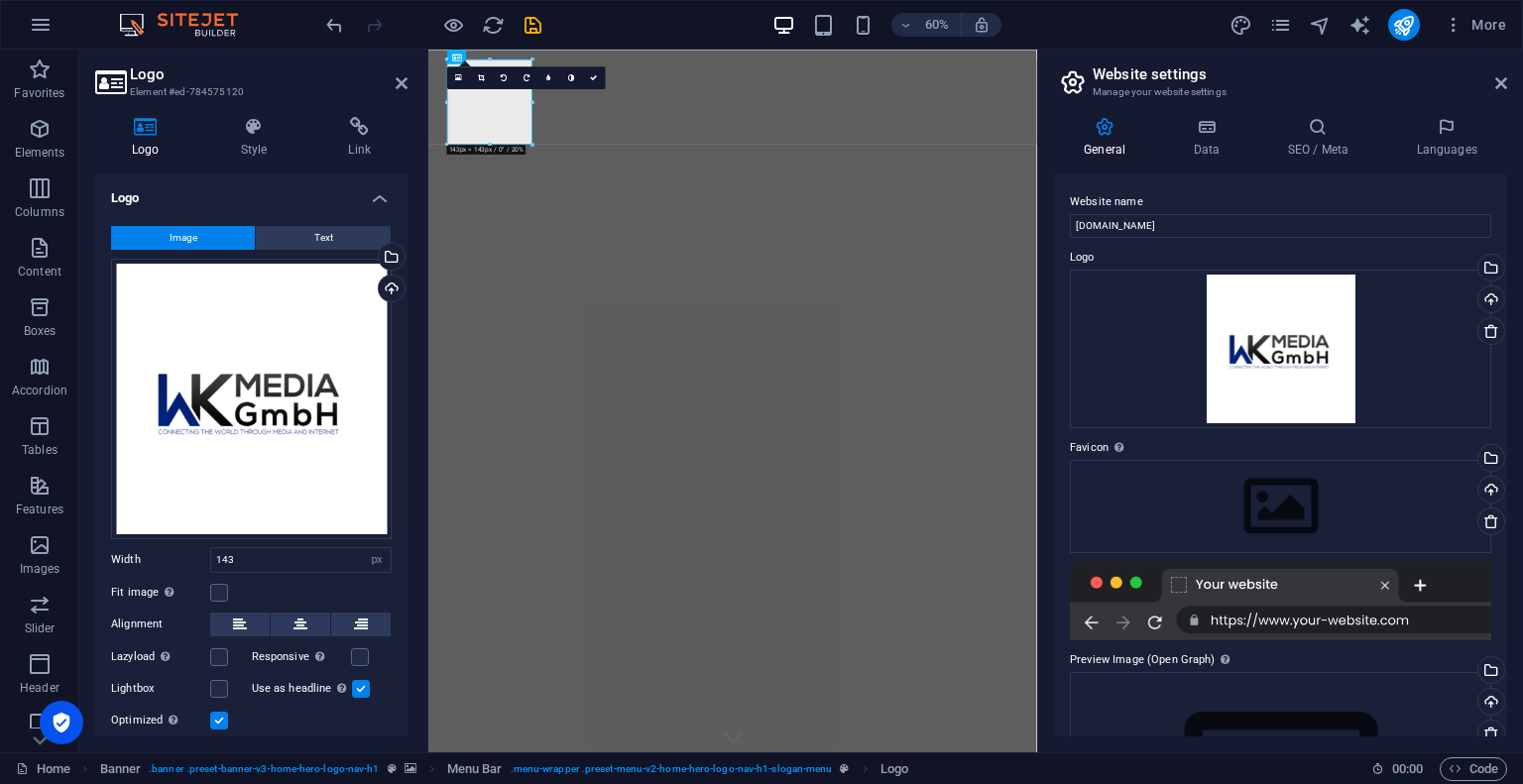 drag, startPoint x: 705, startPoint y: 436, endPoint x: 1096, endPoint y: 627, distance: 435.15744 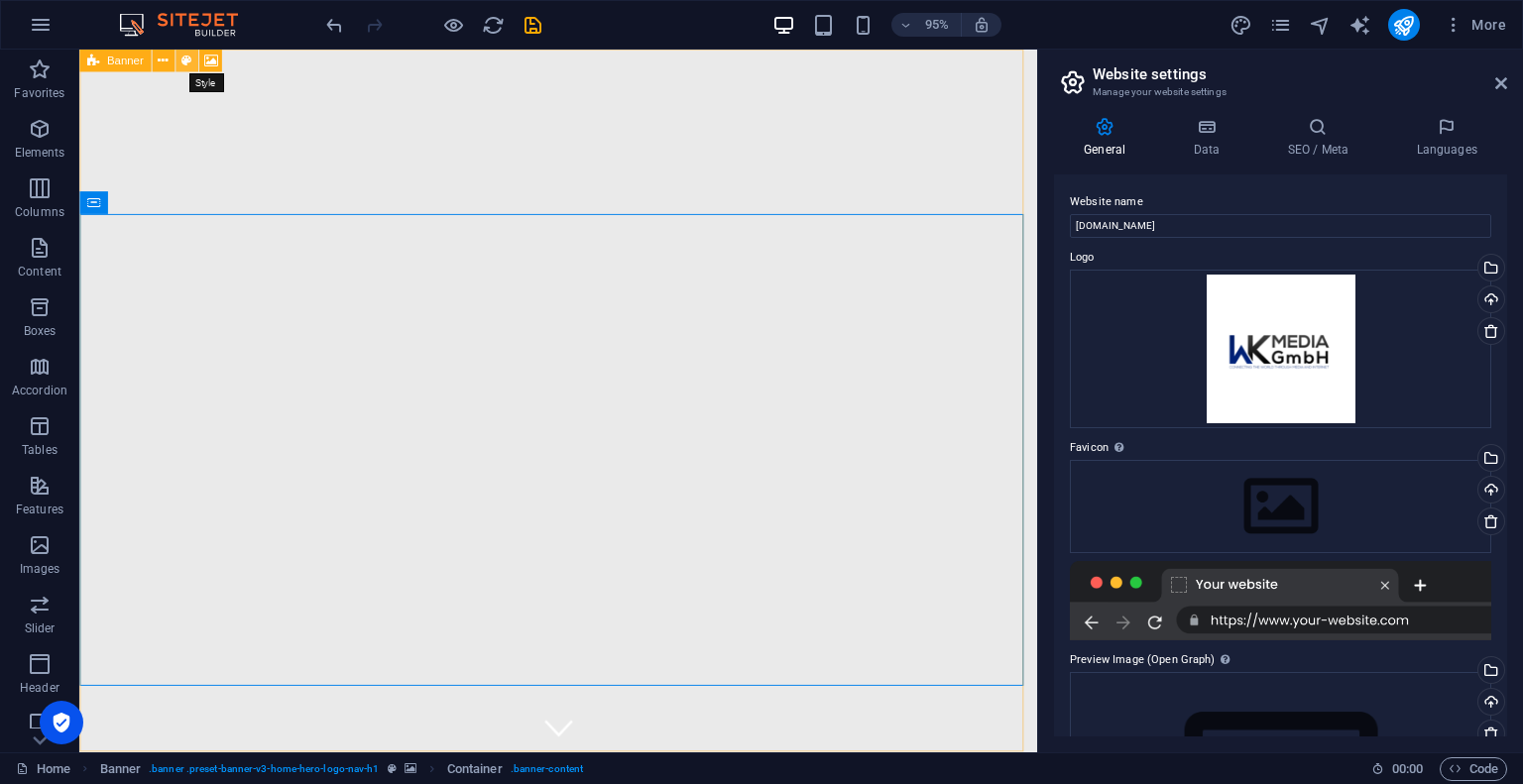 click at bounding box center [186, 60] 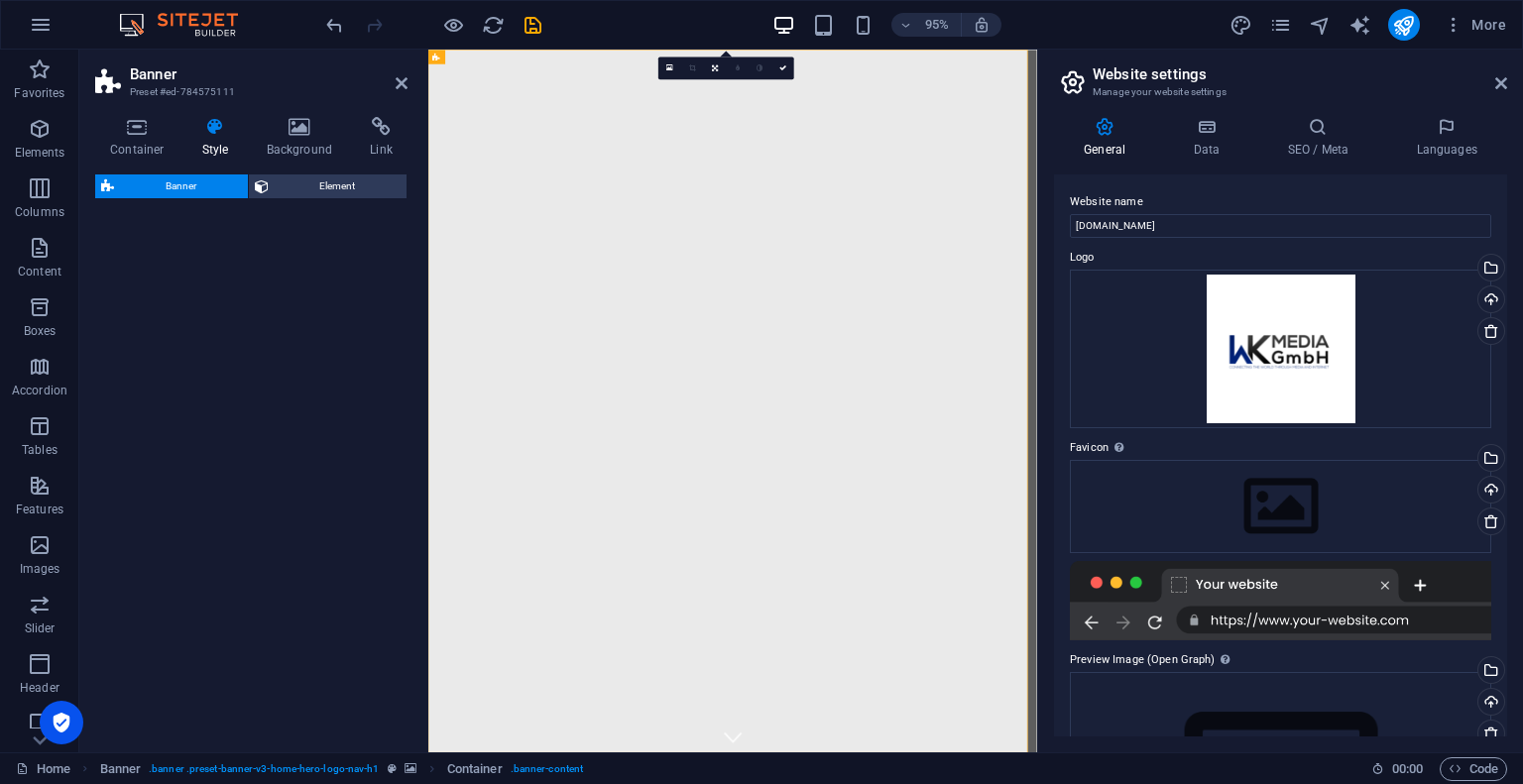 select on "preset-banner-v3-home-hero-logo-nav-h1" 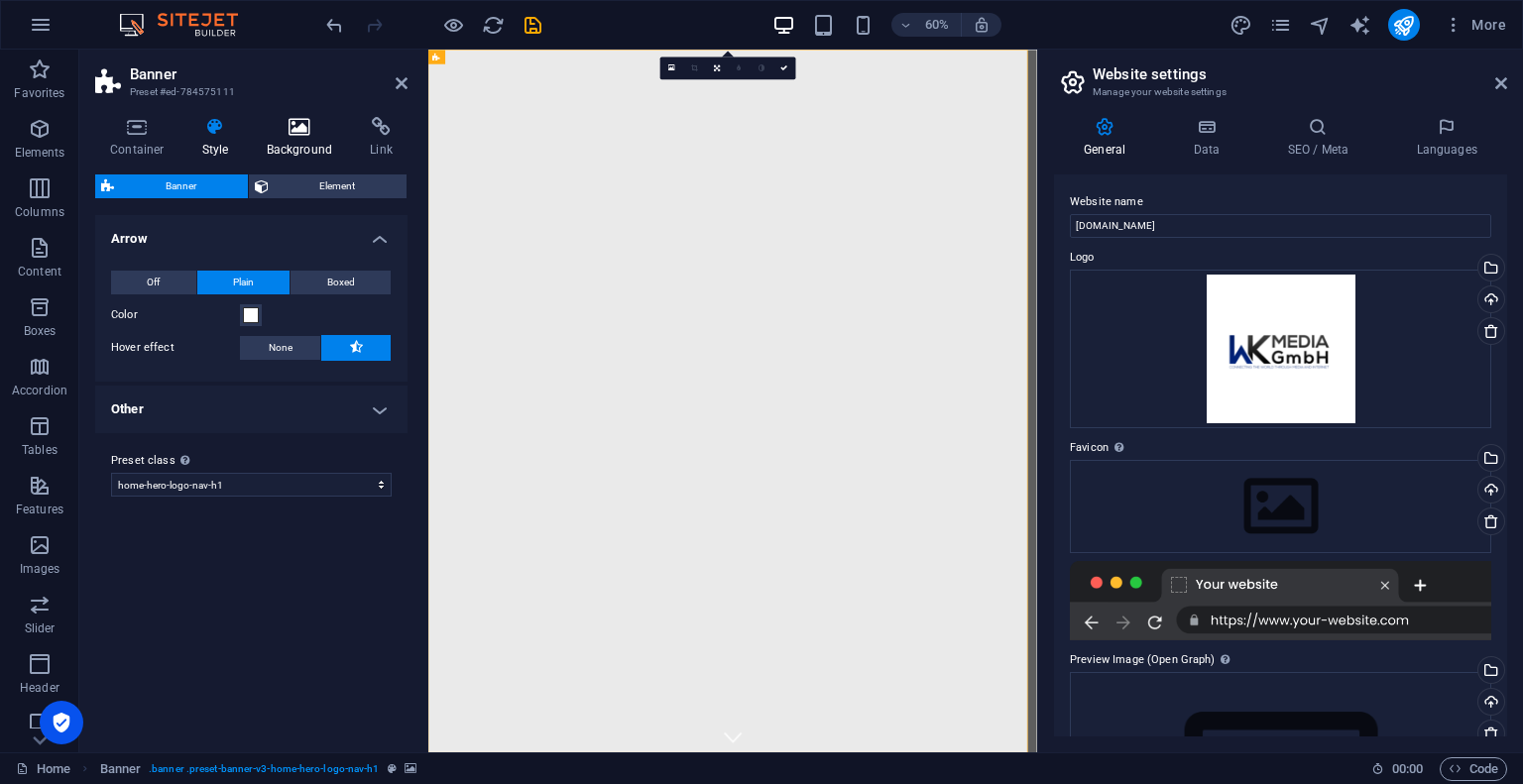 click on "Background" at bounding box center (303, 138) 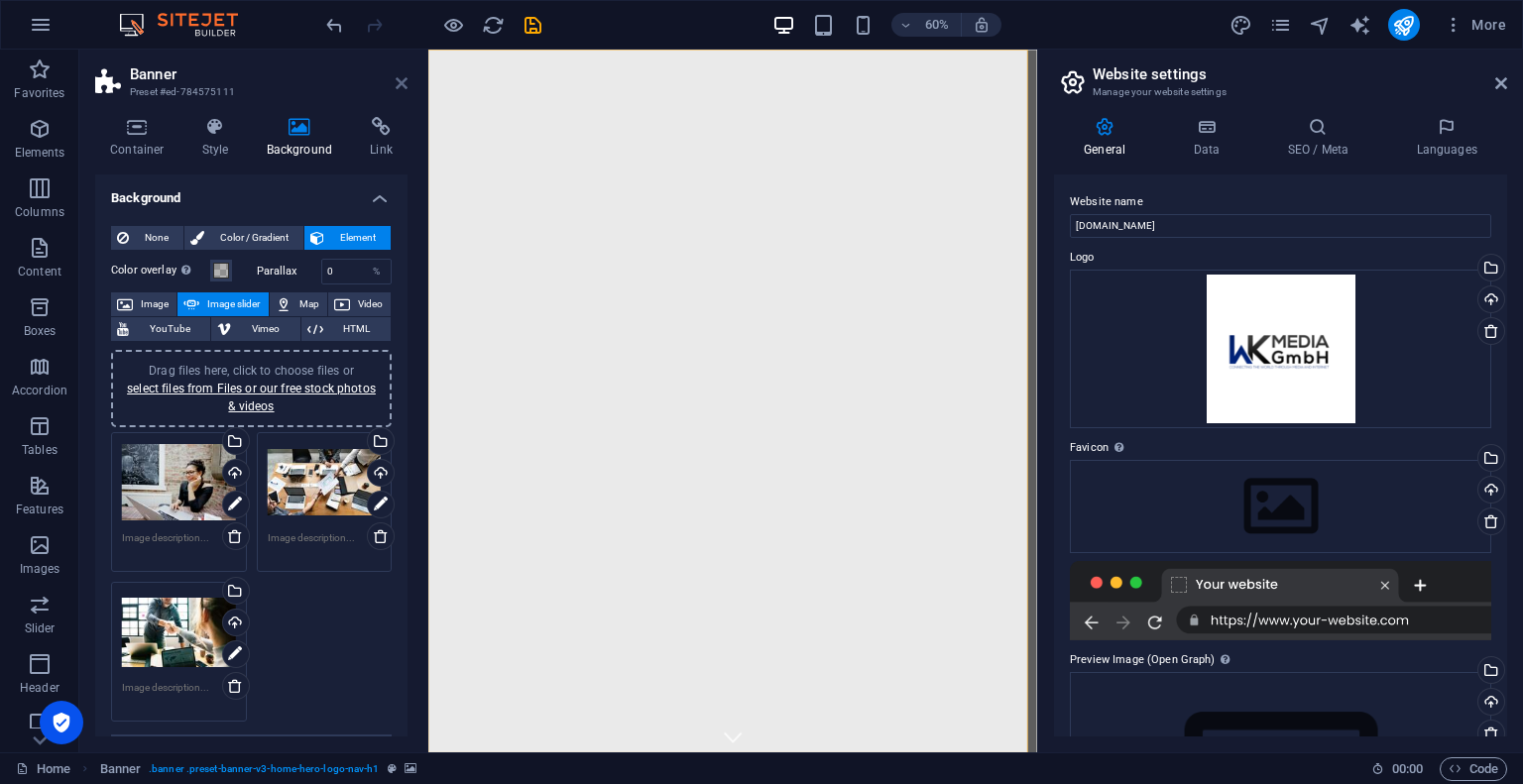 click at bounding box center [402, 83] 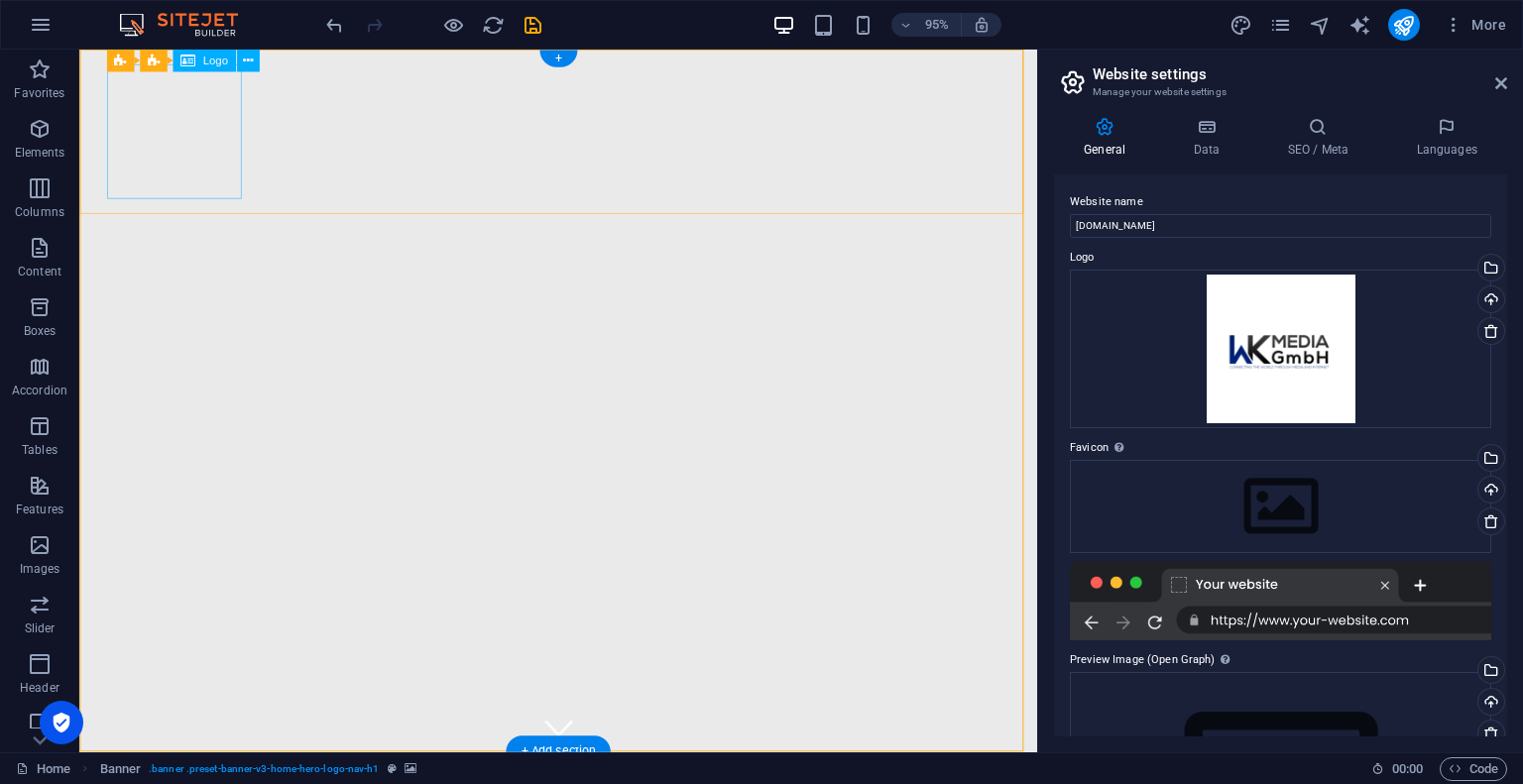 click at bounding box center [584, 875] 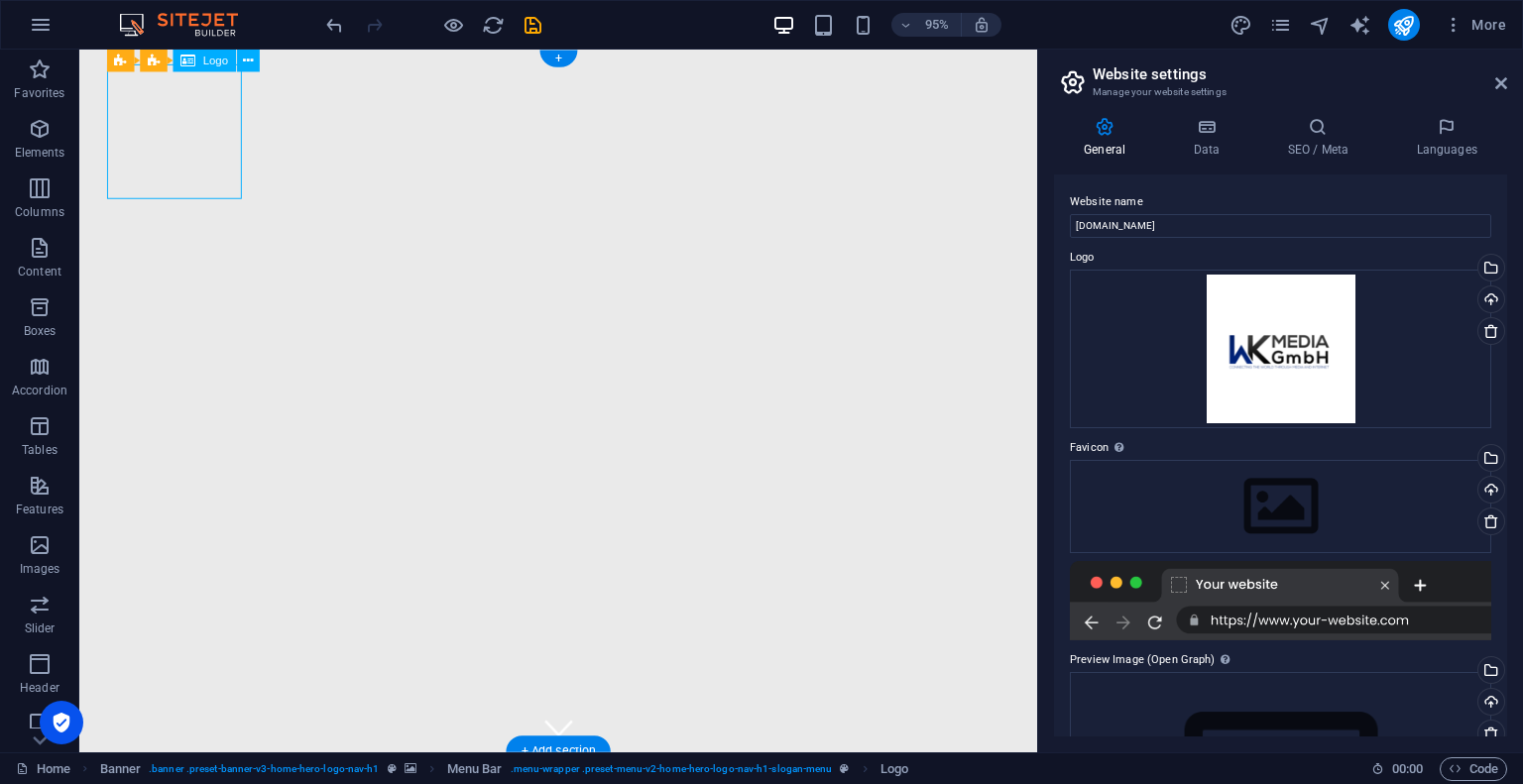 click at bounding box center (584, 875) 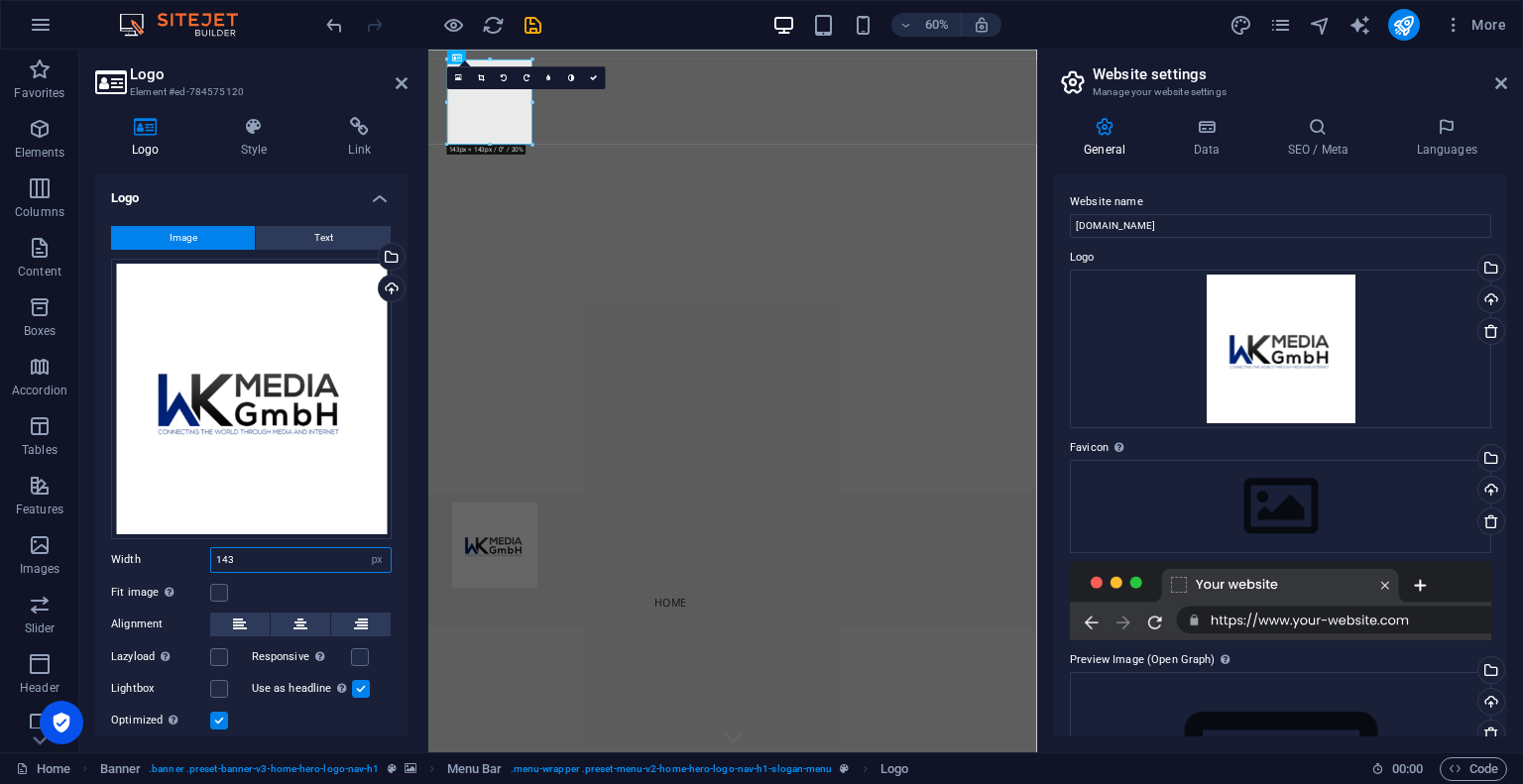 drag, startPoint x: 268, startPoint y: 562, endPoint x: 187, endPoint y: 574, distance: 81.88406 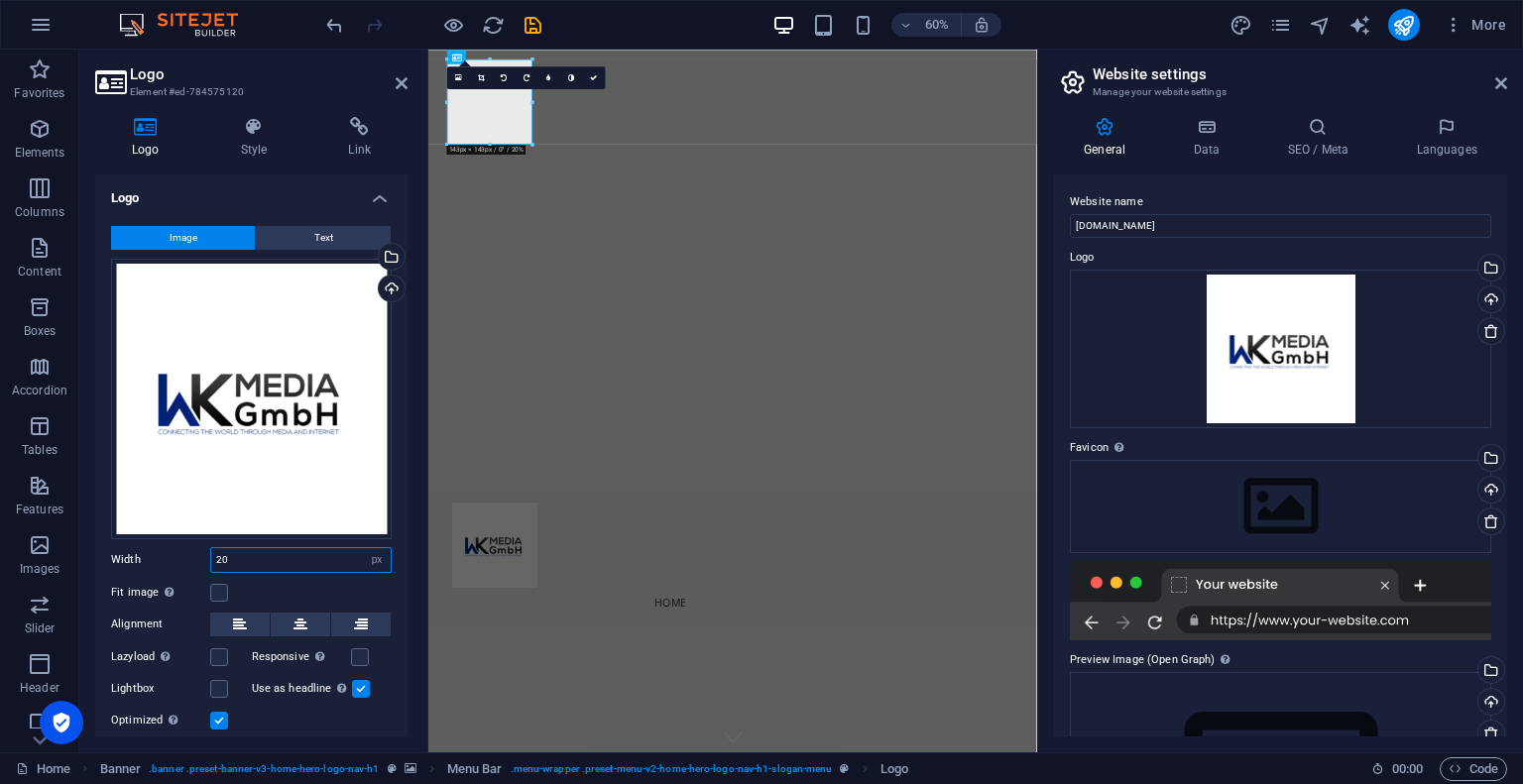 type on "2" 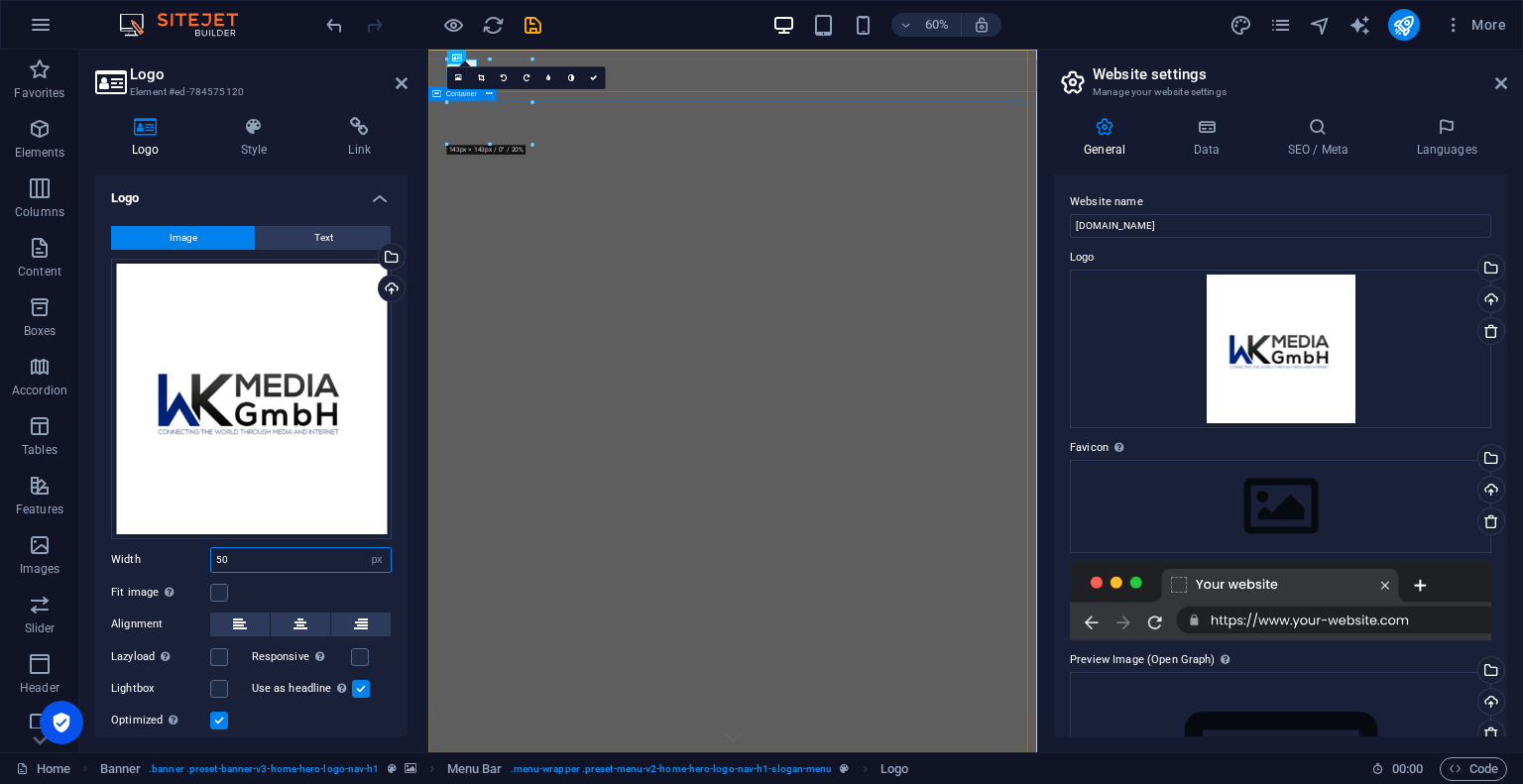 type on "50" 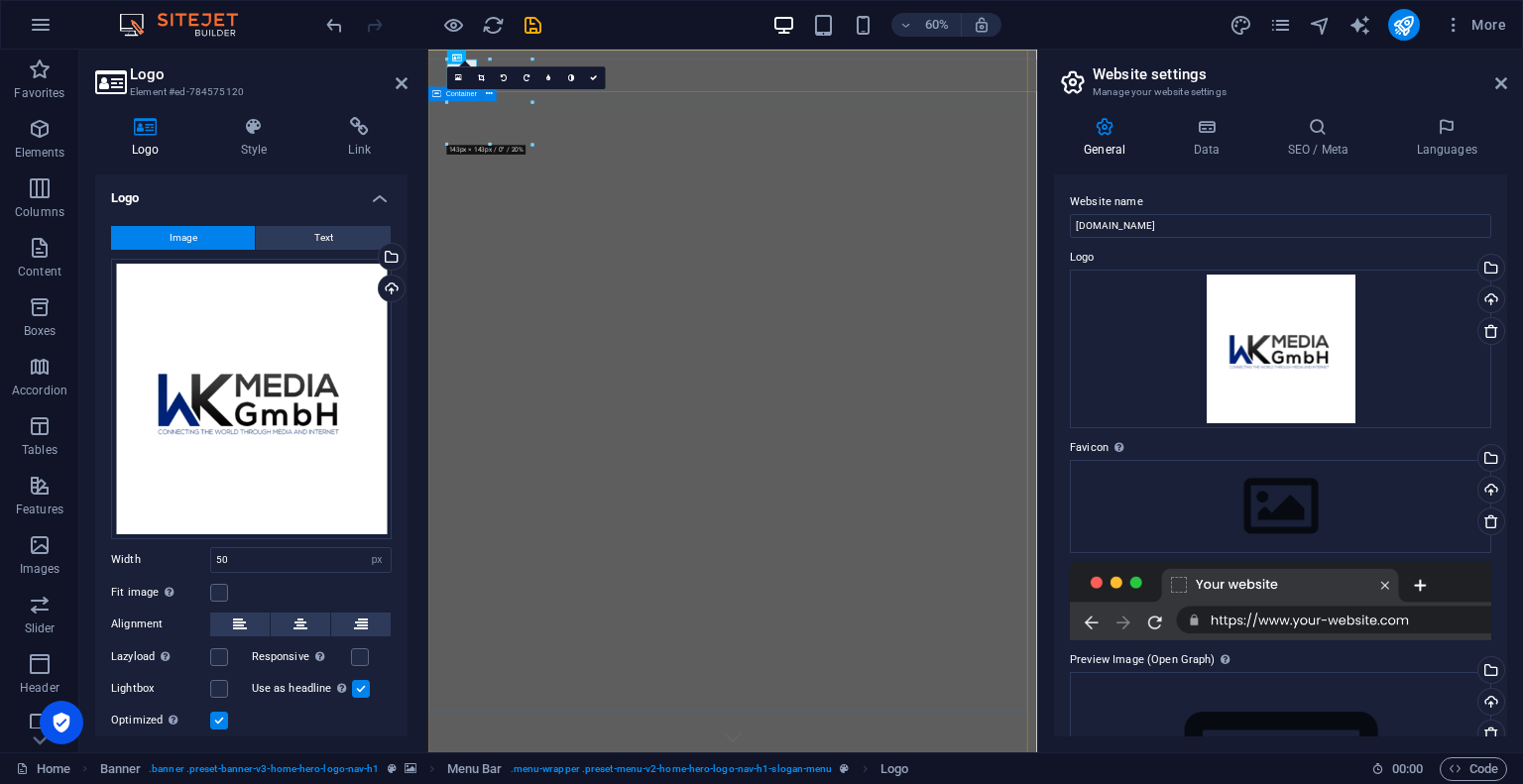 click on "Welcome to [DOMAIN_NAME] - Your Partner in Web Development!" at bounding box center (935, 1462) 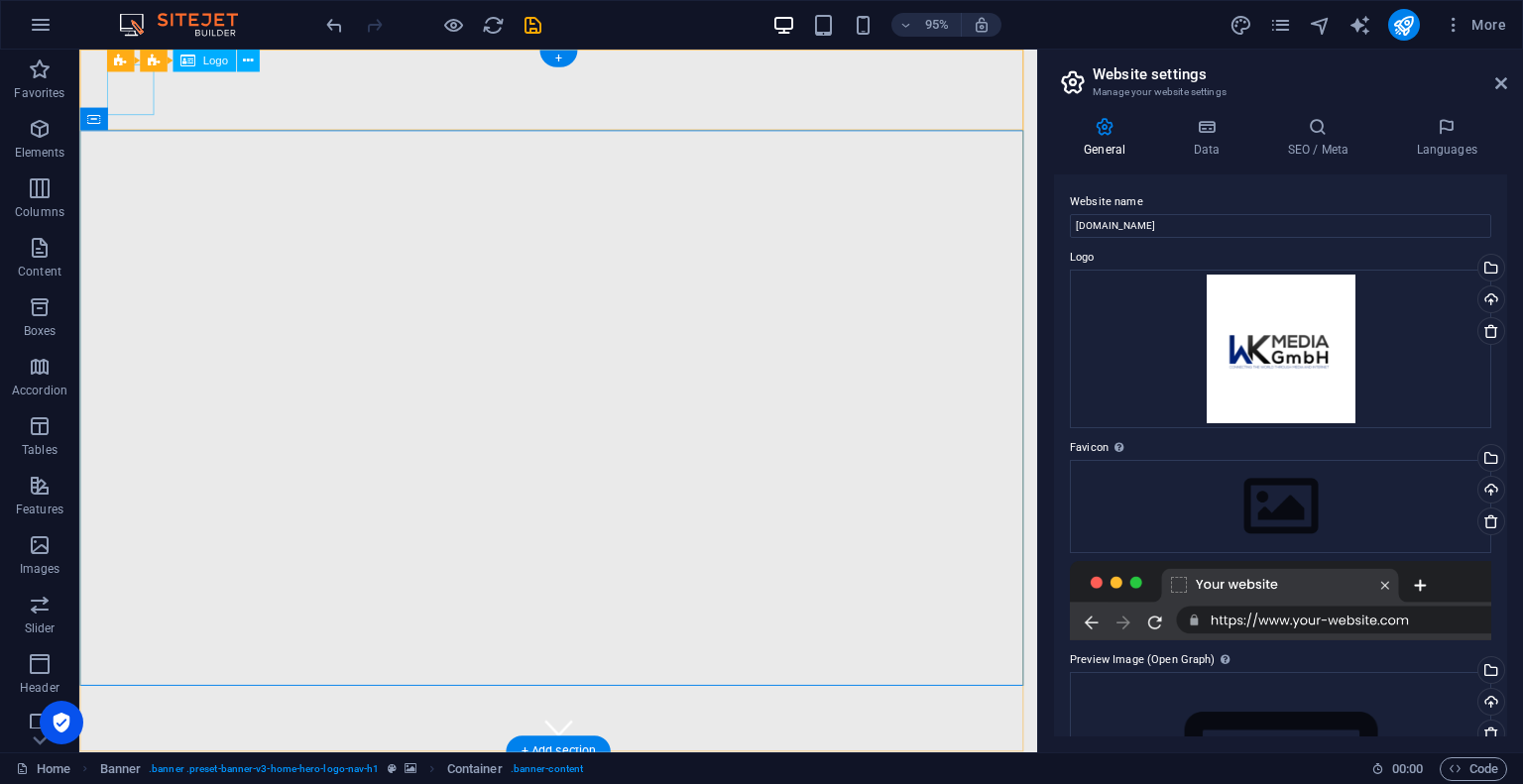 click at bounding box center [584, 1264] 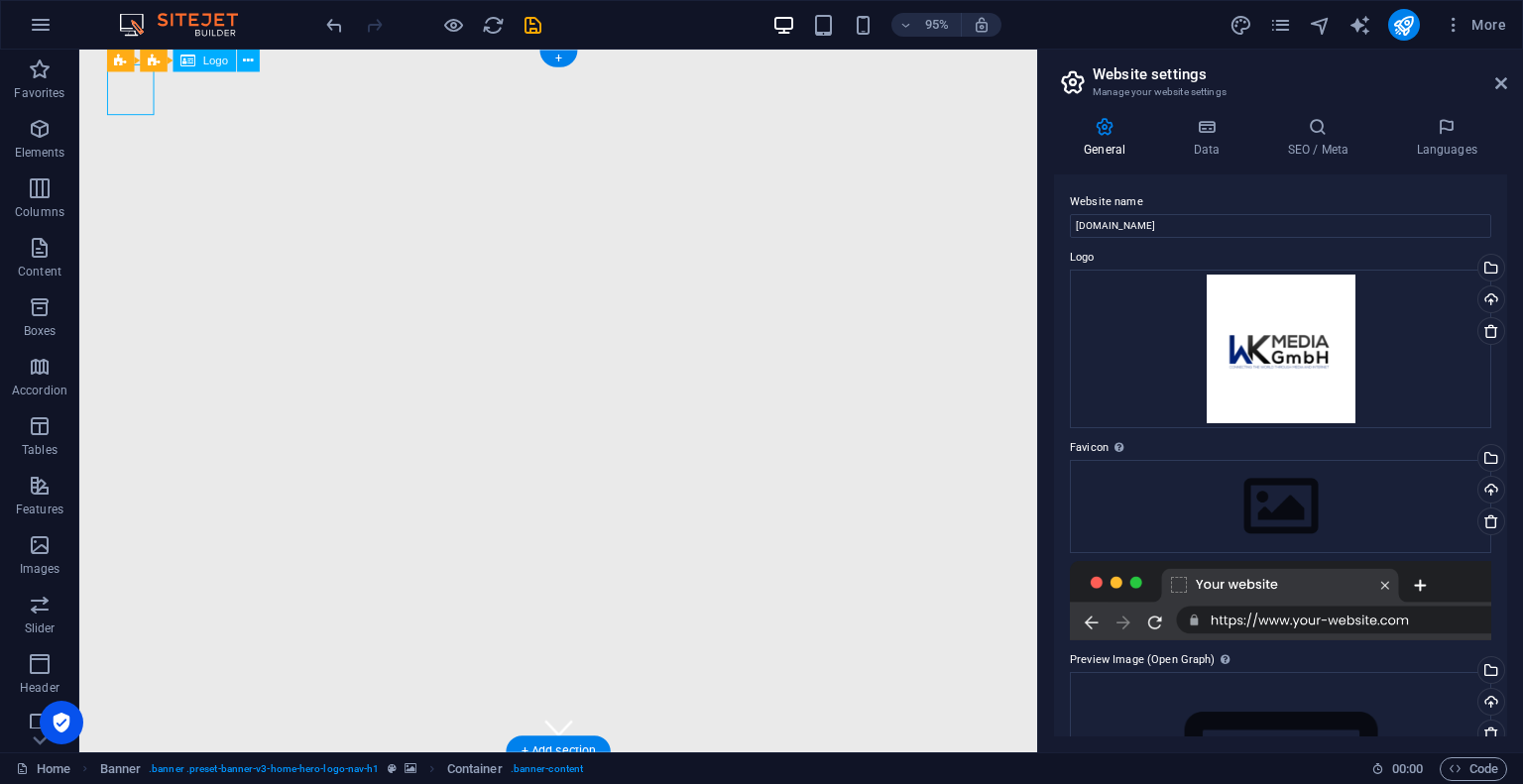 click at bounding box center (584, 1264) 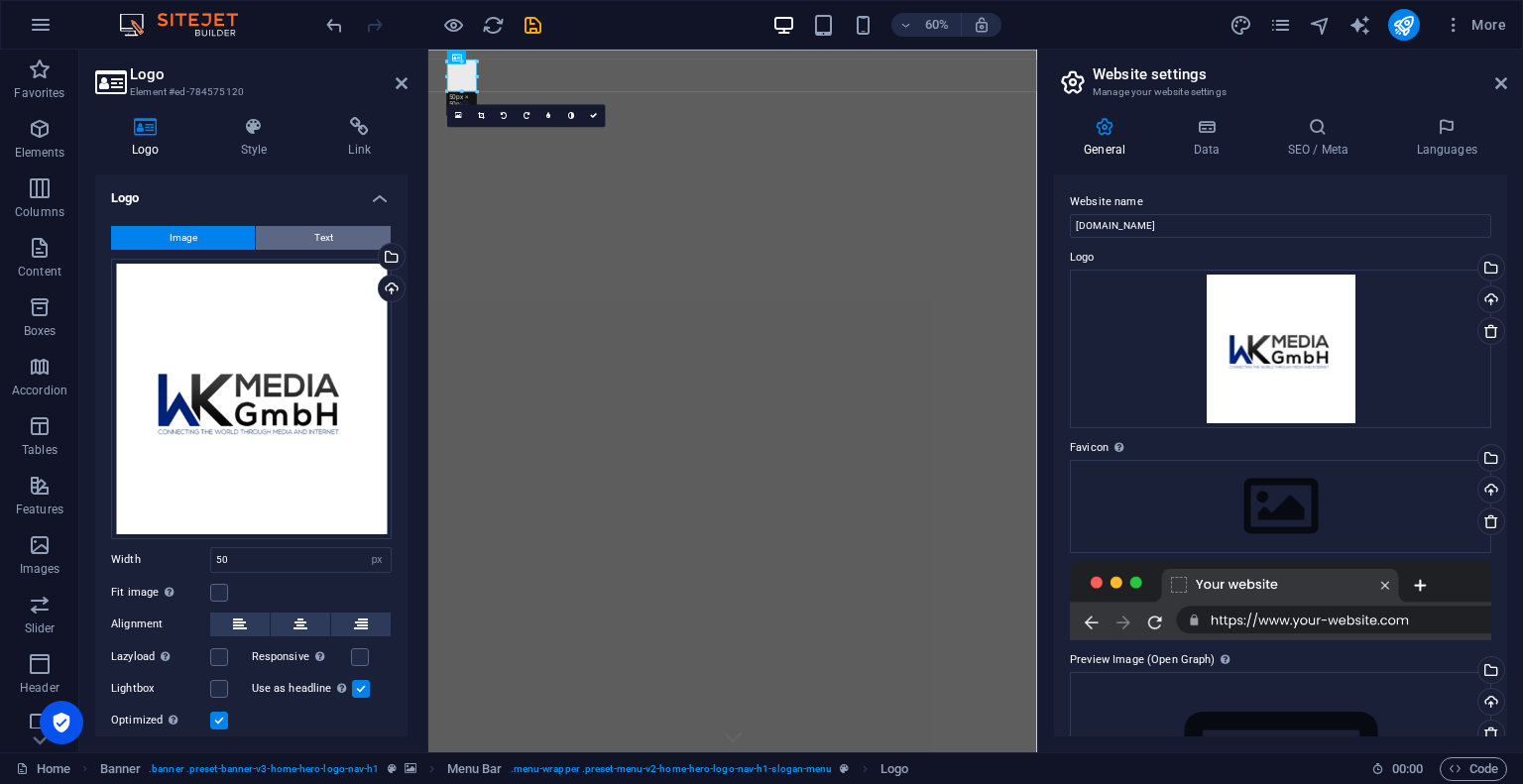 click on "Text" at bounding box center (323, 238) 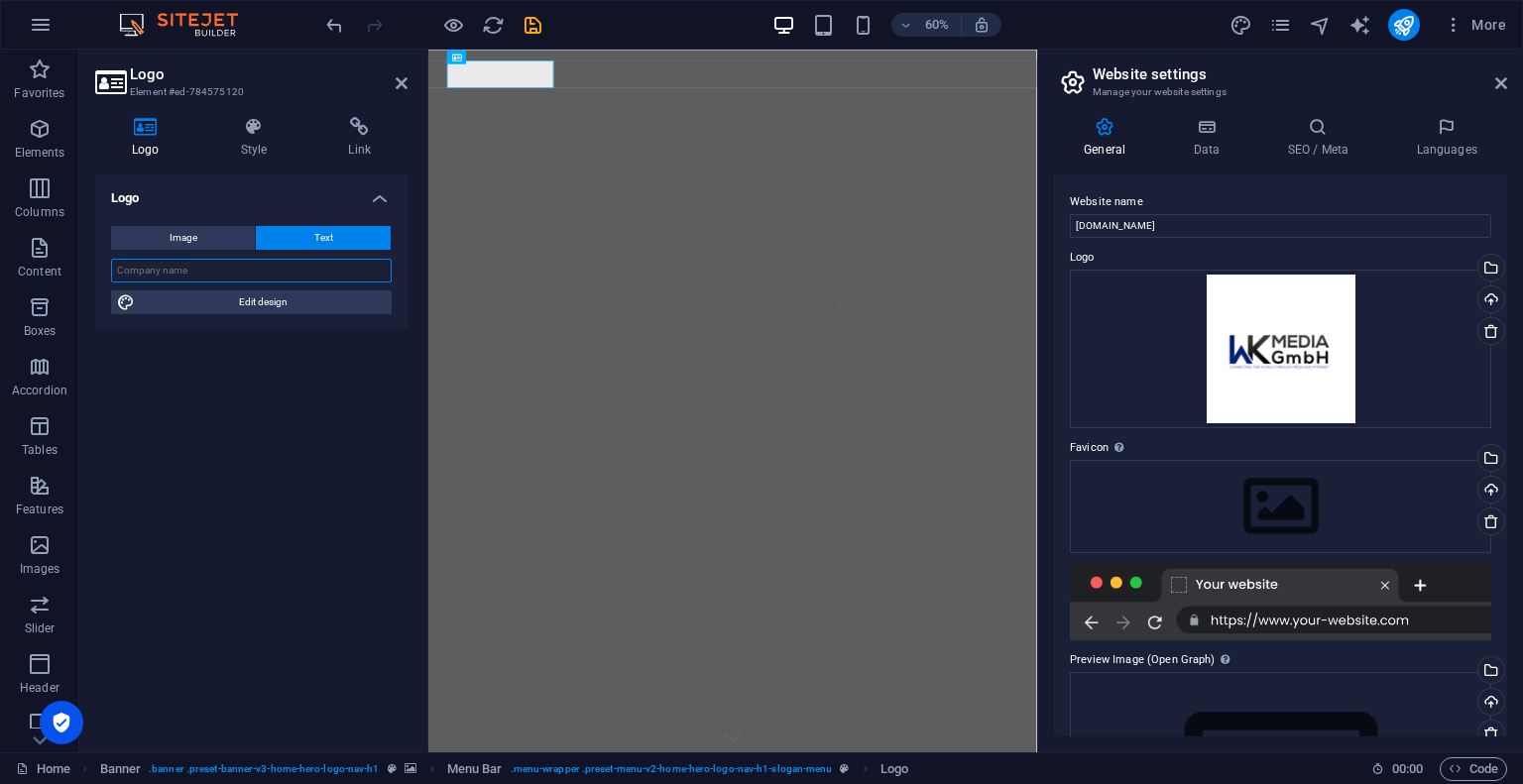 click at bounding box center [251, 271] 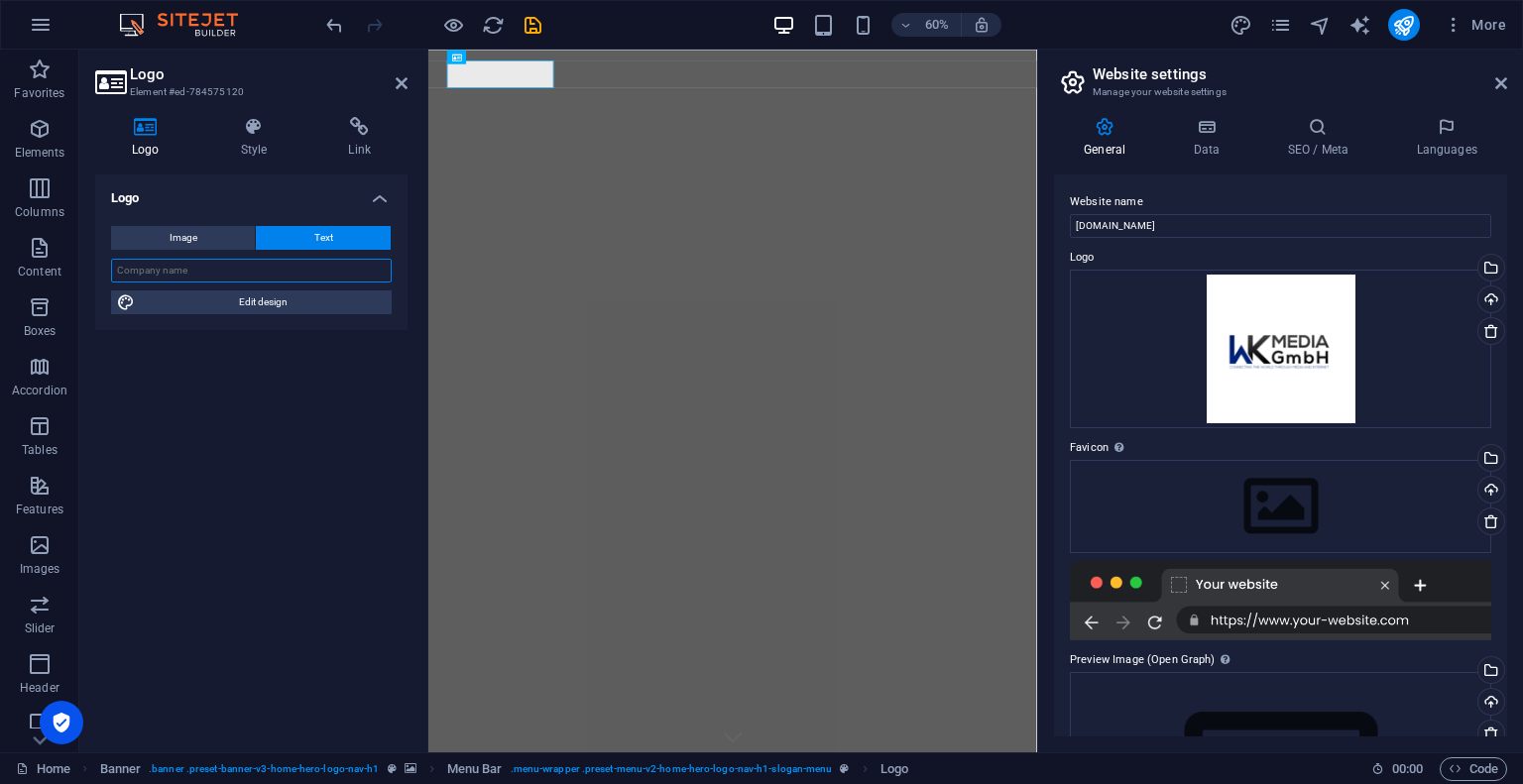type on "WK Media GmbH" 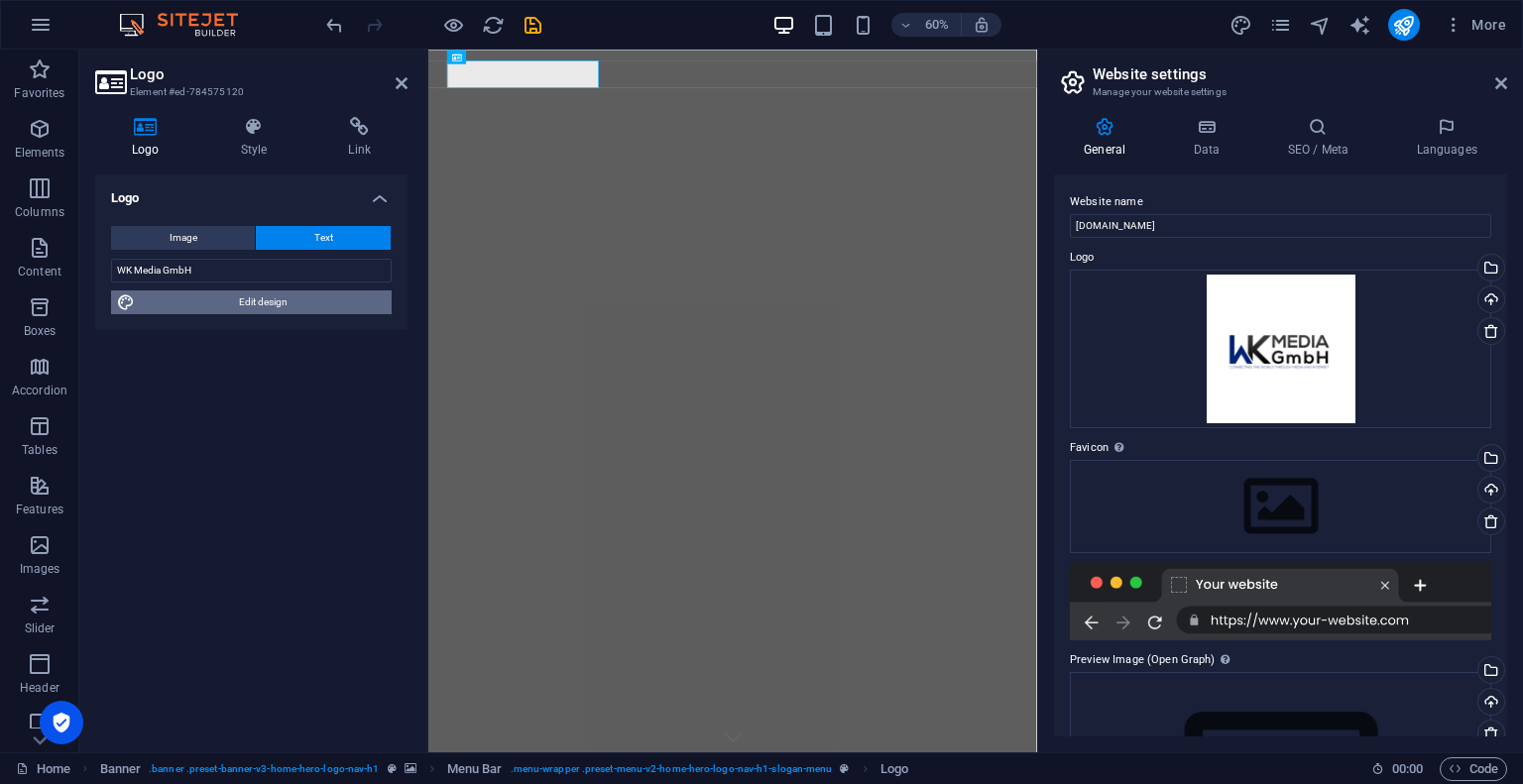 click on "Edit design" at bounding box center (263, 302) 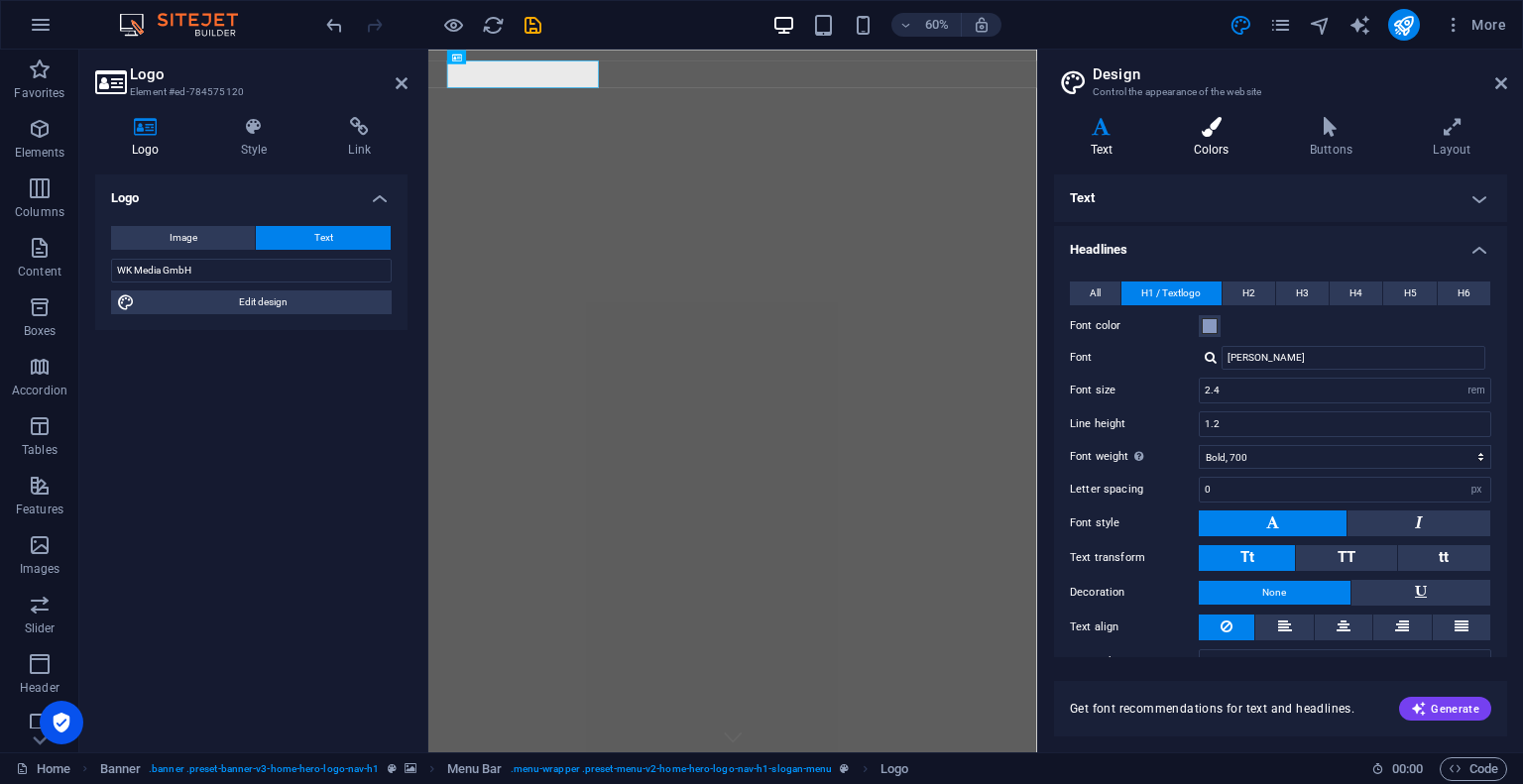 click at bounding box center (1211, 127) 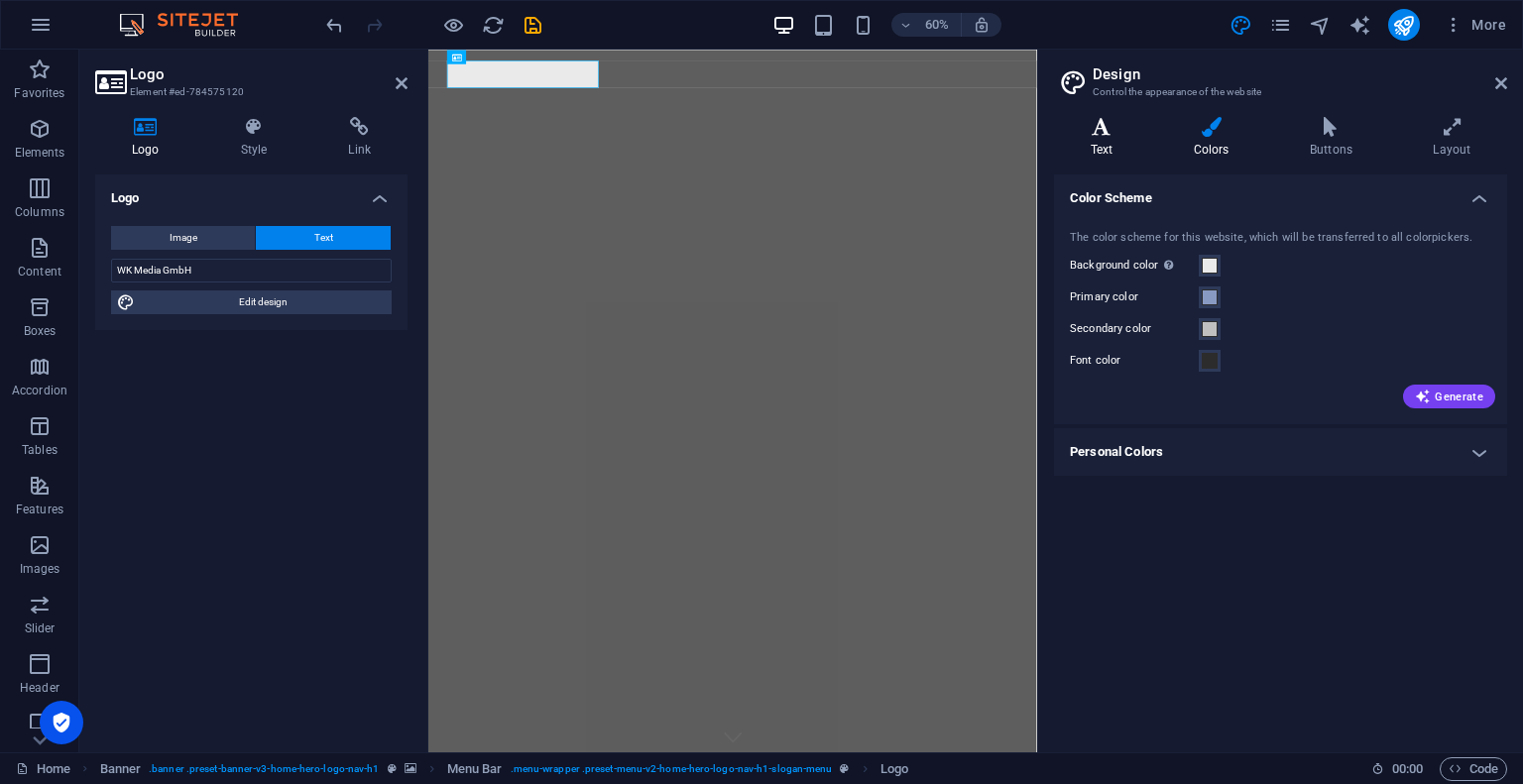 click at bounding box center (1102, 127) 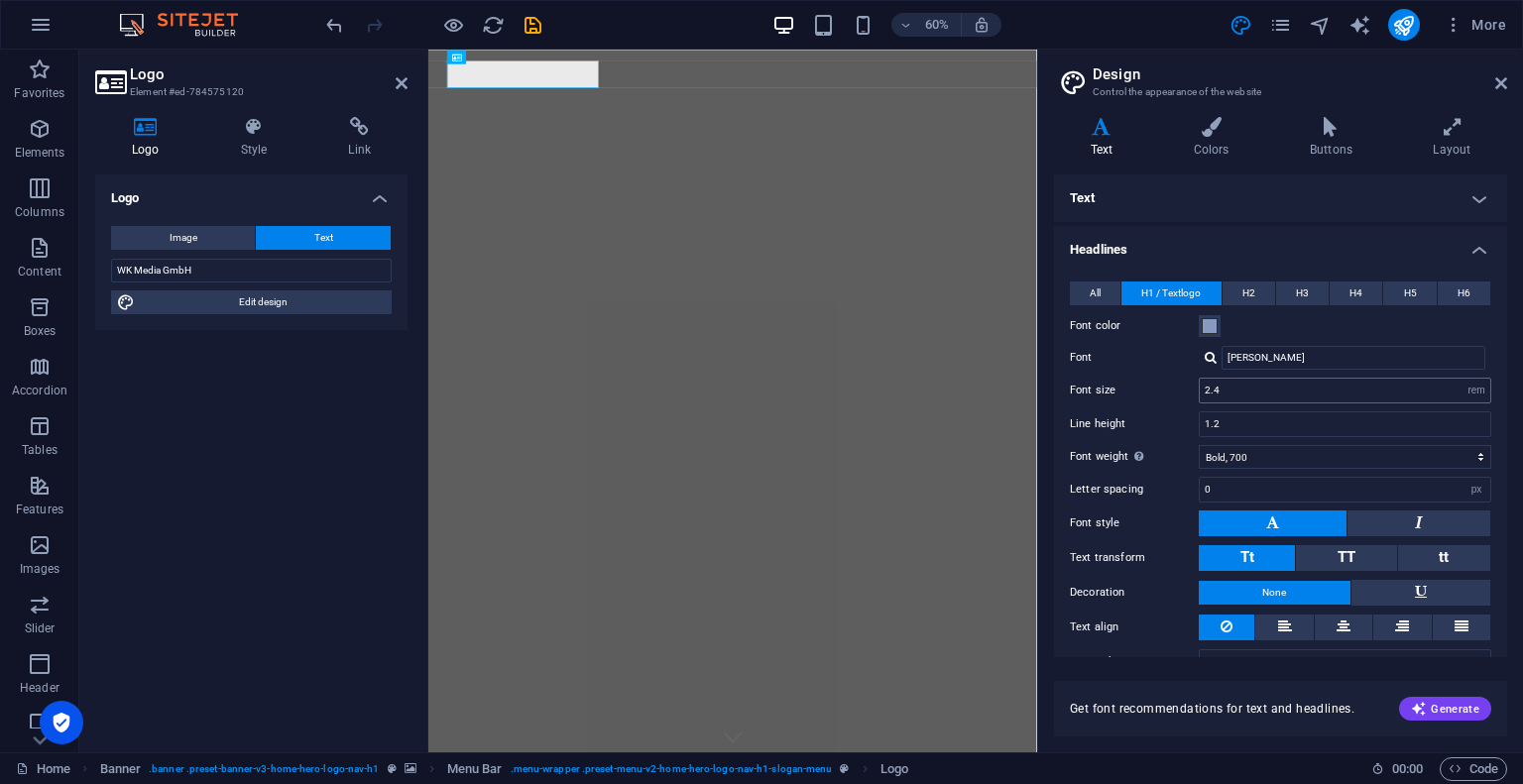 scroll, scrollTop: 33, scrollLeft: 0, axis: vertical 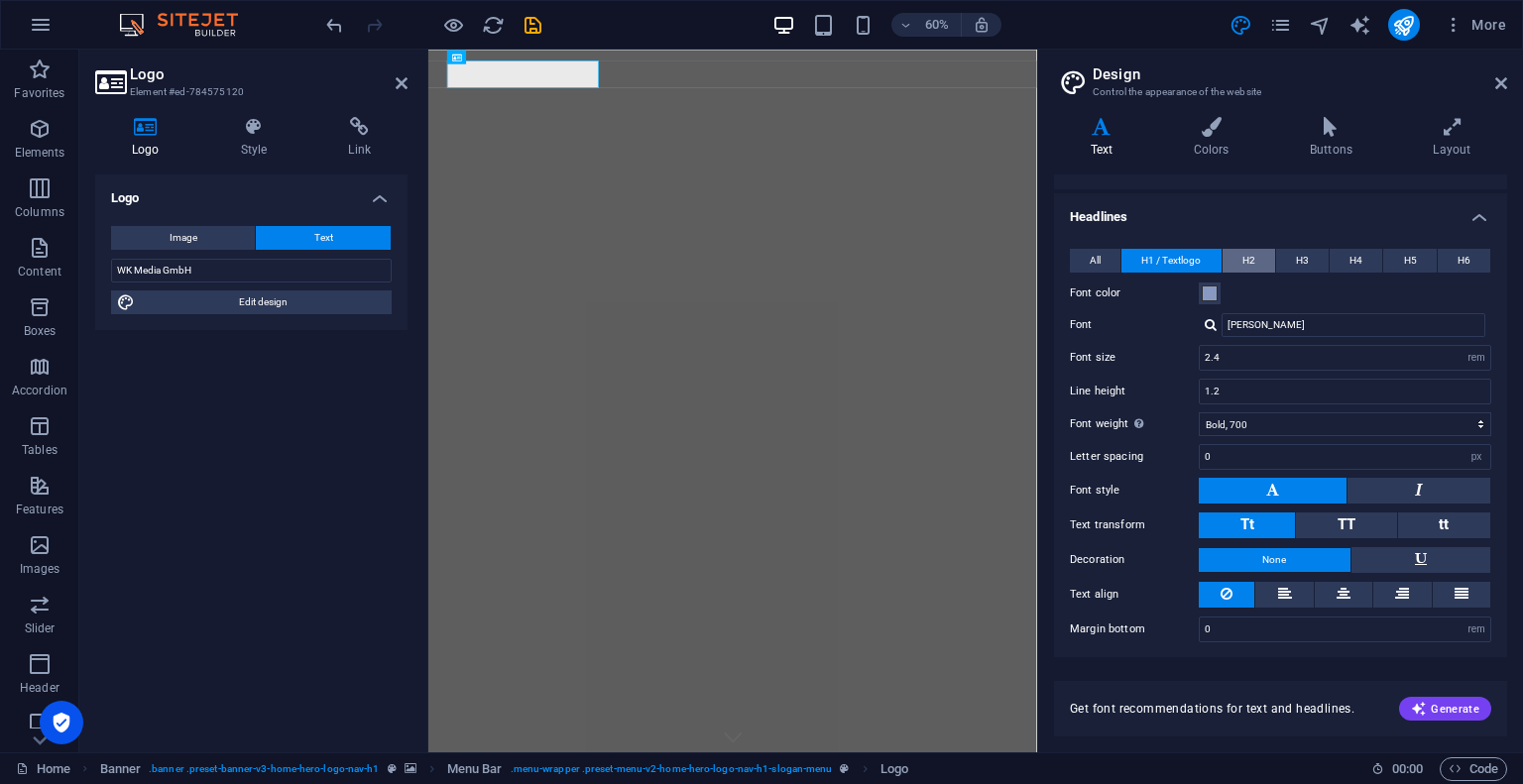 click on "H2" at bounding box center [1248, 261] 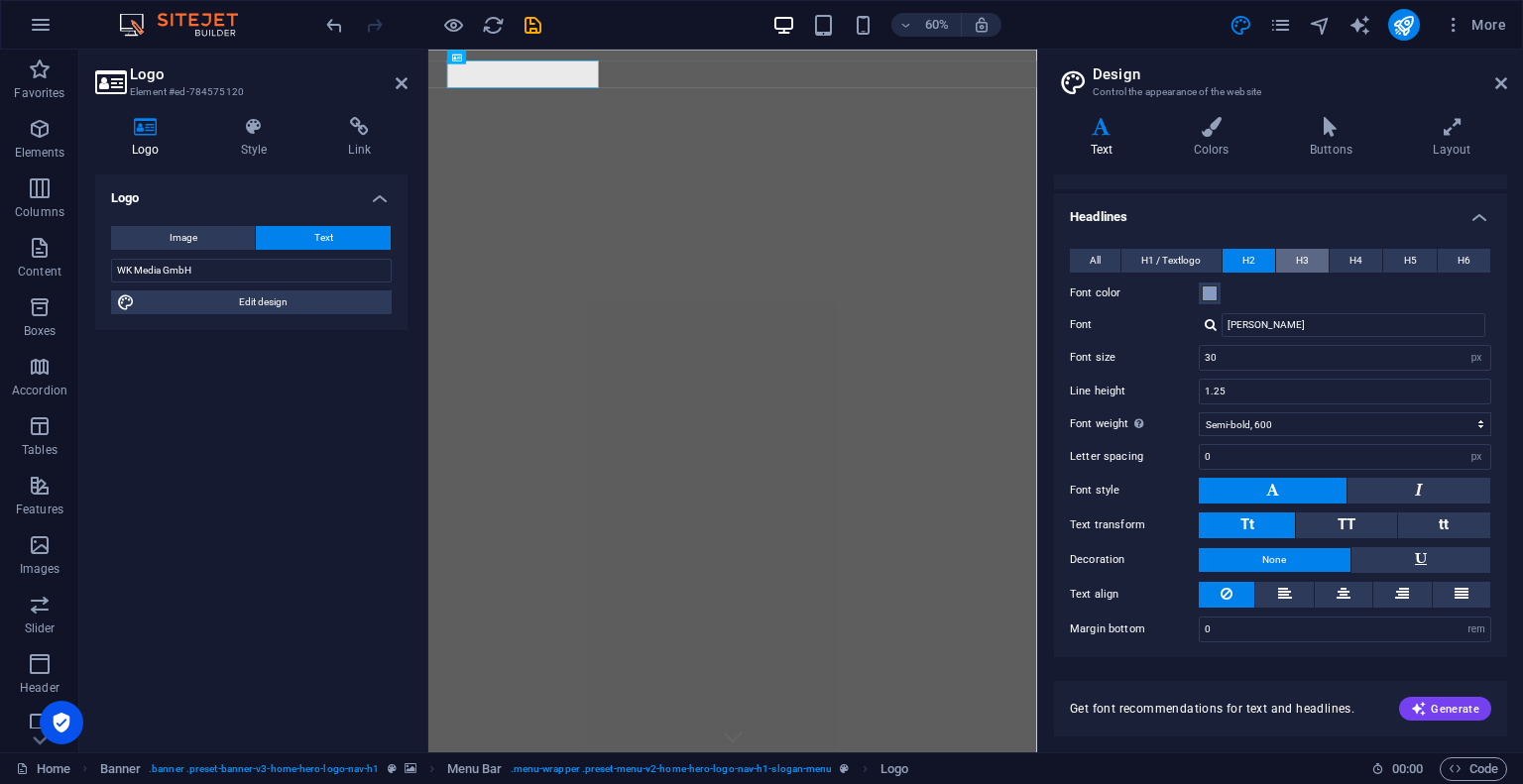 click on "H3" at bounding box center [1302, 261] 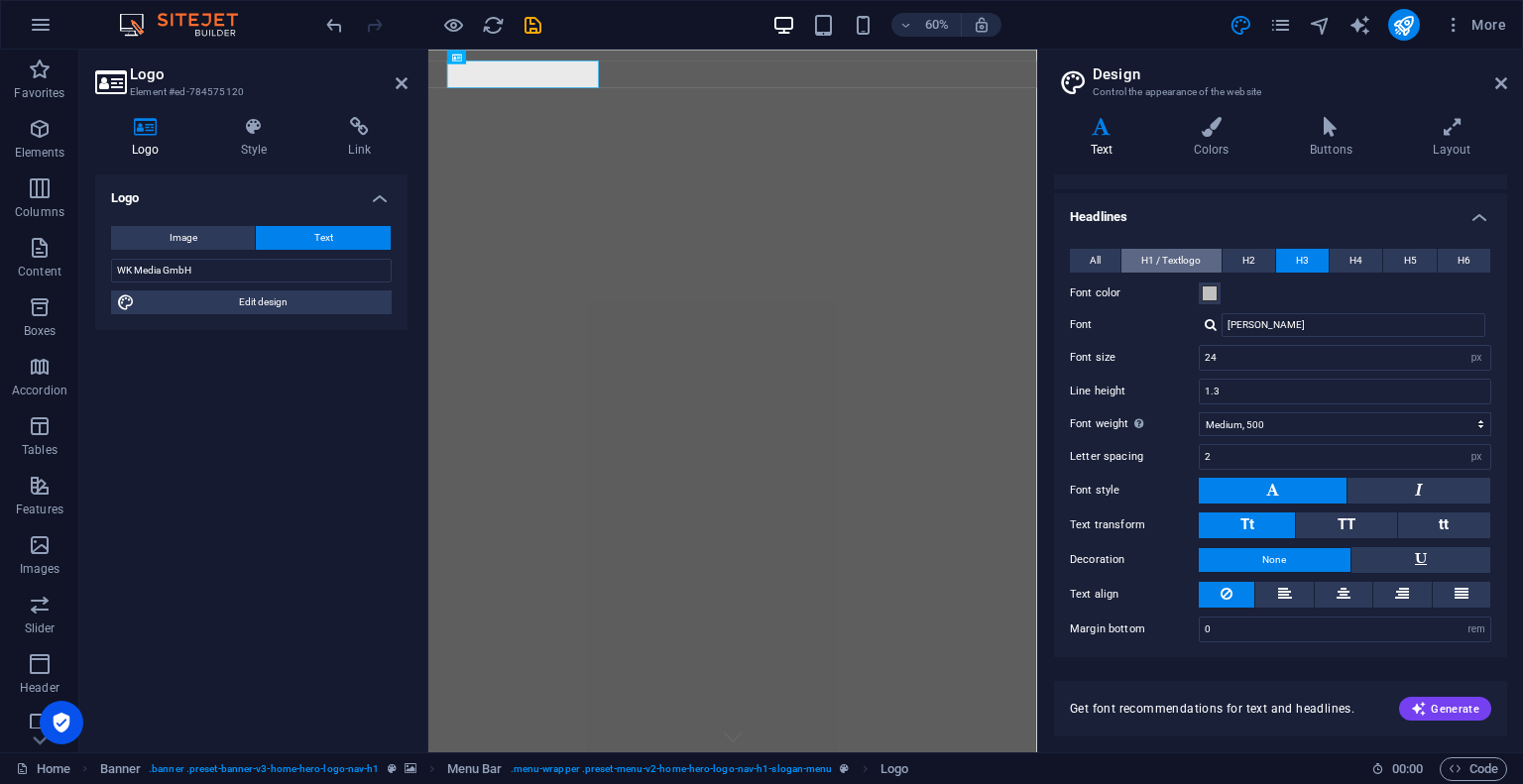 click on "H1 / Textlogo" at bounding box center [1171, 261] 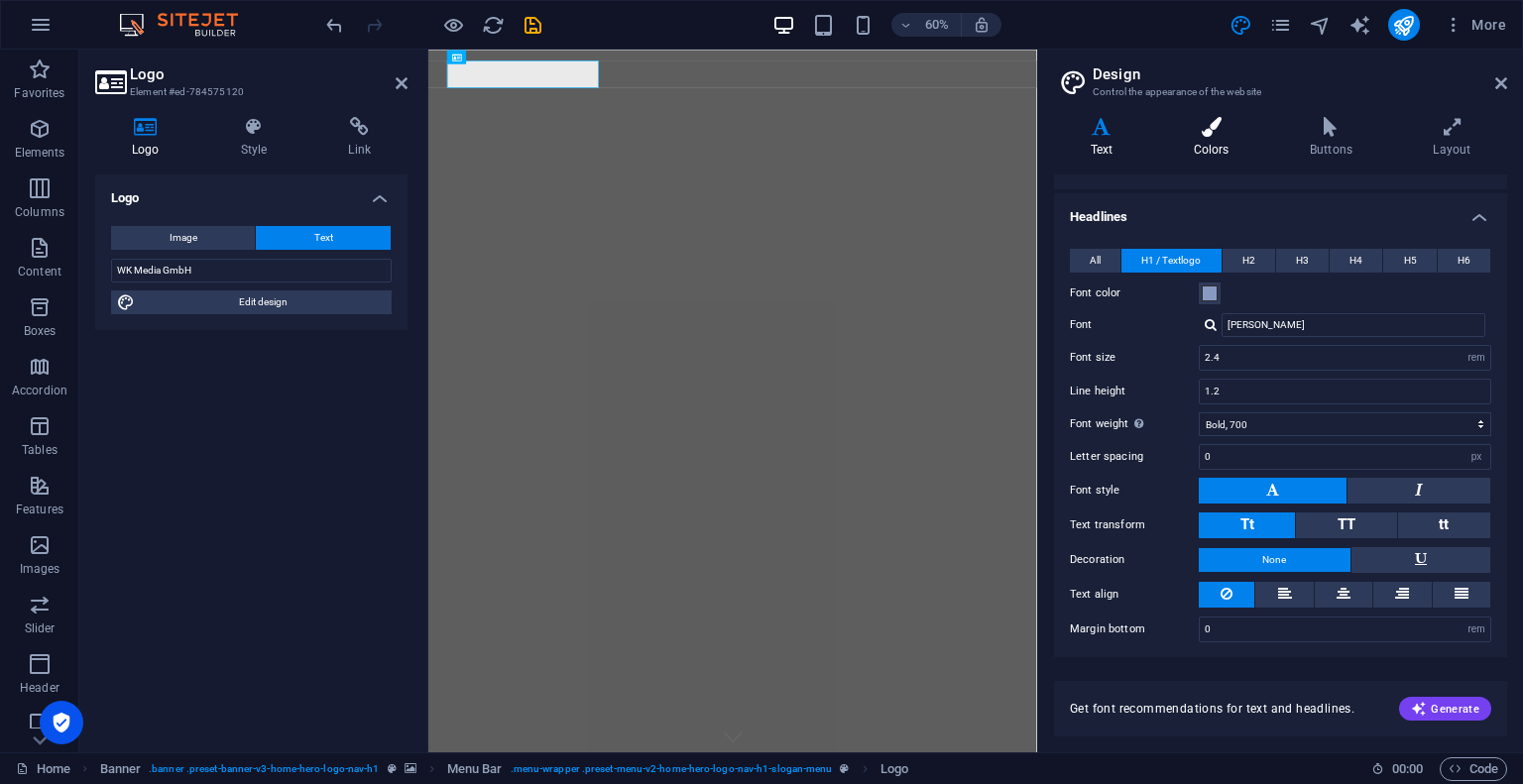 click on "Colors" at bounding box center [1215, 138] 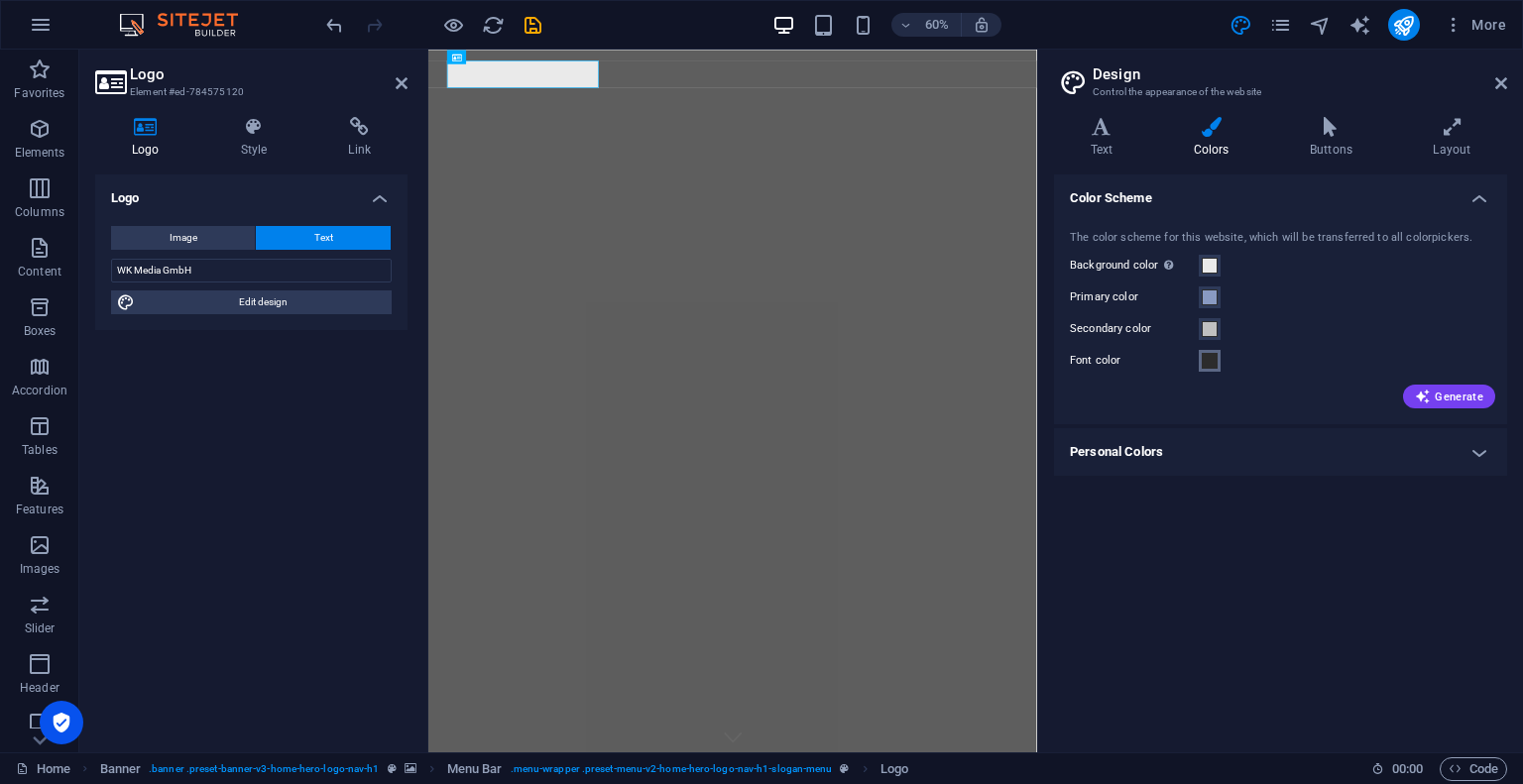 click at bounding box center (1210, 361) 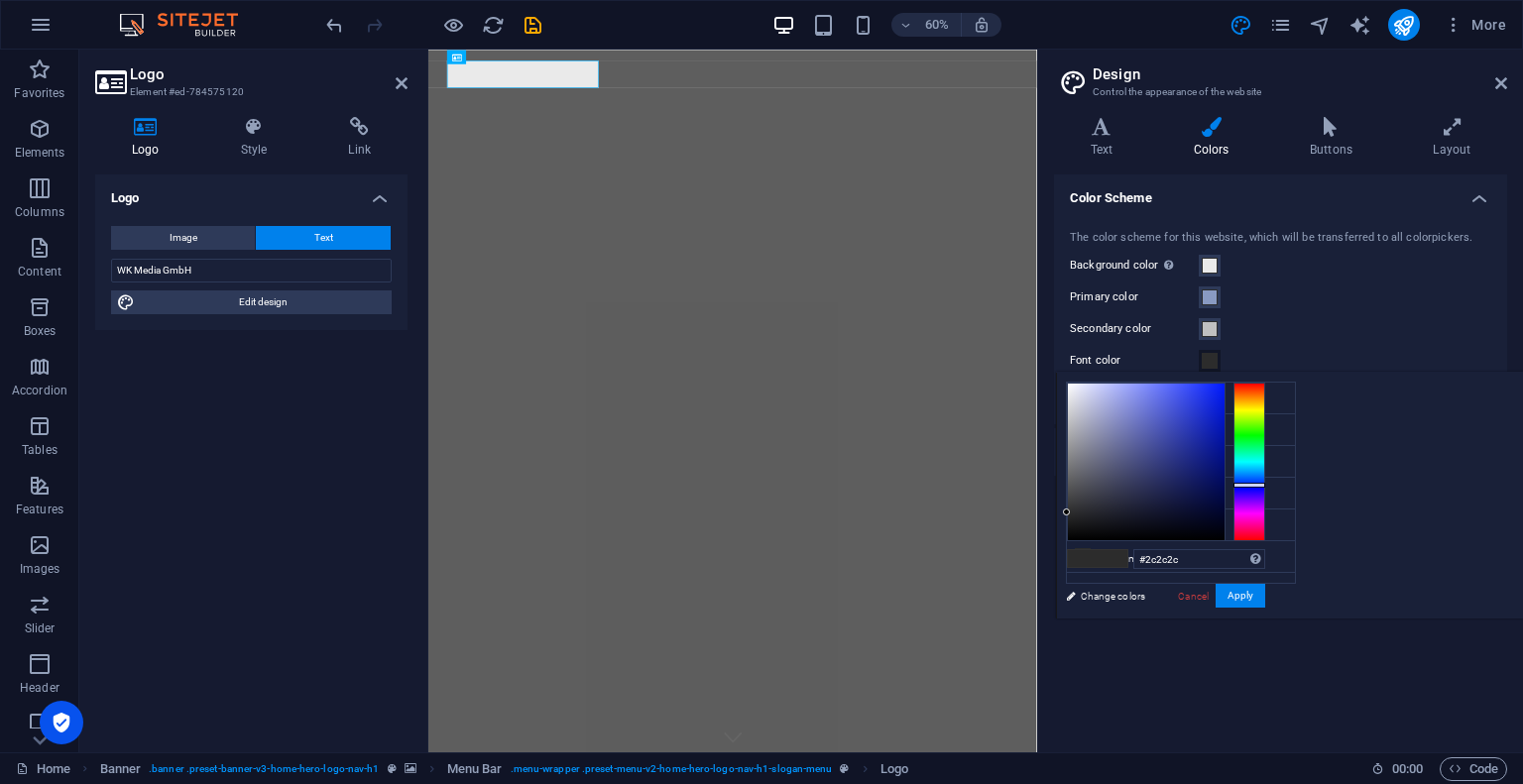click at bounding box center (1249, 462) 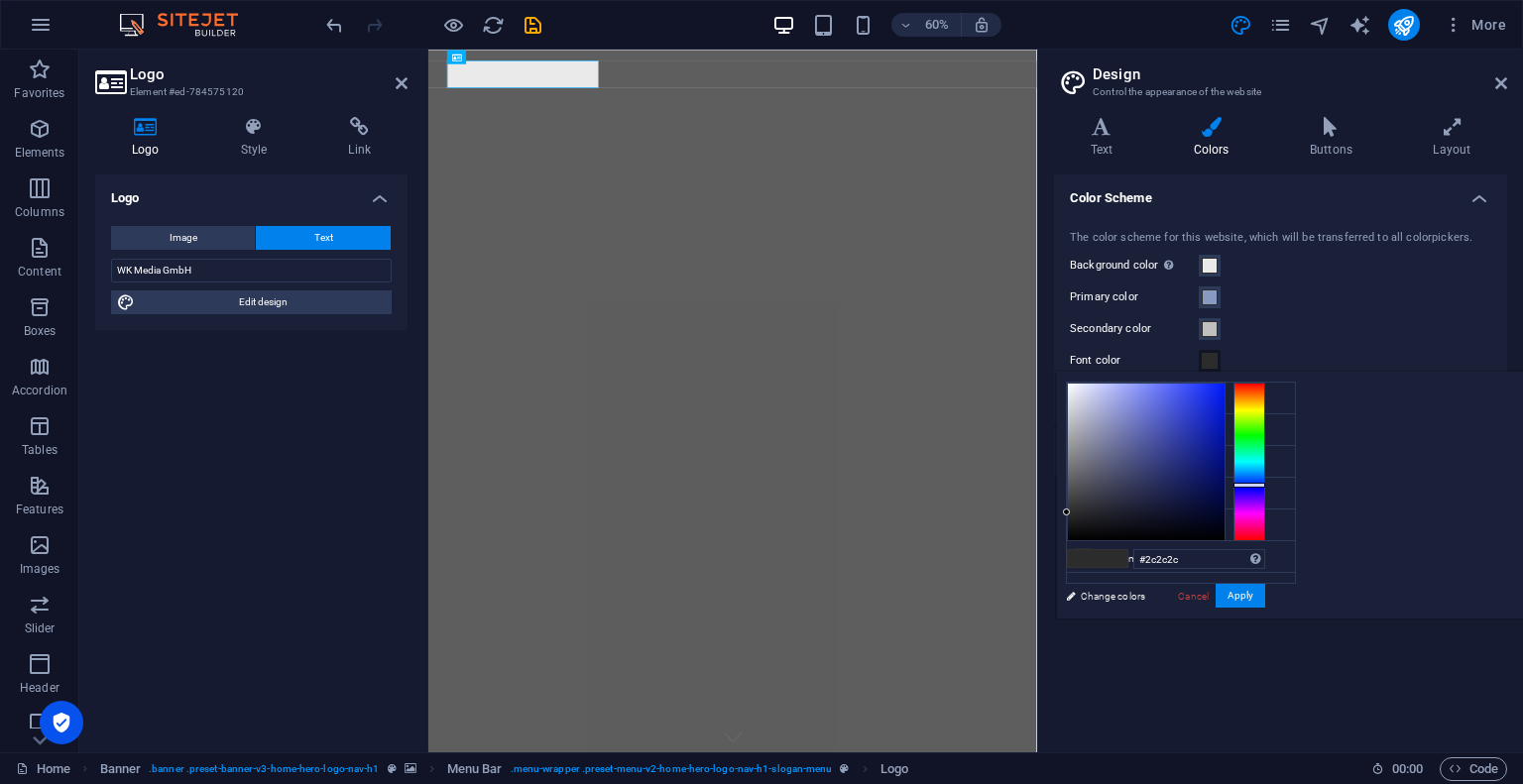 type on "#3d4ee9" 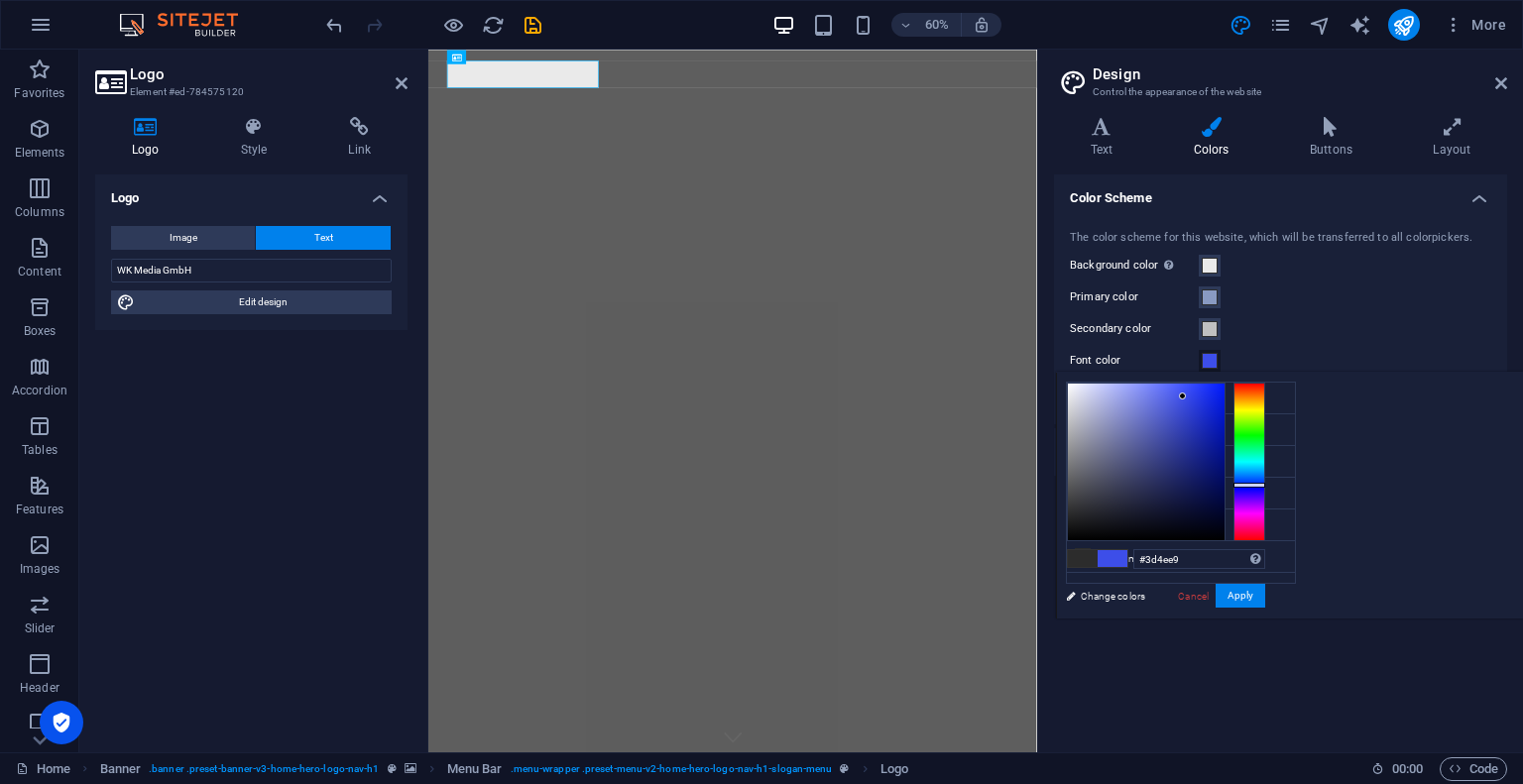 click at bounding box center [1146, 462] 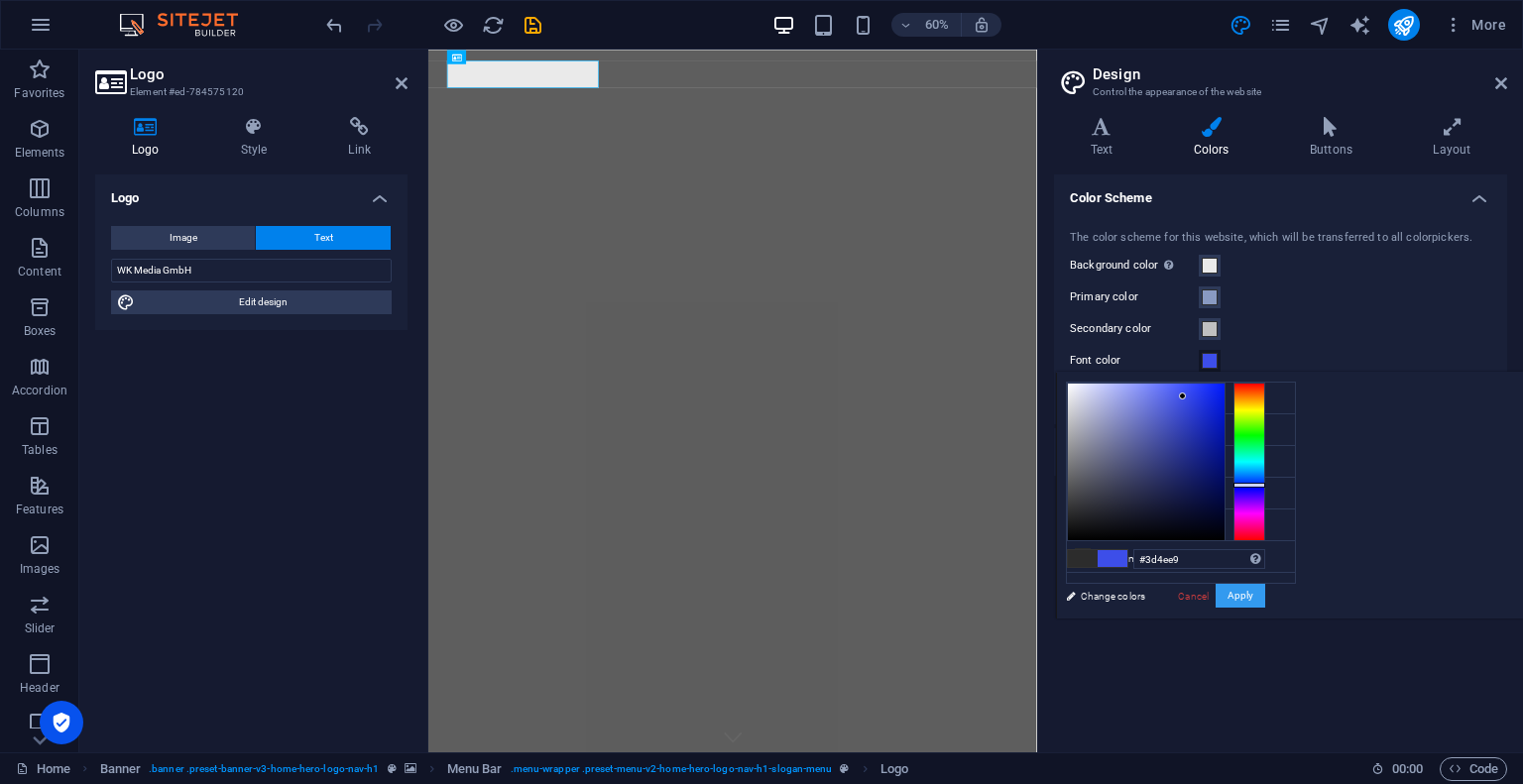 click on "Apply" at bounding box center (1240, 596) 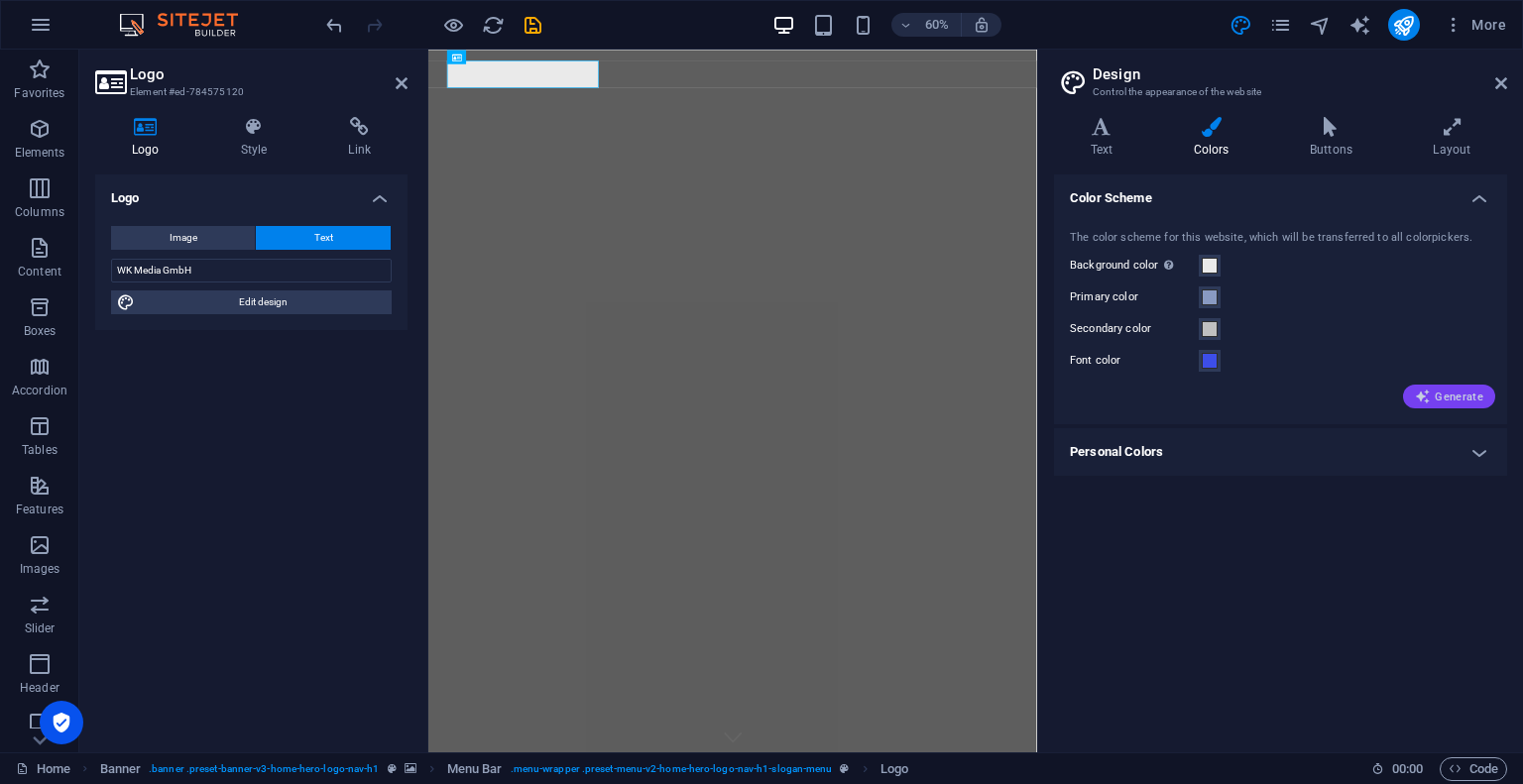click on "Generate" at bounding box center (1449, 396) 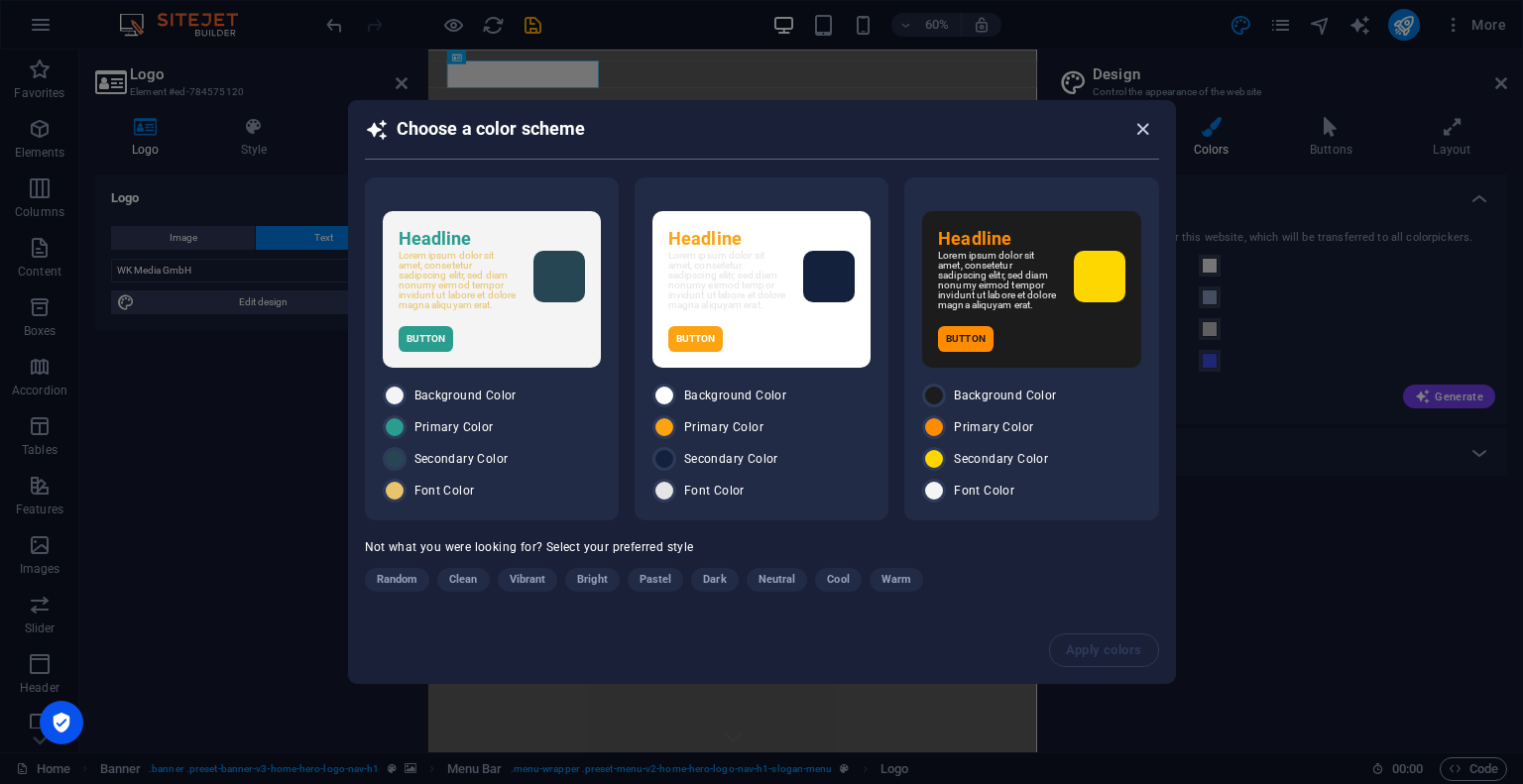 click at bounding box center (1142, 129) 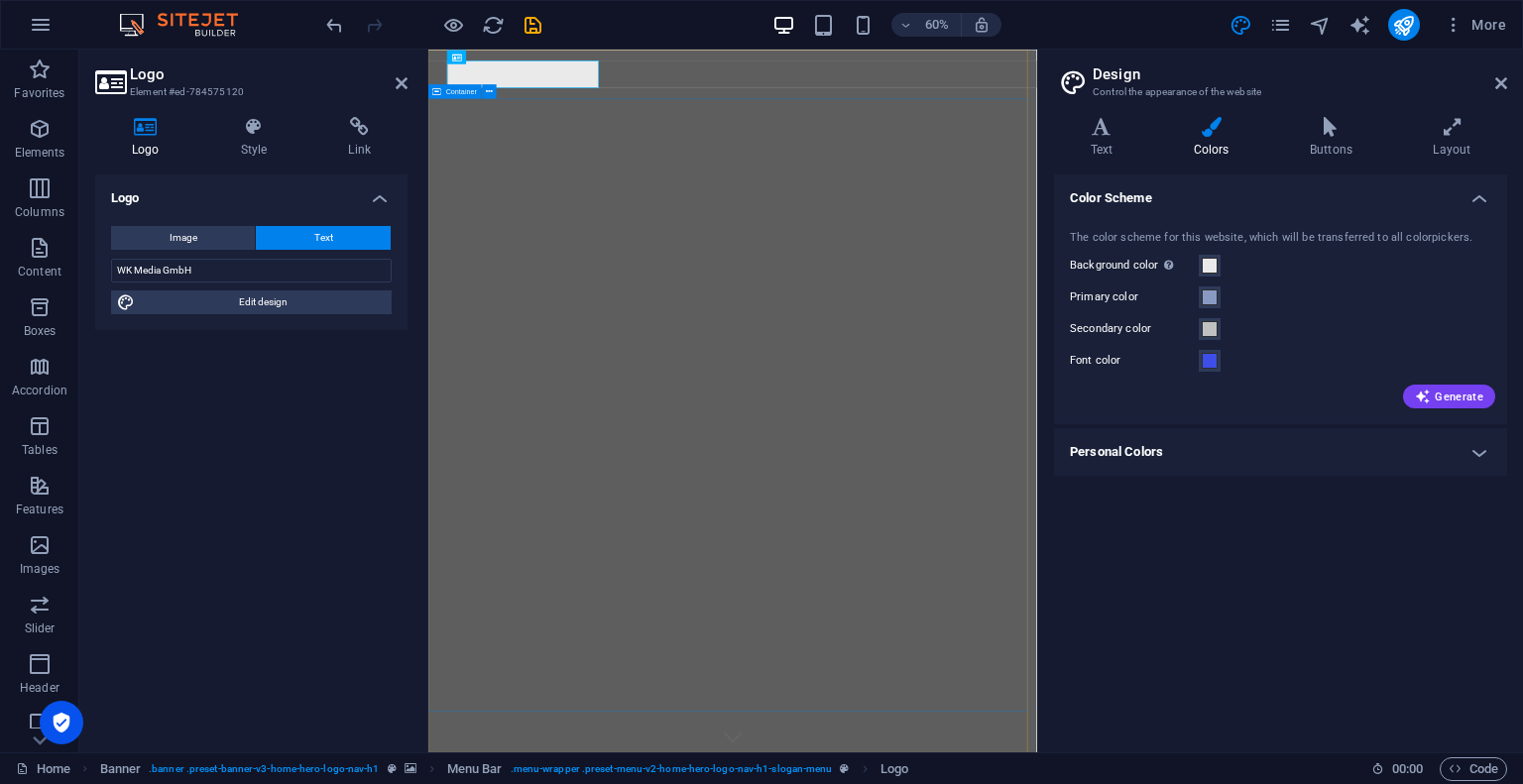 click on "Welcome to [DOMAIN_NAME] - Your Partner in Web Development!" at bounding box center (935, 1454) 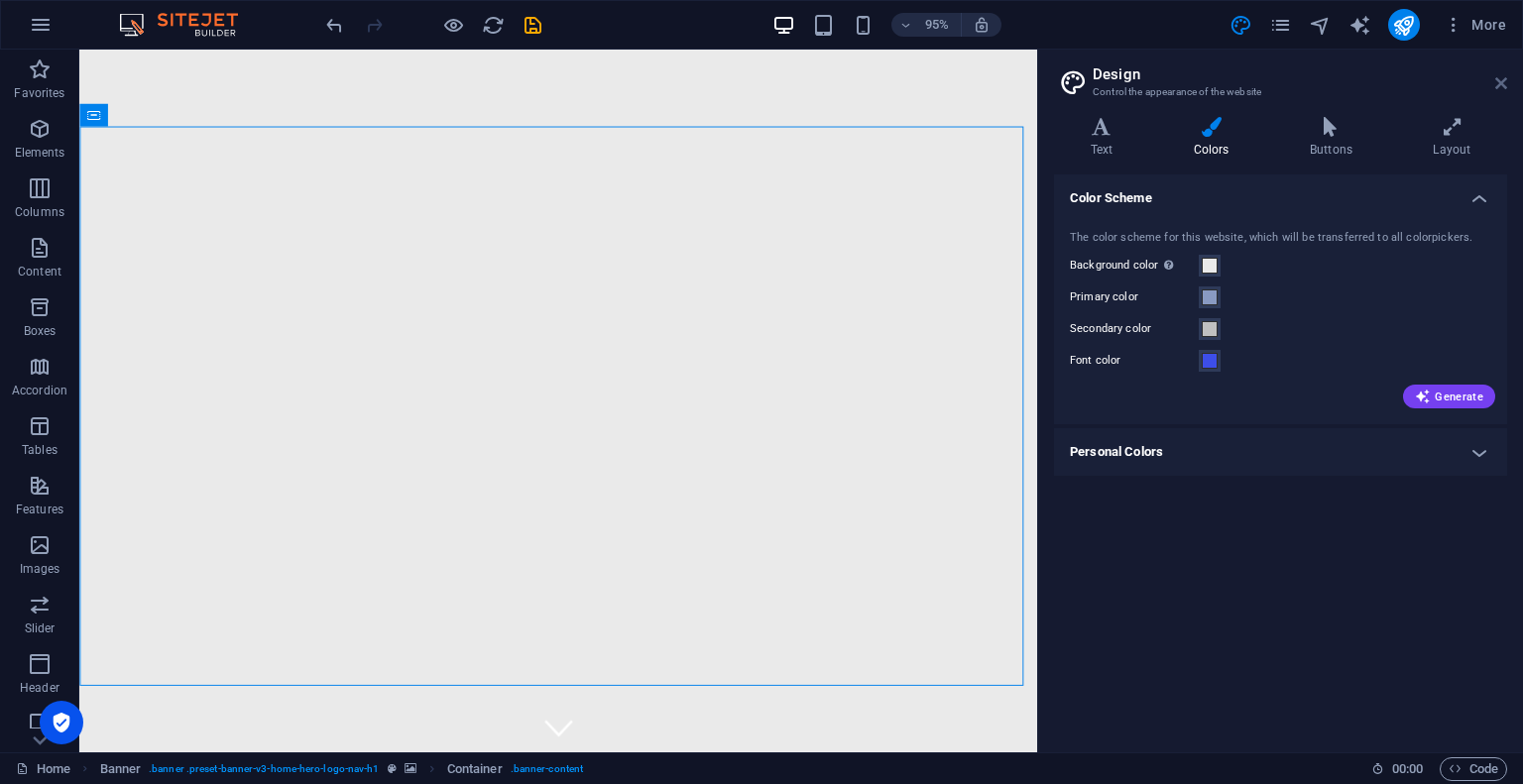 click at bounding box center (1501, 83) 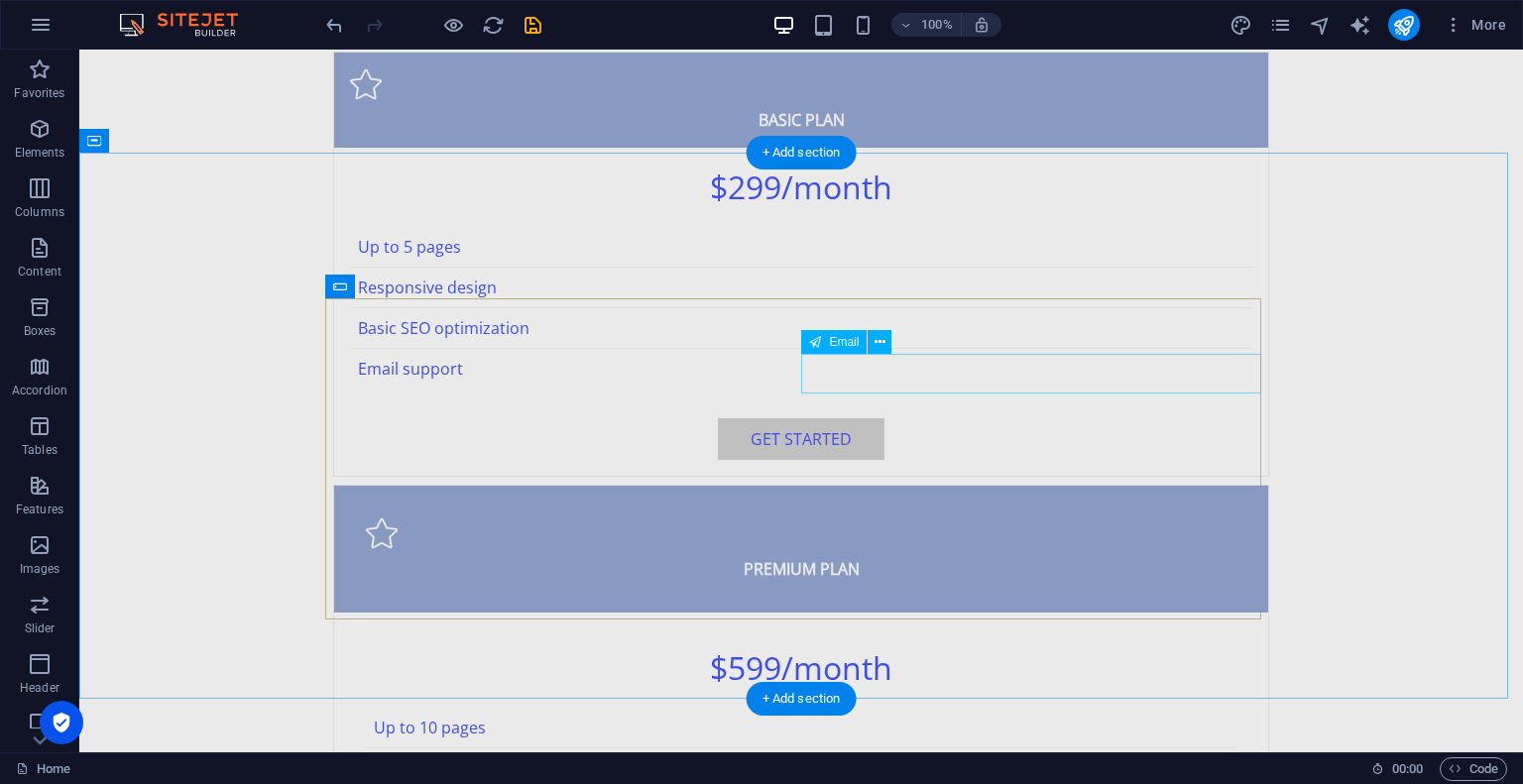 scroll, scrollTop: 3969, scrollLeft: 0, axis: vertical 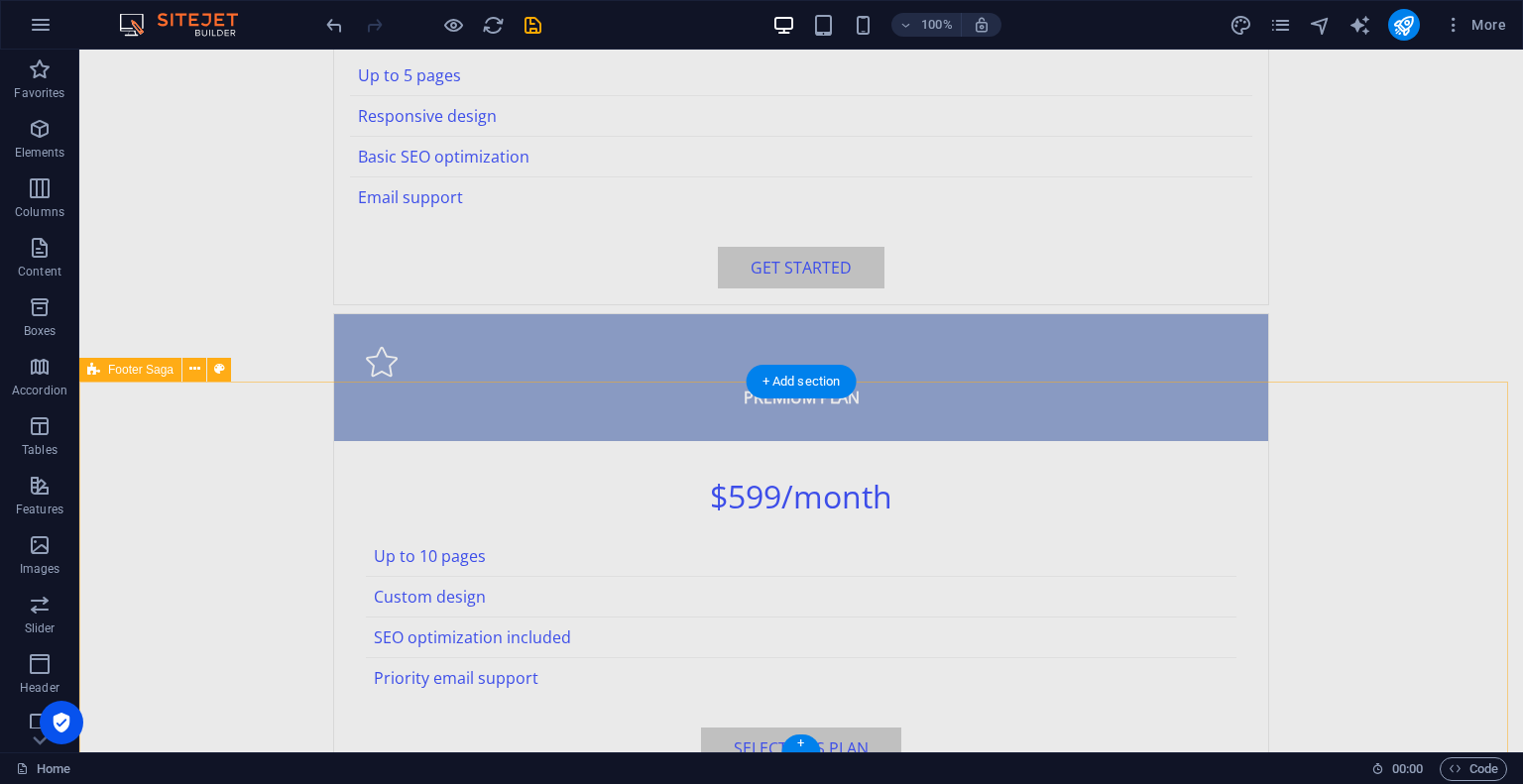 click on "[DOMAIN_NAME] [DOMAIN_NAME] | Where modern web solutions meet expertise in both adult and commercial sectors. Contact us for discreet and reliable service. Contact 123 Digital Lane 45678   Webville Phone:  [PHONE_NUMBER] Mobile:  Email:  [EMAIL_ADDRESS][DOMAIN_NAME] Navigation Home About Services Pricing Gallery Legal Notice Privacy Policy Social media Facebook X Instagram" at bounding box center [801, 3439] 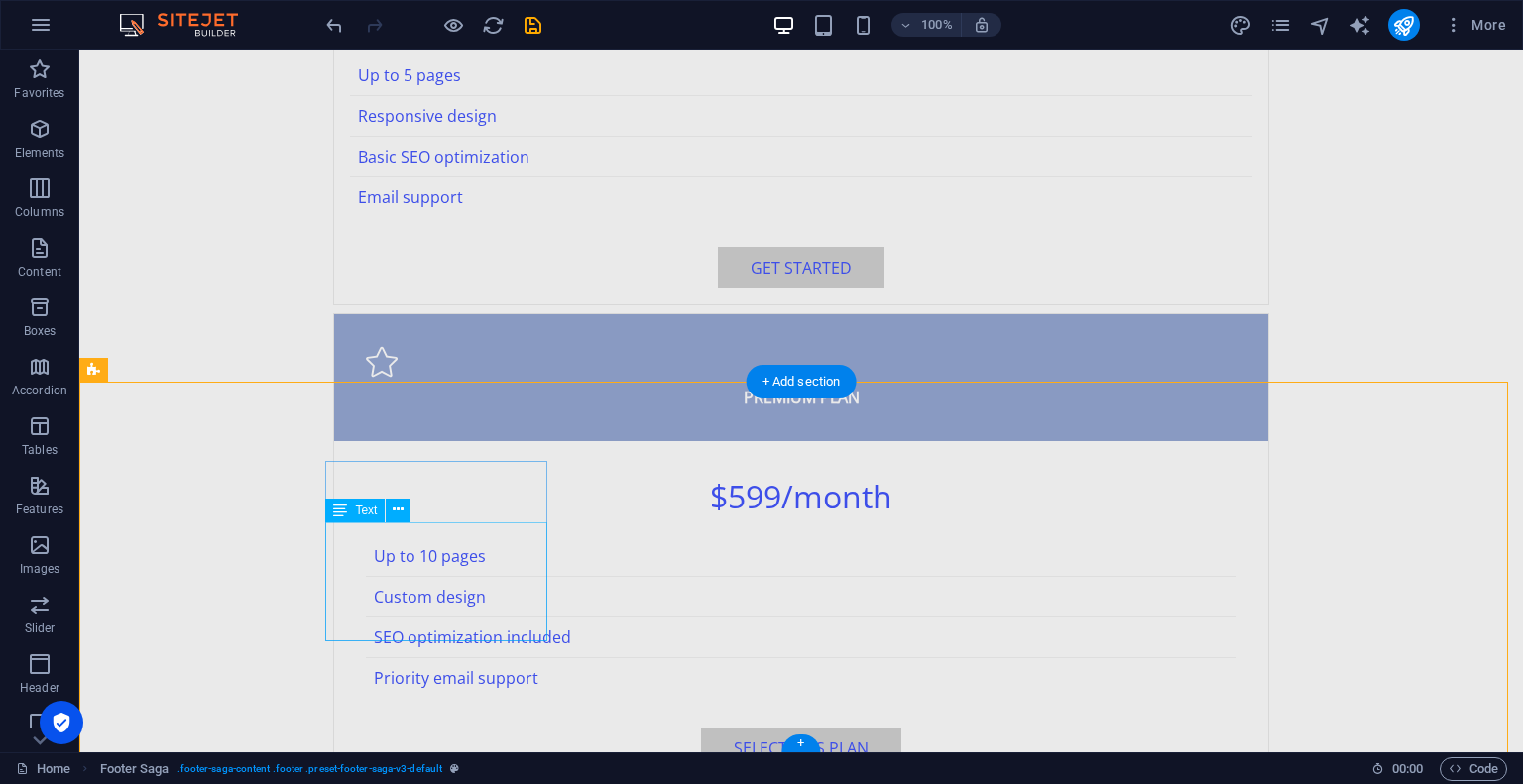 click on "[DOMAIN_NAME] | Where modern web solutions meet expertise in both adult and commercial sectors. Contact us for discreet and reliable service." at bounding box center [206, 3162] 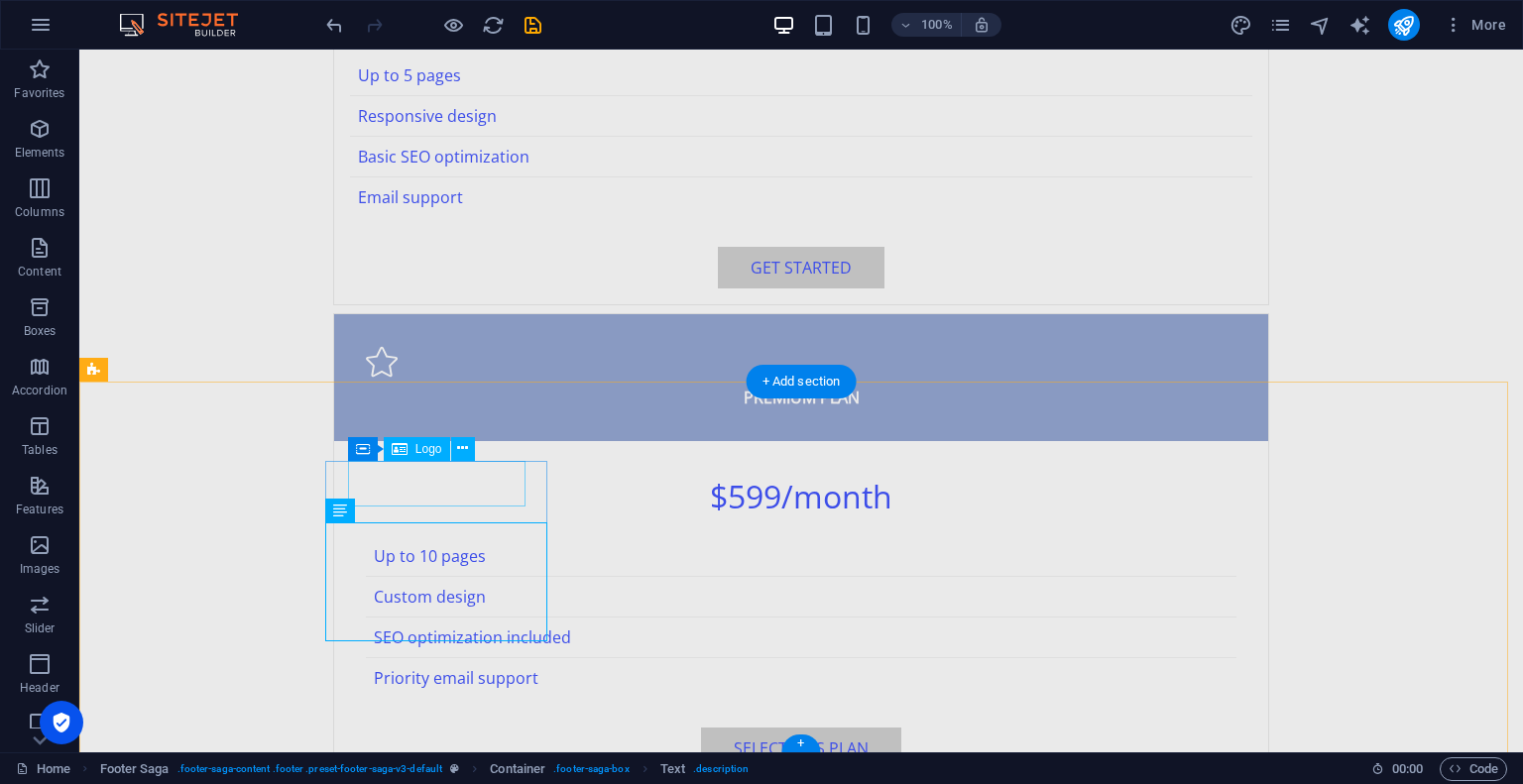 click on "[DOMAIN_NAME]" at bounding box center [206, 3052] 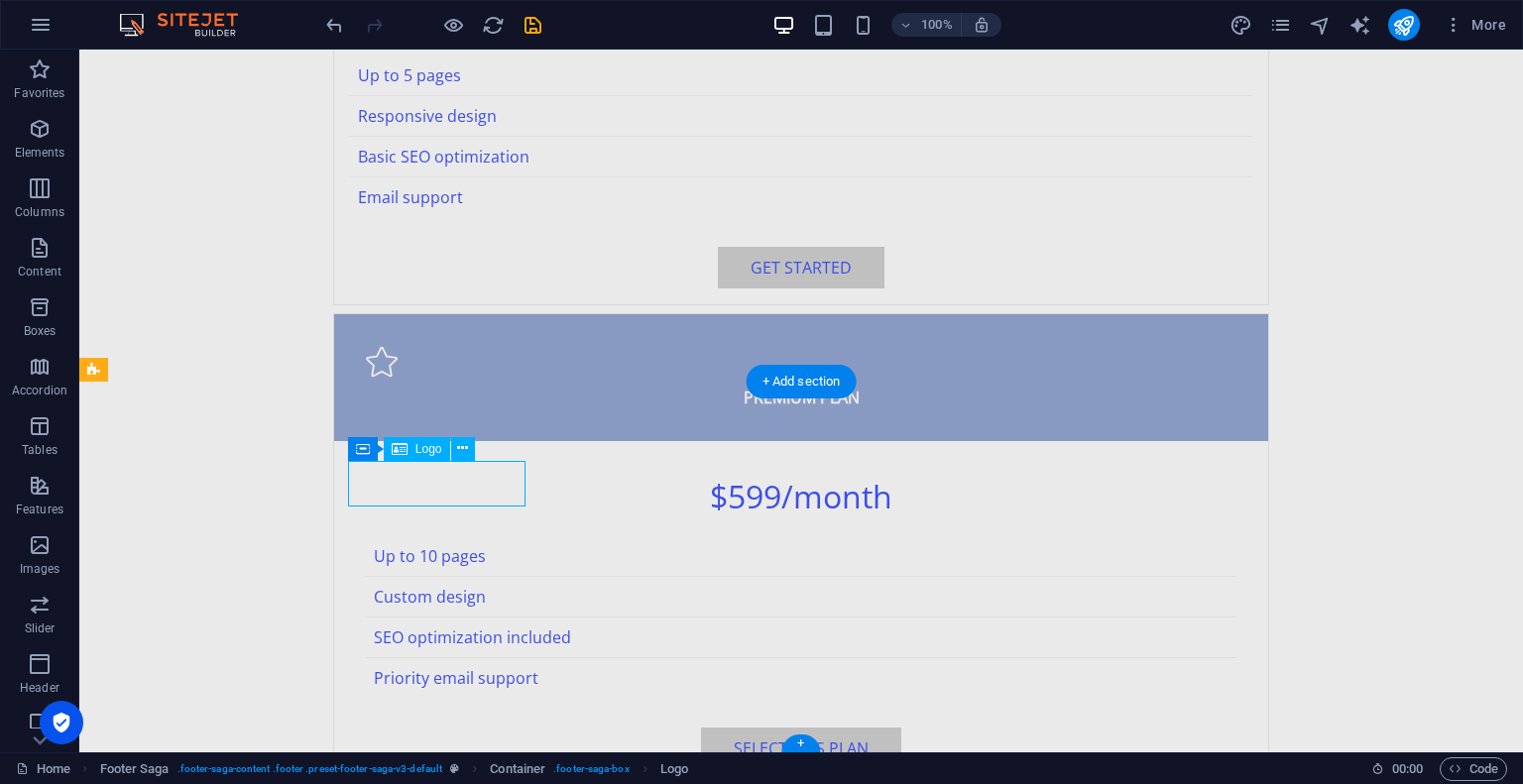 click on "[DOMAIN_NAME]" at bounding box center (206, 3052) 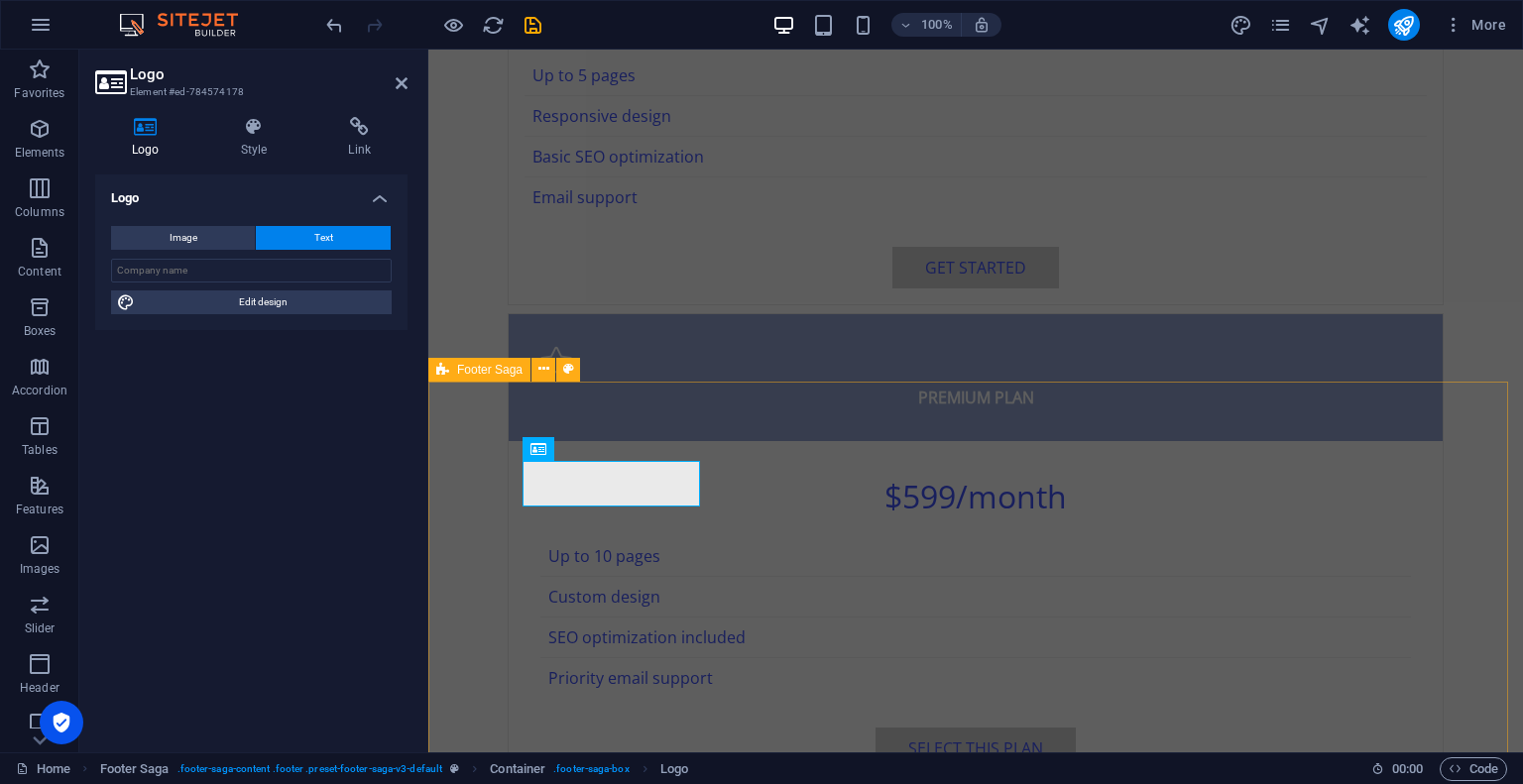 scroll, scrollTop: 3707, scrollLeft: 0, axis: vertical 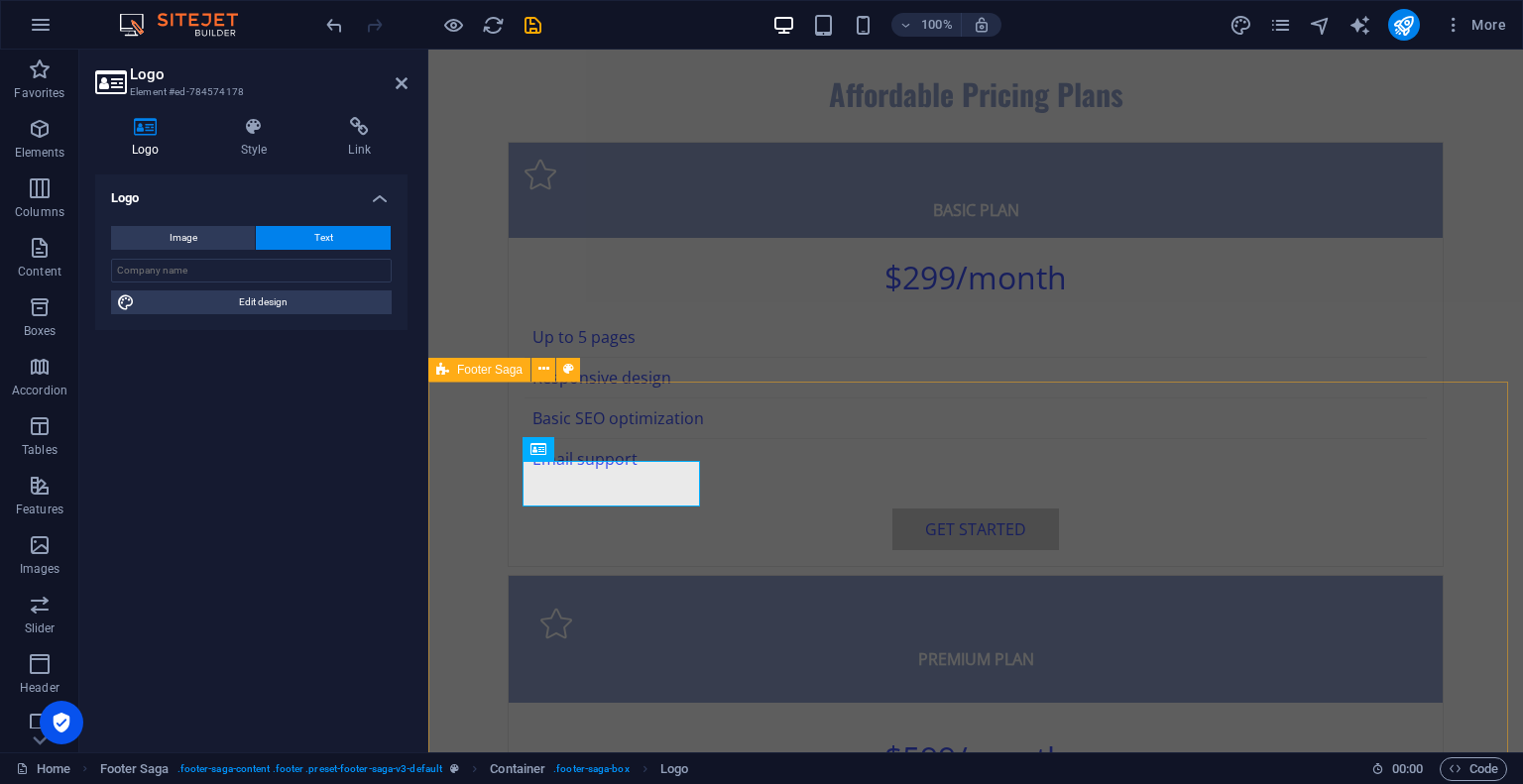click on "[DOMAIN_NAME] [DOMAIN_NAME] | Where modern web solutions meet expertise in both adult and commercial sectors. Contact us for discreet and reliable service. Contact 123 Digital Lane 45678   Webville Phone:  [PHONE_NUMBER] Mobile:  Email:  [EMAIL_ADDRESS][DOMAIN_NAME] Navigation Home About Services Pricing Gallery Legal Notice Privacy Policy Social media Facebook X Instagram" at bounding box center [976, 3439] 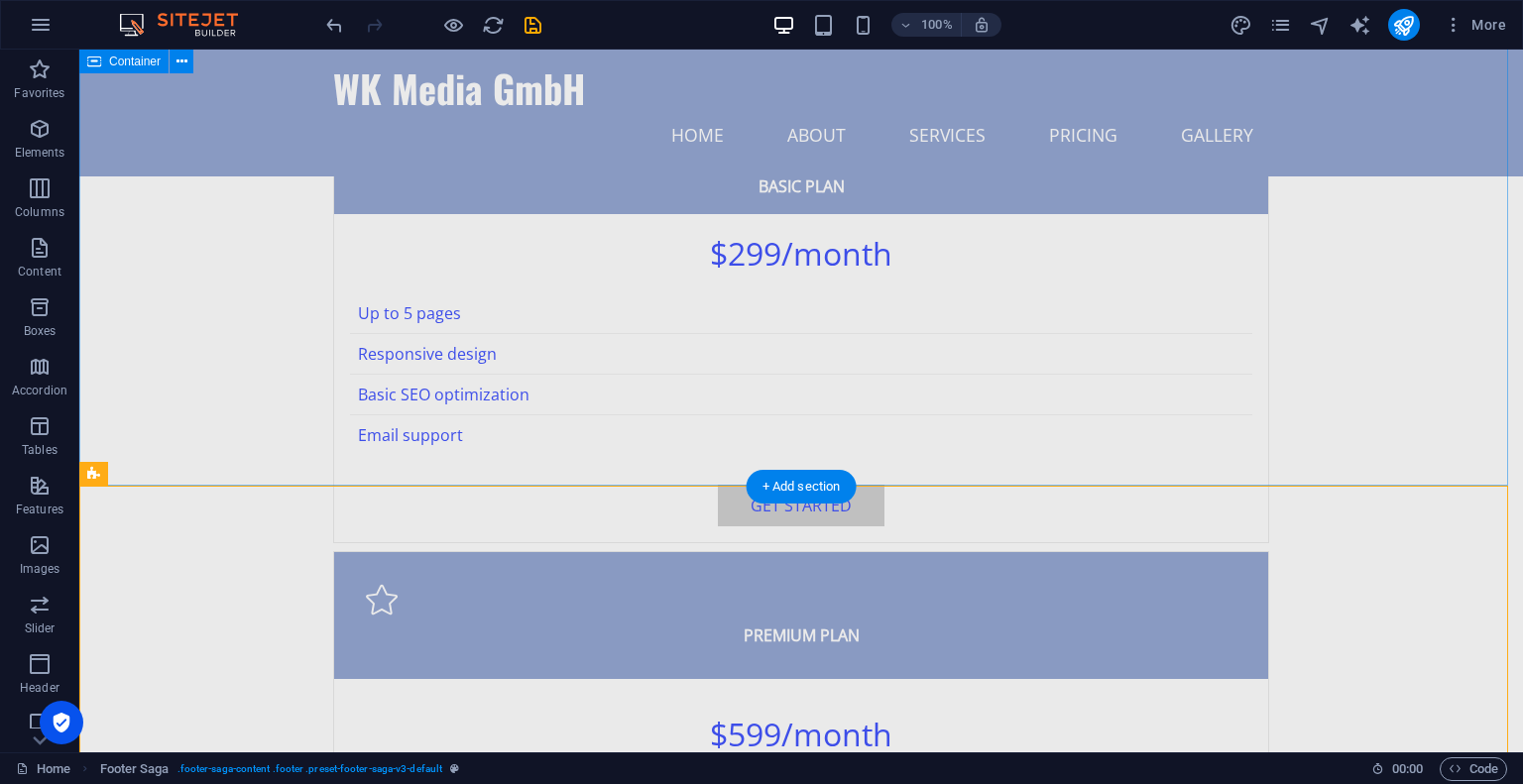 scroll, scrollTop: 3640, scrollLeft: 0, axis: vertical 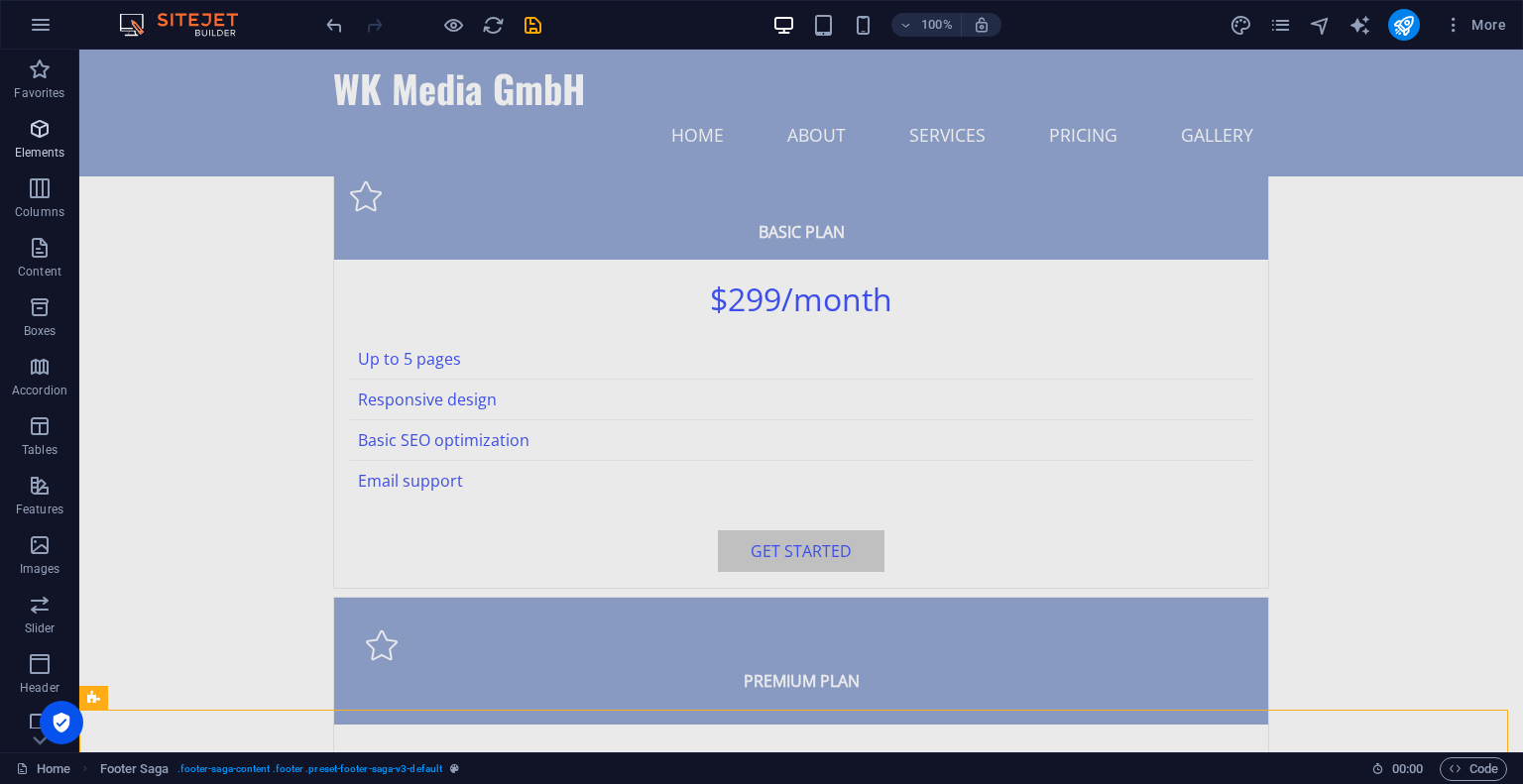 click at bounding box center [40, 129] 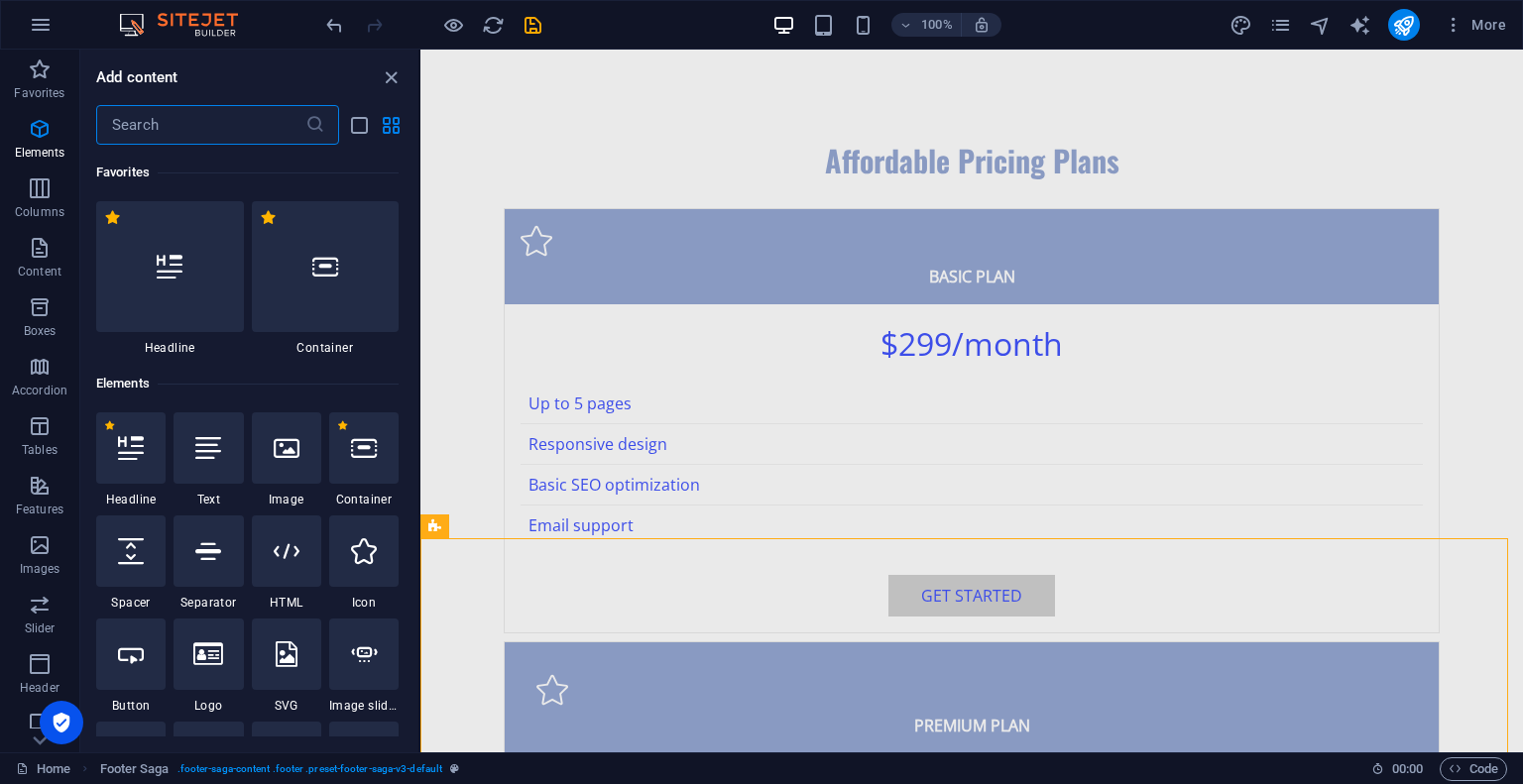 scroll, scrollTop: 3556, scrollLeft: 0, axis: vertical 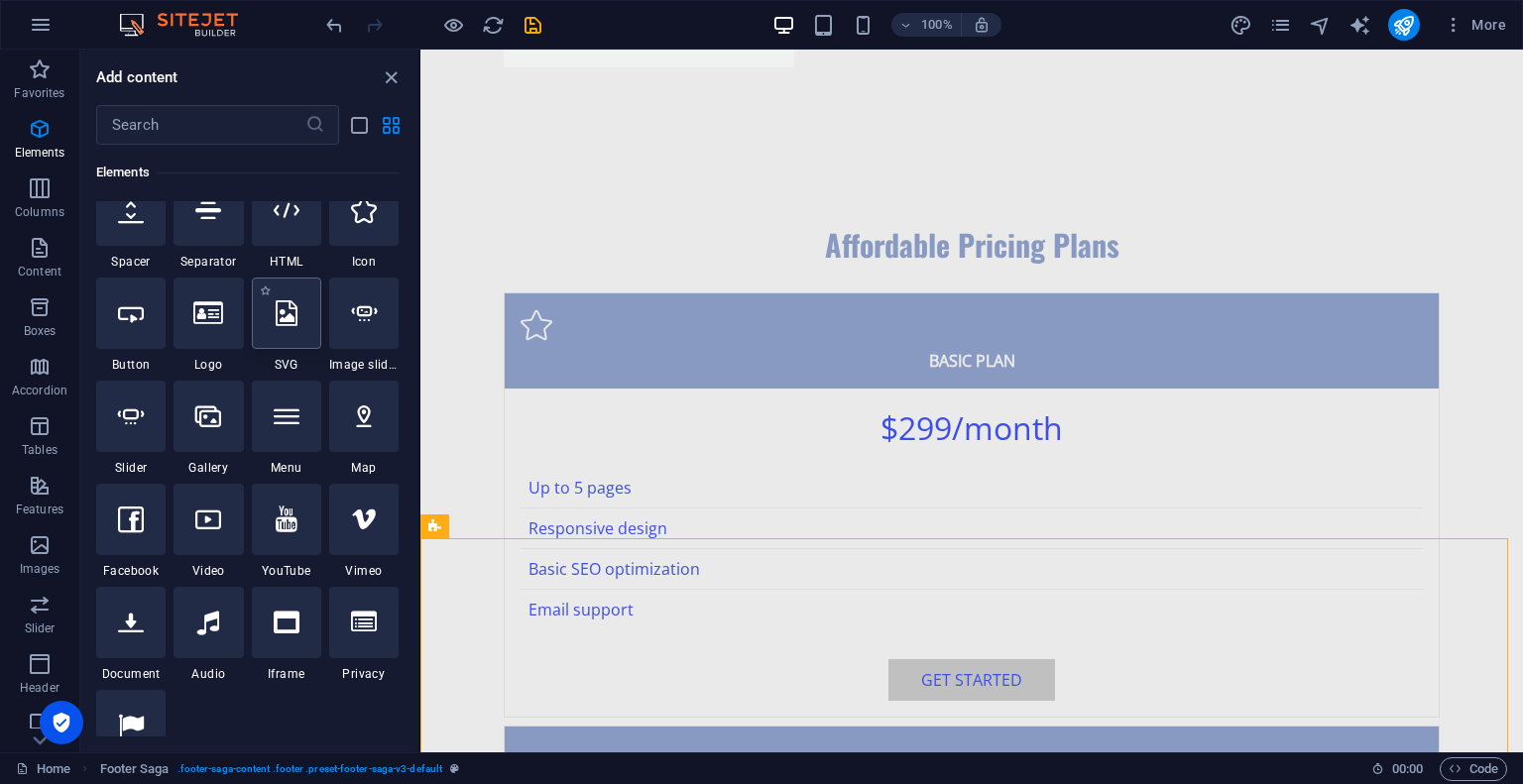 click at bounding box center (287, 313) 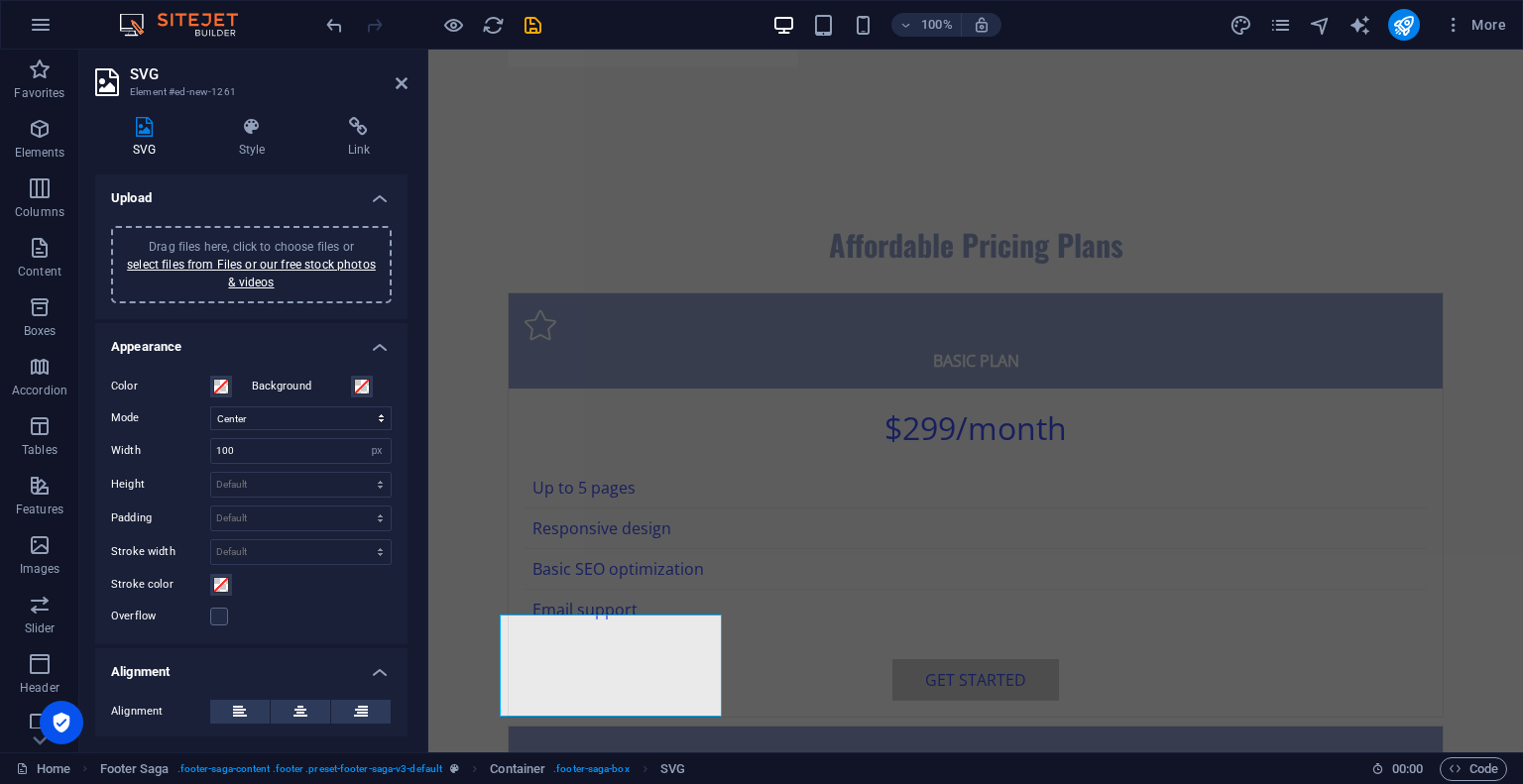 scroll, scrollTop: 3553, scrollLeft: 0, axis: vertical 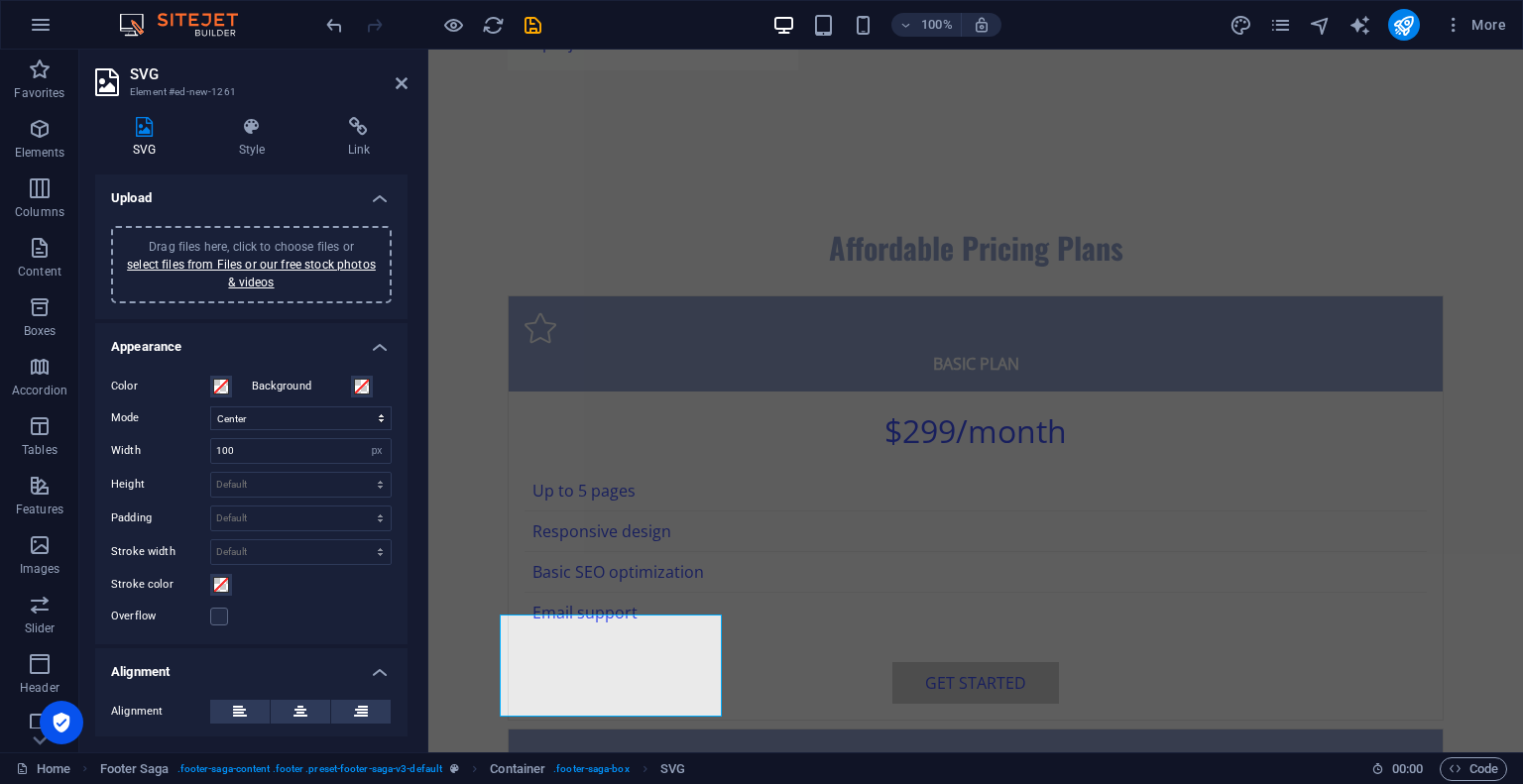 click on "Drag files here, click to choose files or select files from Files or our free stock photos & videos" at bounding box center [251, 265] 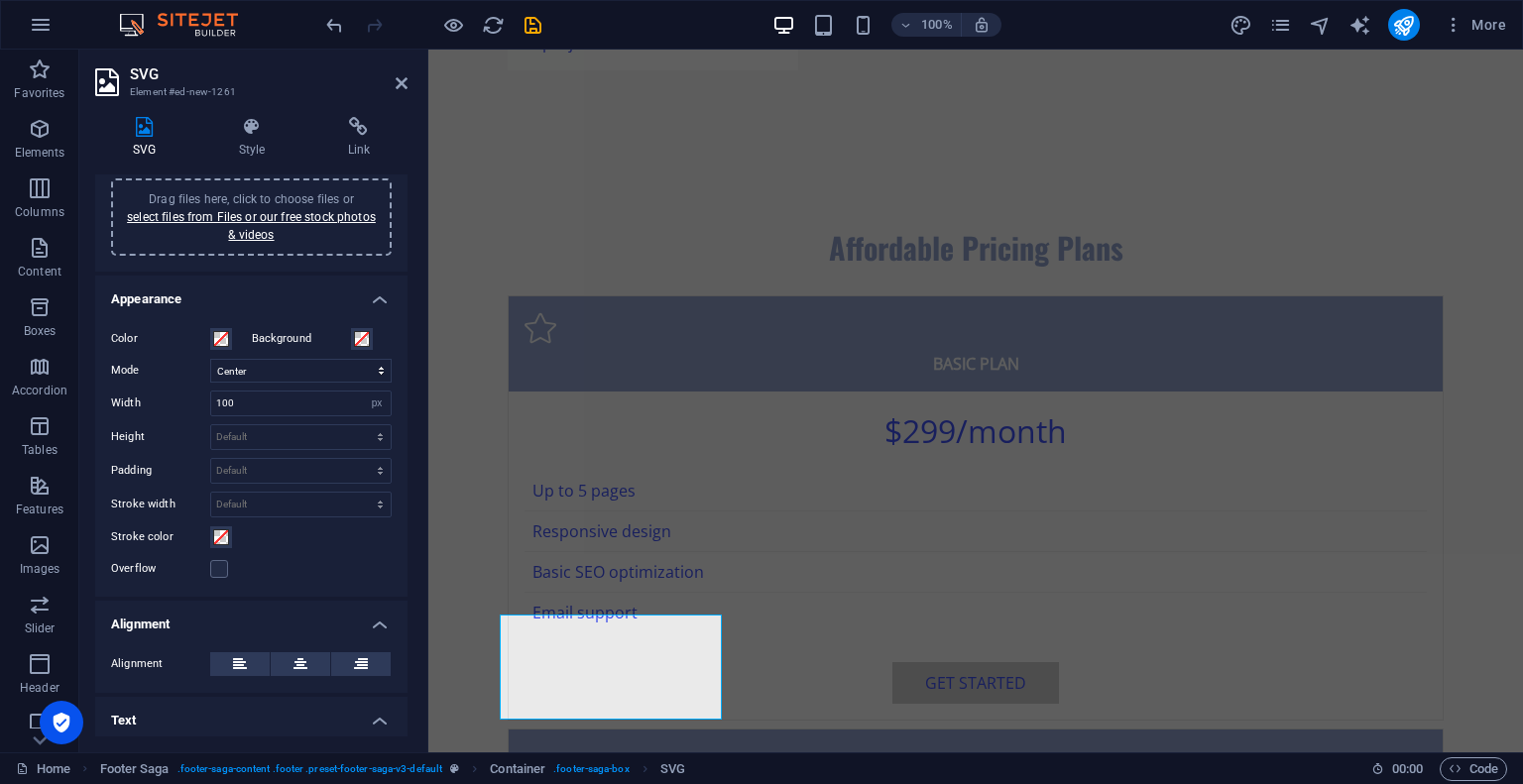 scroll, scrollTop: 0, scrollLeft: 0, axis: both 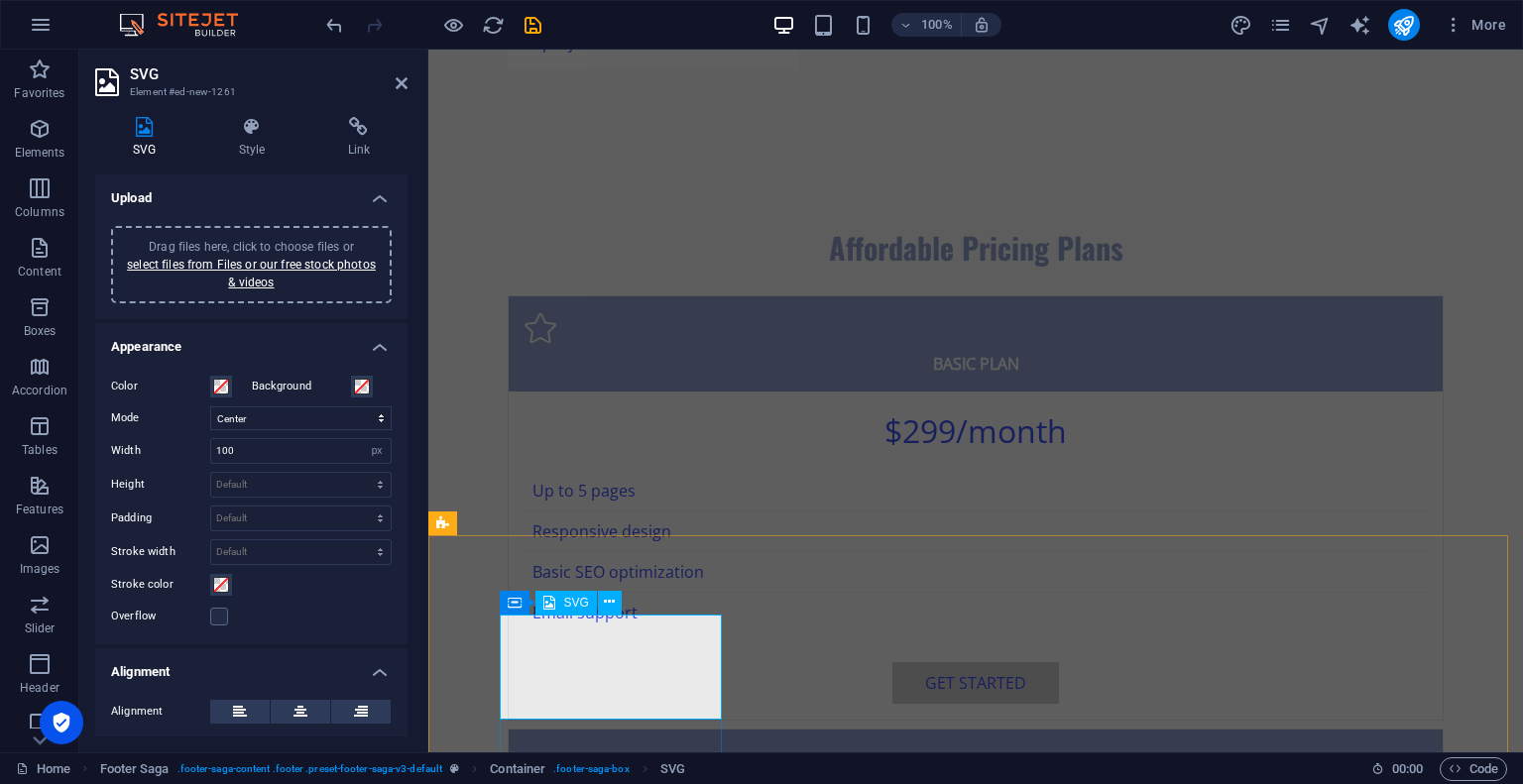 click at bounding box center [555, 3235] 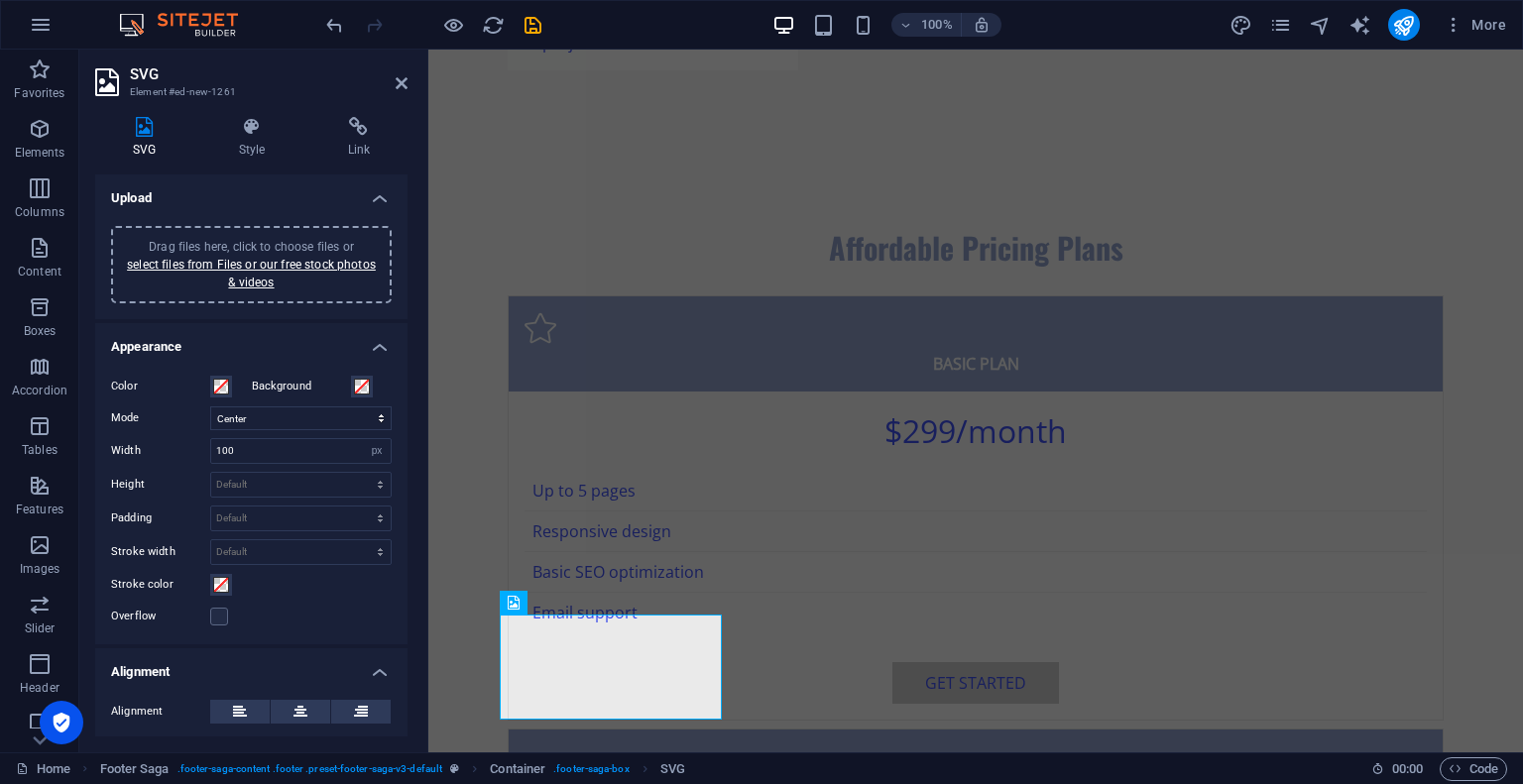 click on "SVG Element #ed-new-1261 SVG Style Link Upload Drag files here, click to choose files or select files from Files or our free stock photos & videos Appearance Color Background Mode Scale Left Center Right Width 100 Default auto px rem % em vh vw Height Default auto px rem em vh vw Padding Default px rem % em vh vw Stroke width Default px rem % em vh vw Stroke color Overflow Alignment Alignment Text Alternative text The alternative text is used by devices that cannot display images (e.g. image search engines) and should be added to every image to improve website accessibility. Footer Saga Element Layout How this element expands within the layout (Flexbox). Size Default auto px % 1/1 1/2 1/3 1/4 1/5 1/6 1/7 1/8 1/9 1/10 Grow Shrink Order Container layout Visible Visible Opacity 100 % Overflow Spacing Margin Default auto px % rem vw vh Custom Custom auto px % rem vw vh auto px % rem vw vh auto px % rem vw vh auto px % rem vw vh Padding Default px rem % vh vw Custom Custom px rem % vh vw px rem % vh vw px rem % vh" at bounding box center (254, 400) 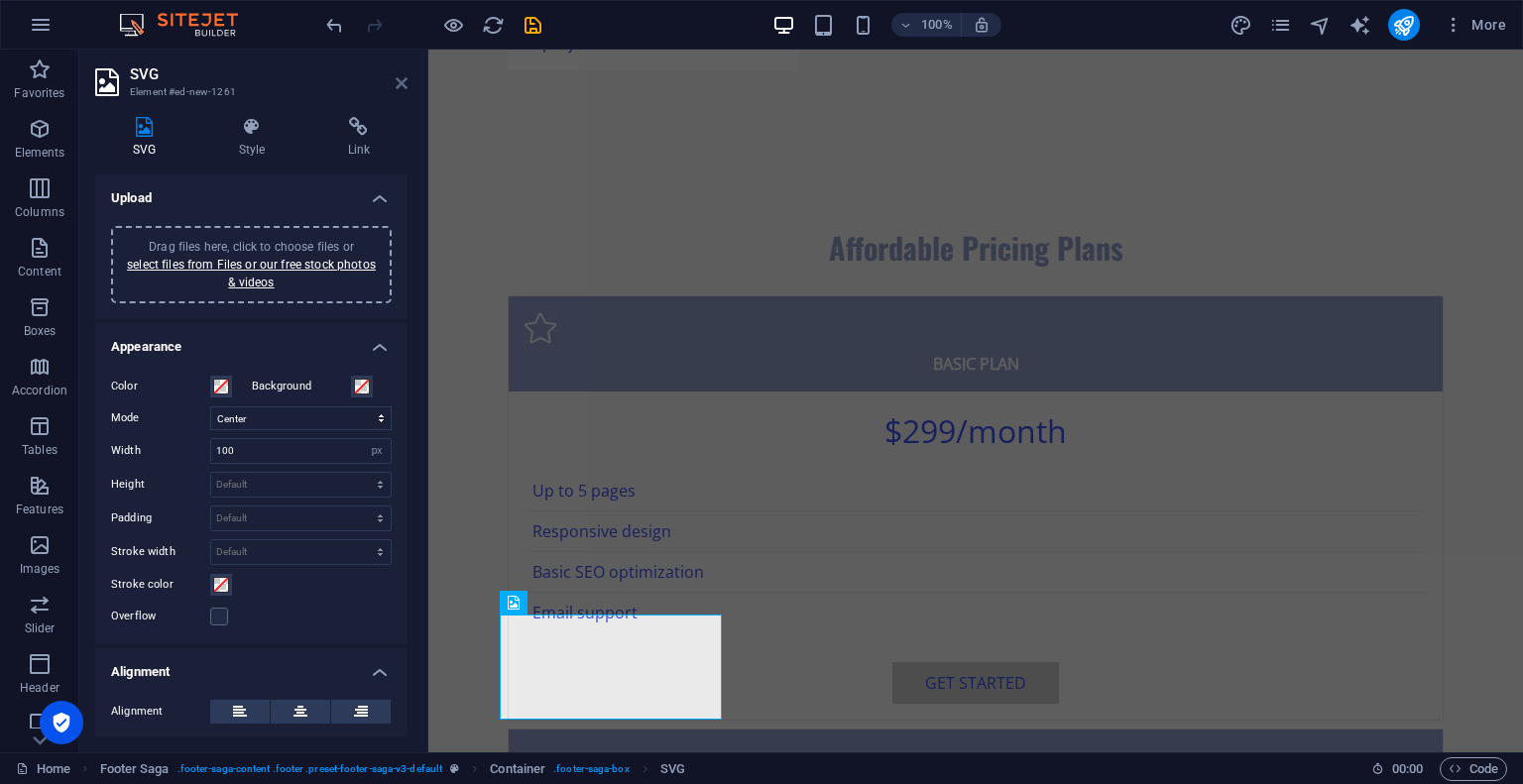 click at bounding box center [402, 83] 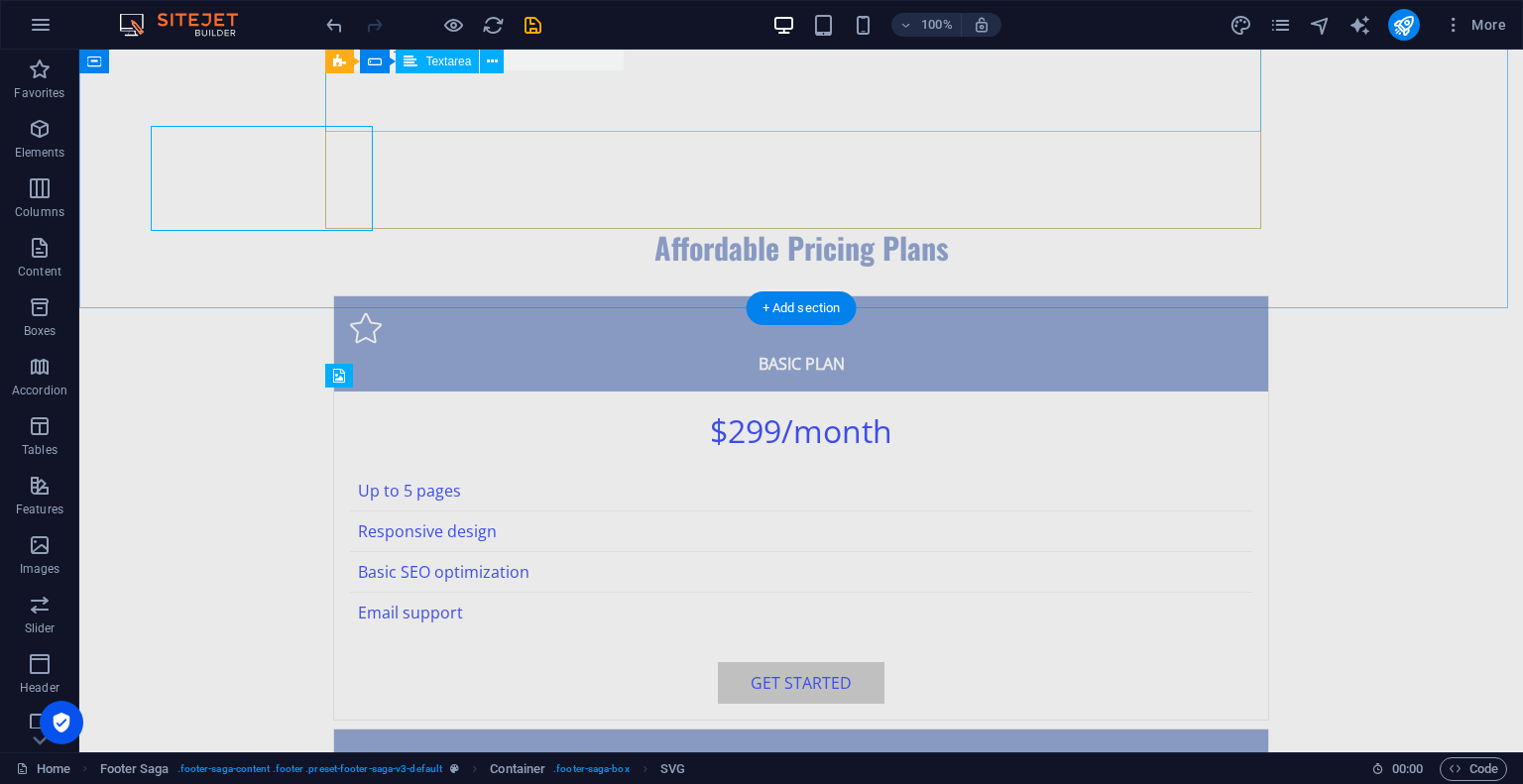 scroll, scrollTop: 4042, scrollLeft: 0, axis: vertical 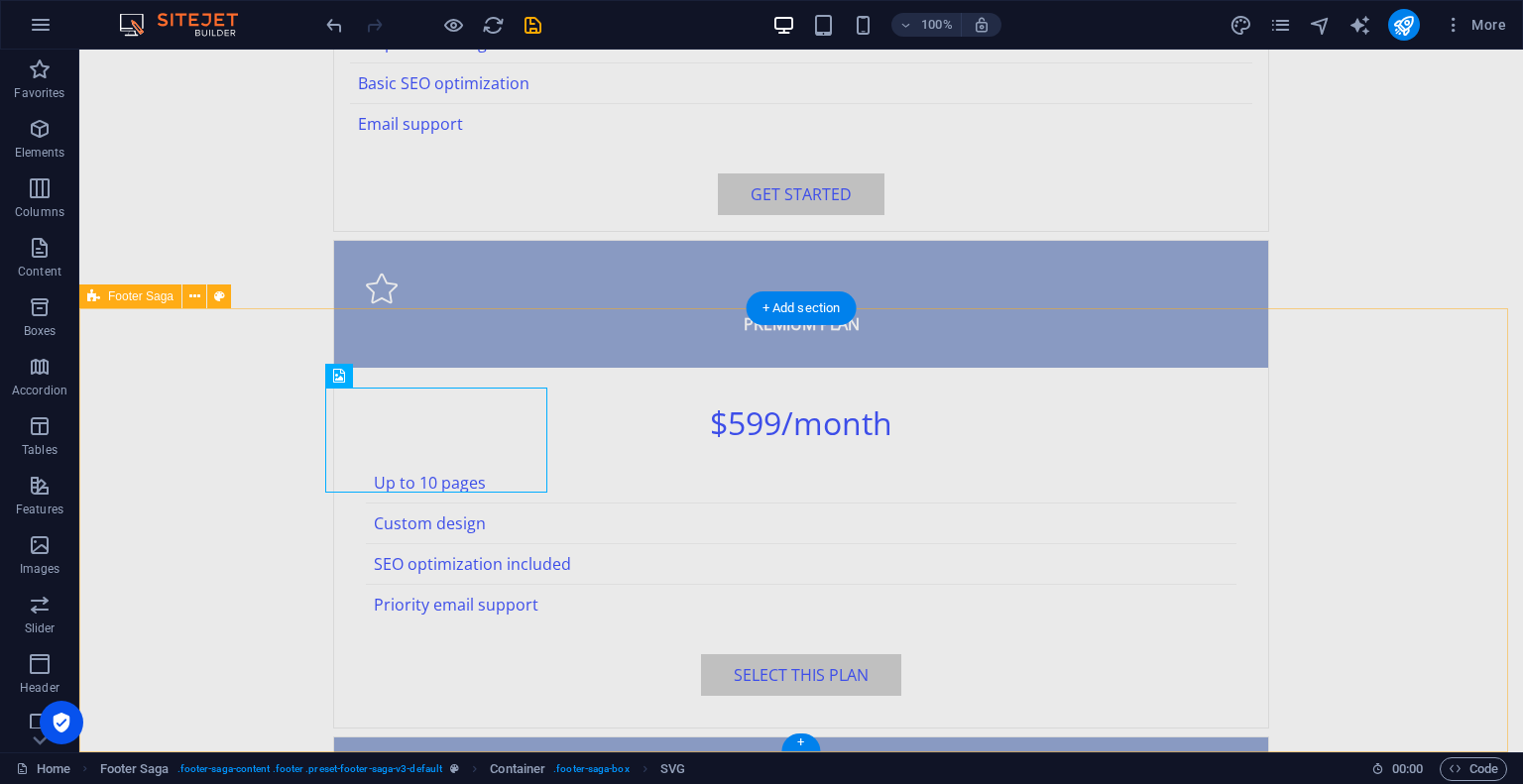 click on "[DOMAIN_NAME] [DOMAIN_NAME] | Where modern web solutions meet expertise in both adult and commercial sectors. Contact us for discreet and reliable service. Contact 123 Digital Lane 45678   Webville Phone:  [PHONE_NUMBER] Mobile:  Email:  [EMAIL_ADDRESS][DOMAIN_NAME] Navigation Home About Services Pricing Gallery Legal Notice Privacy Policy Social media Facebook X Instagram" at bounding box center (801, 3418) 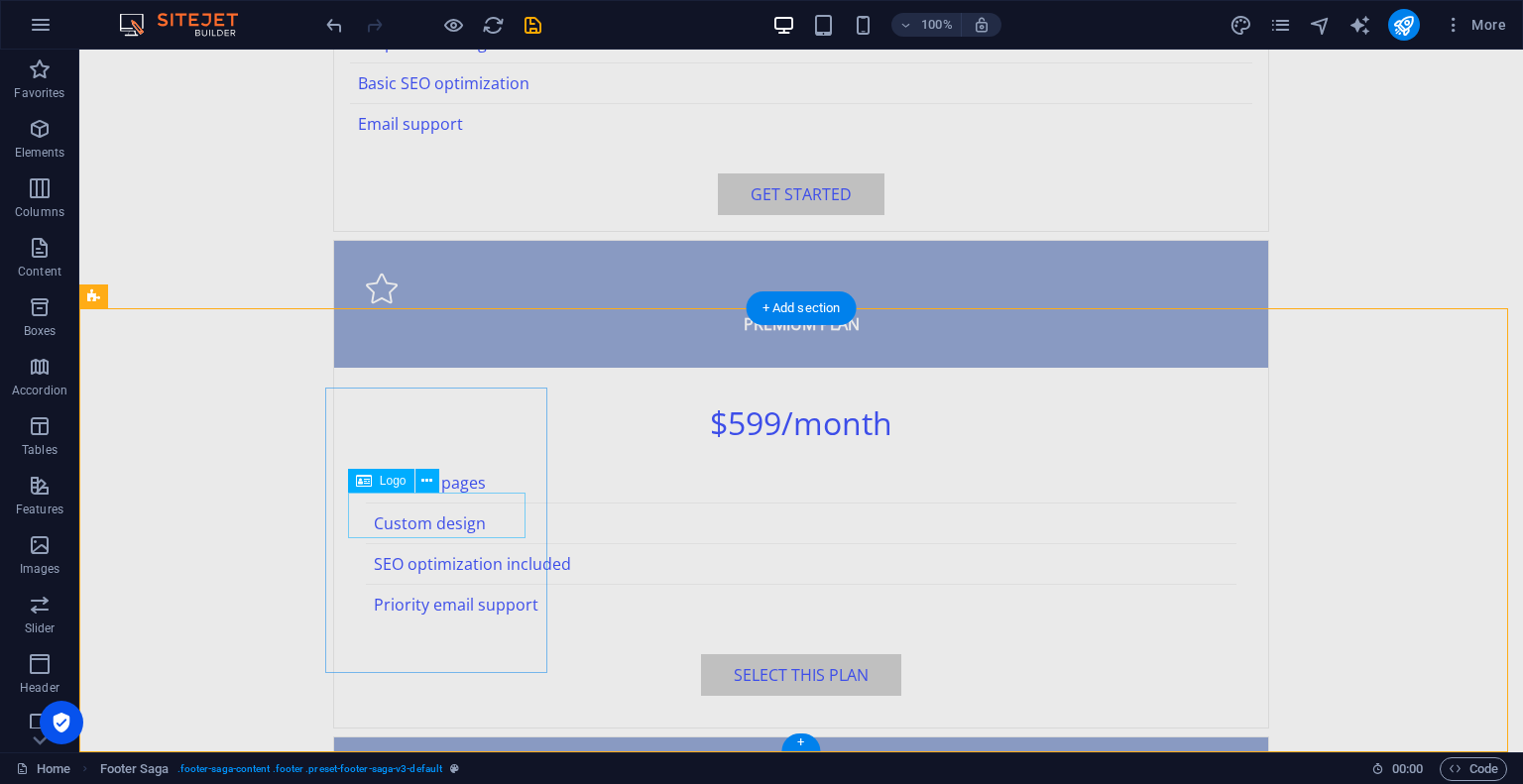 click on "[DOMAIN_NAME]" at bounding box center (206, 3083) 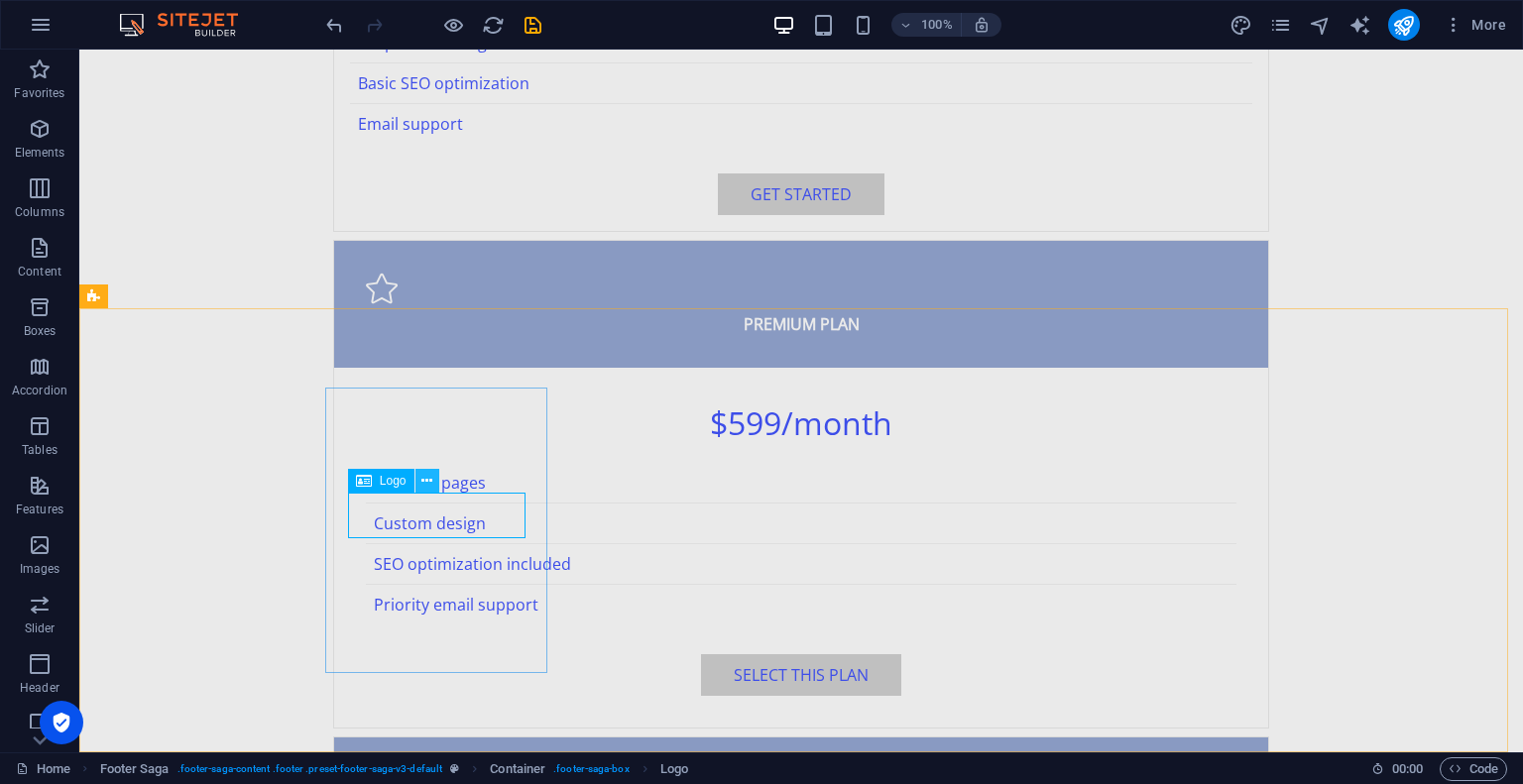 click at bounding box center [426, 481] 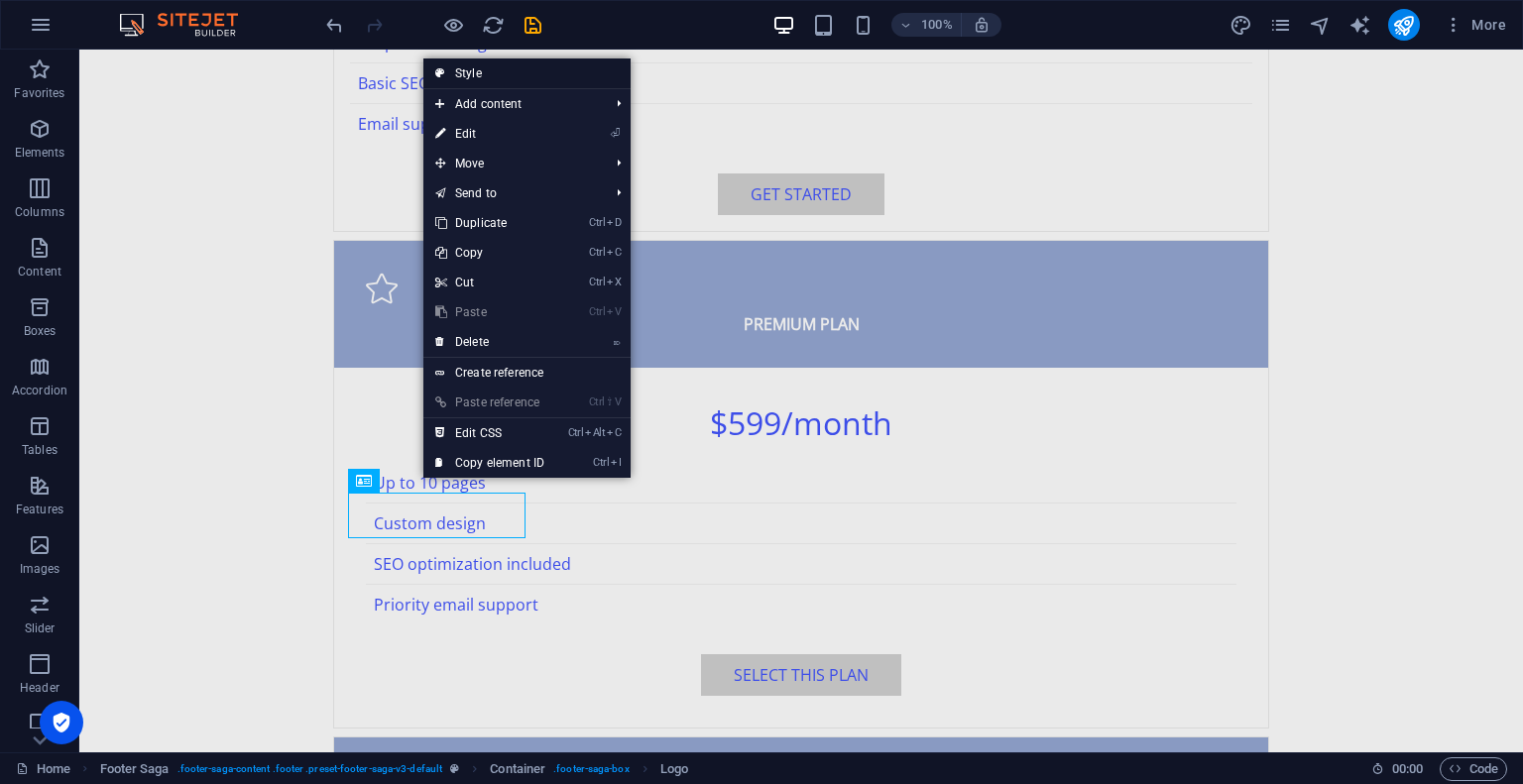 click on "Style" at bounding box center [527, 73] 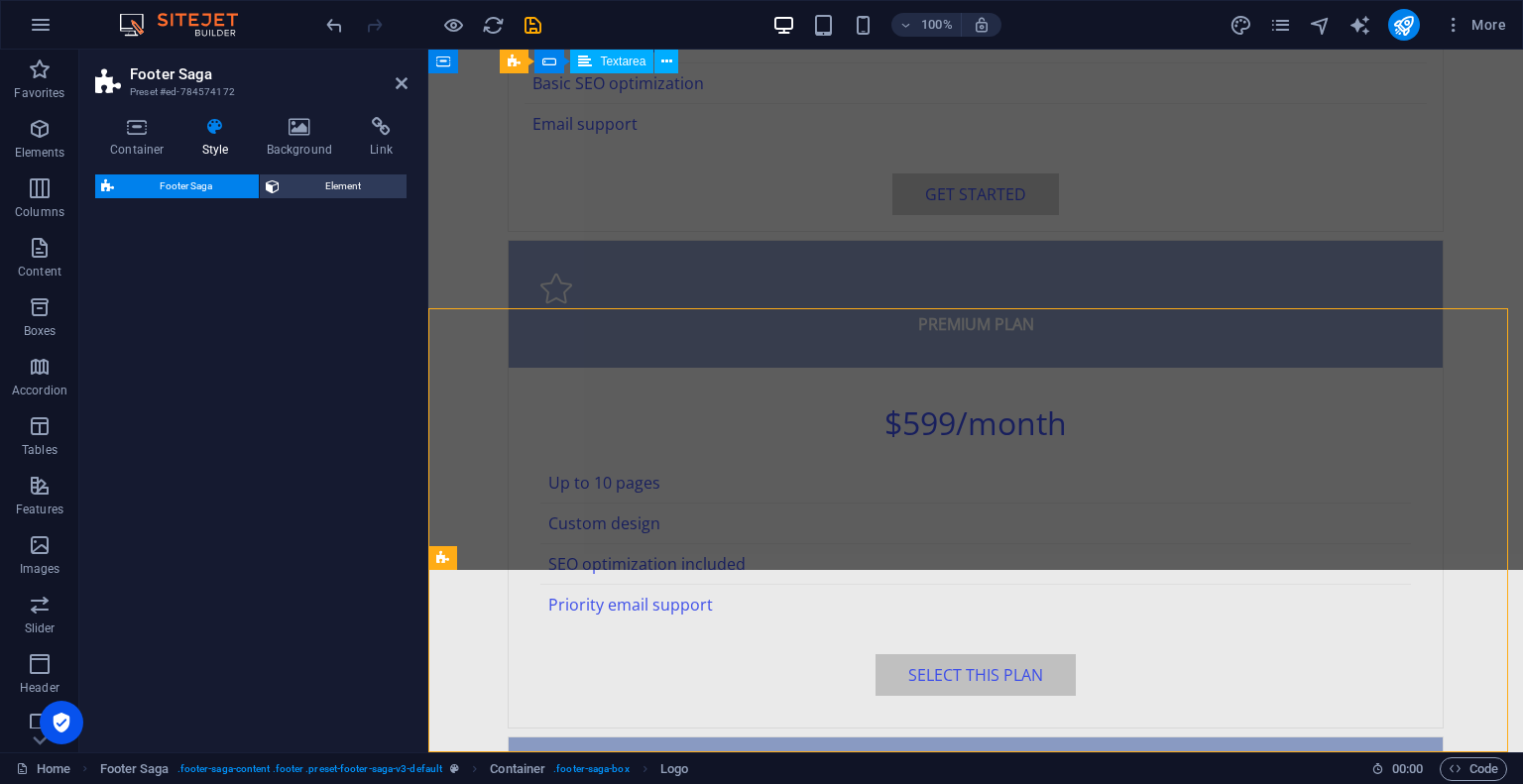select on "rem" 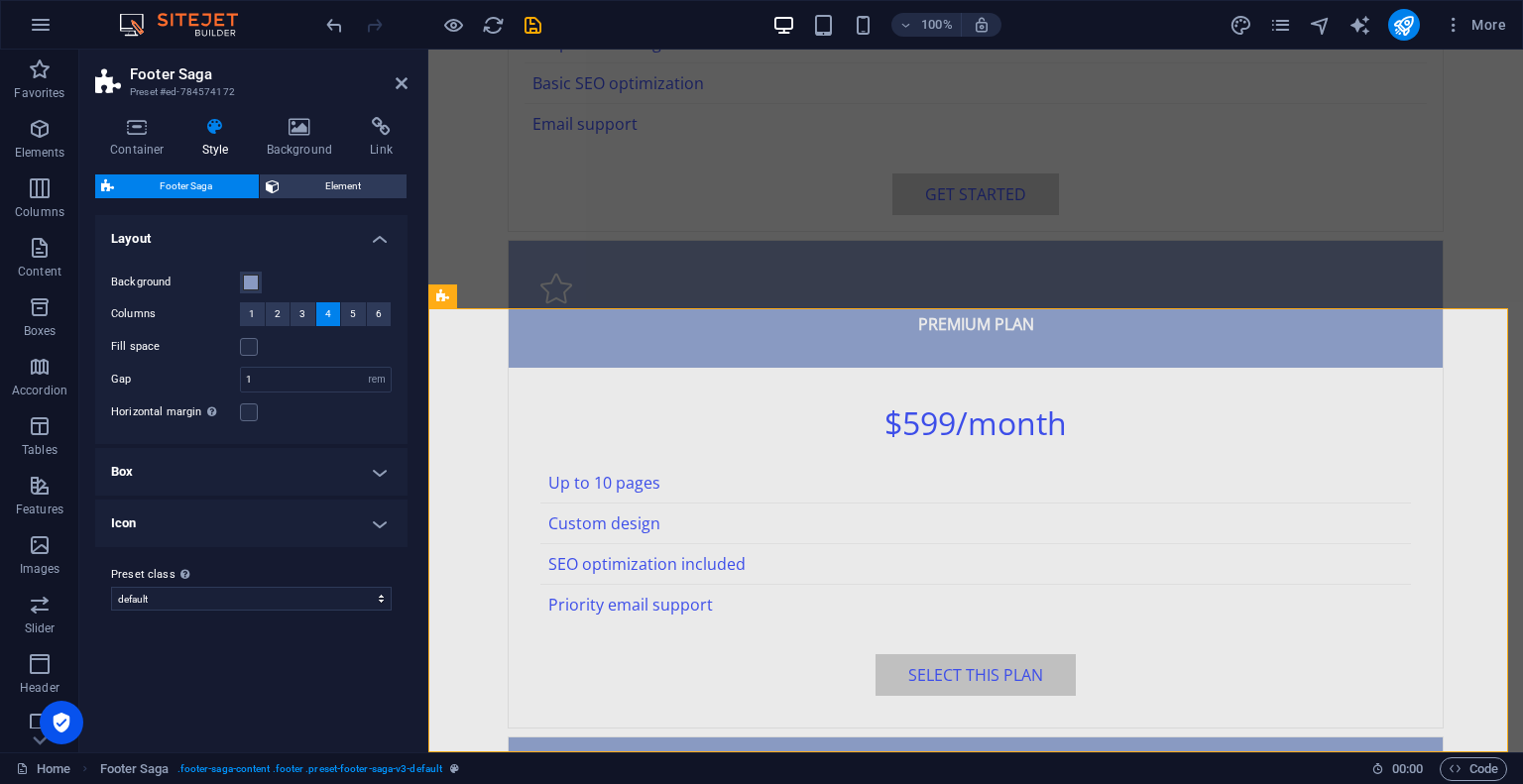 scroll, scrollTop: 3780, scrollLeft: 0, axis: vertical 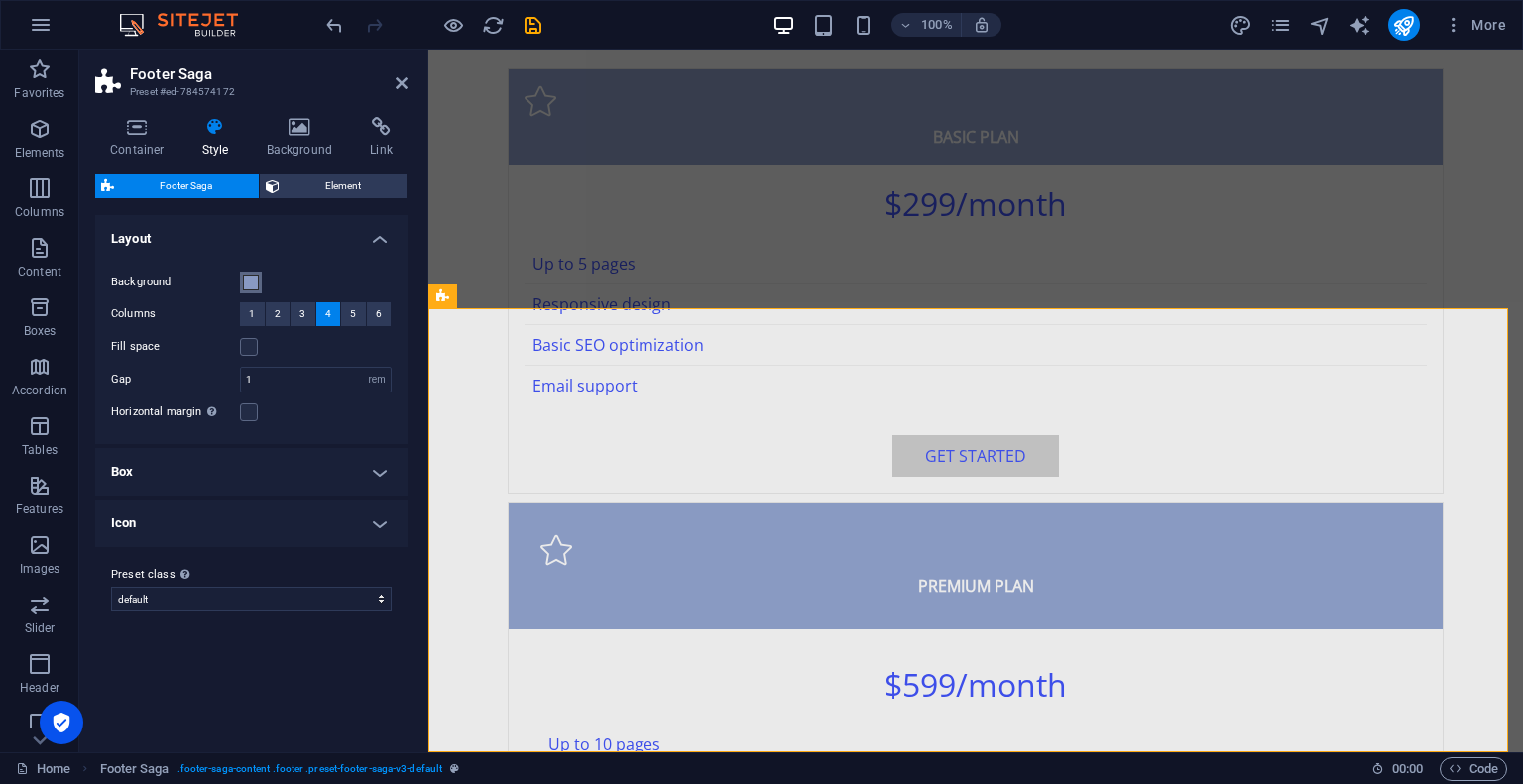 click at bounding box center [251, 282] 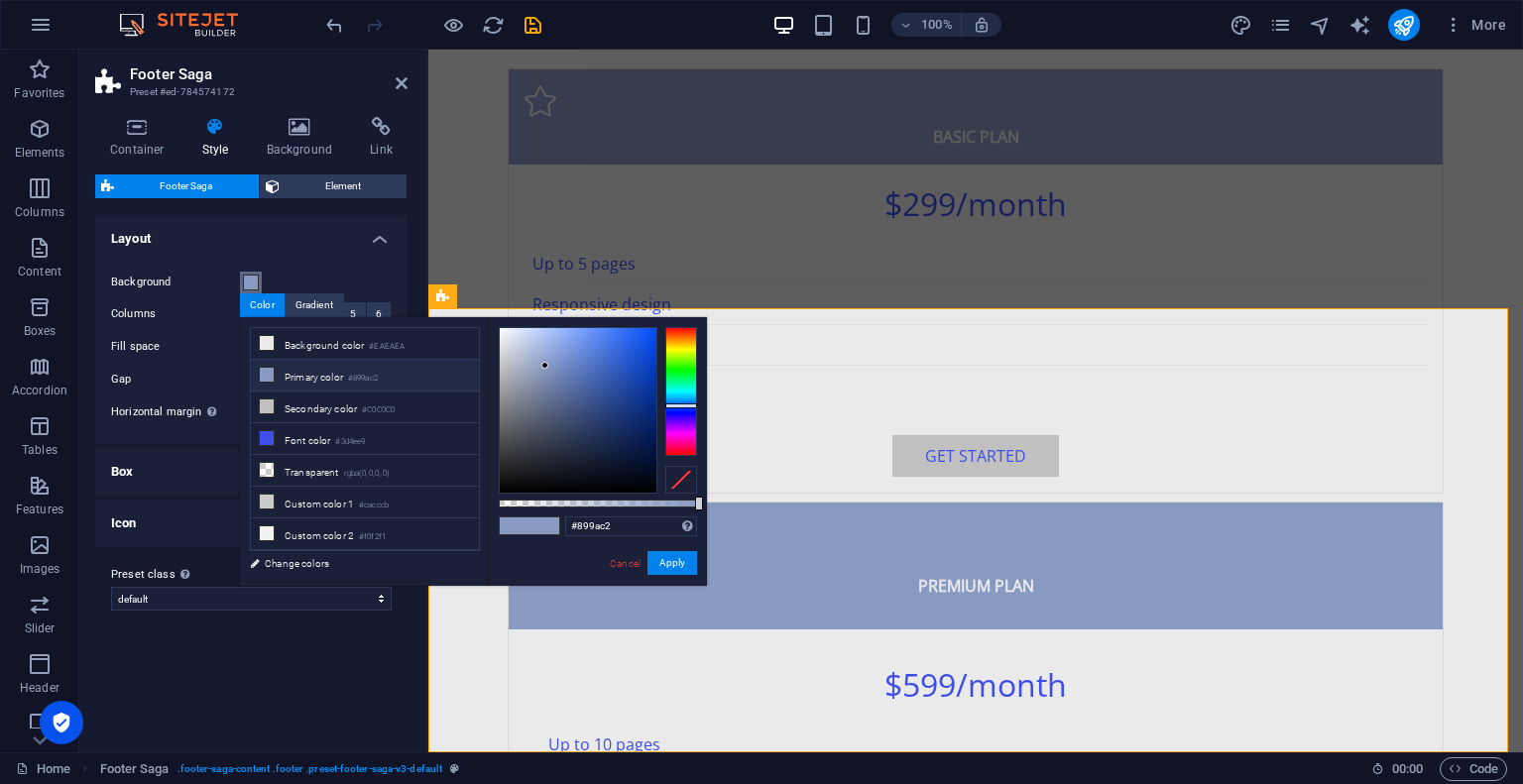 type on "#212223" 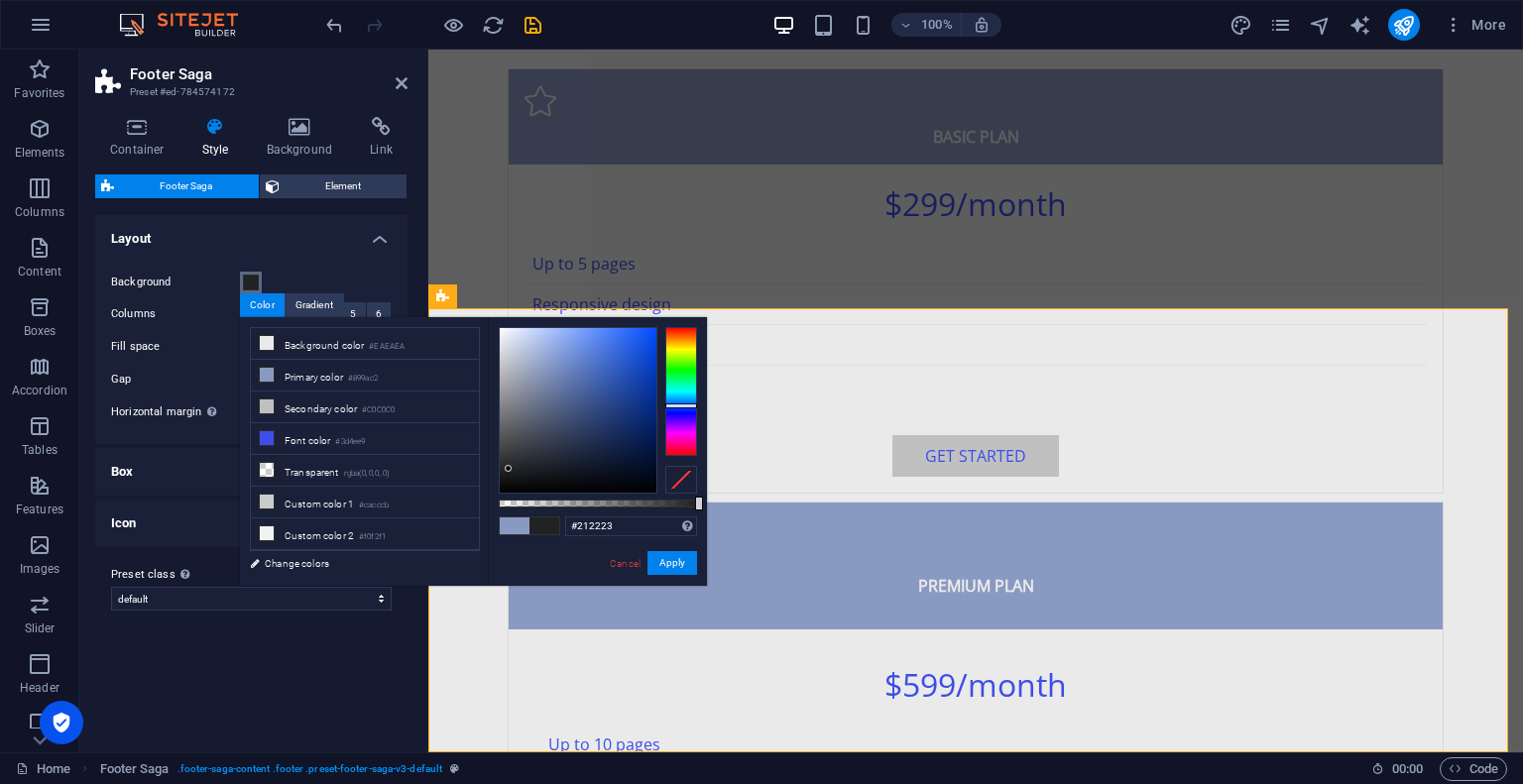 click at bounding box center [578, 410] 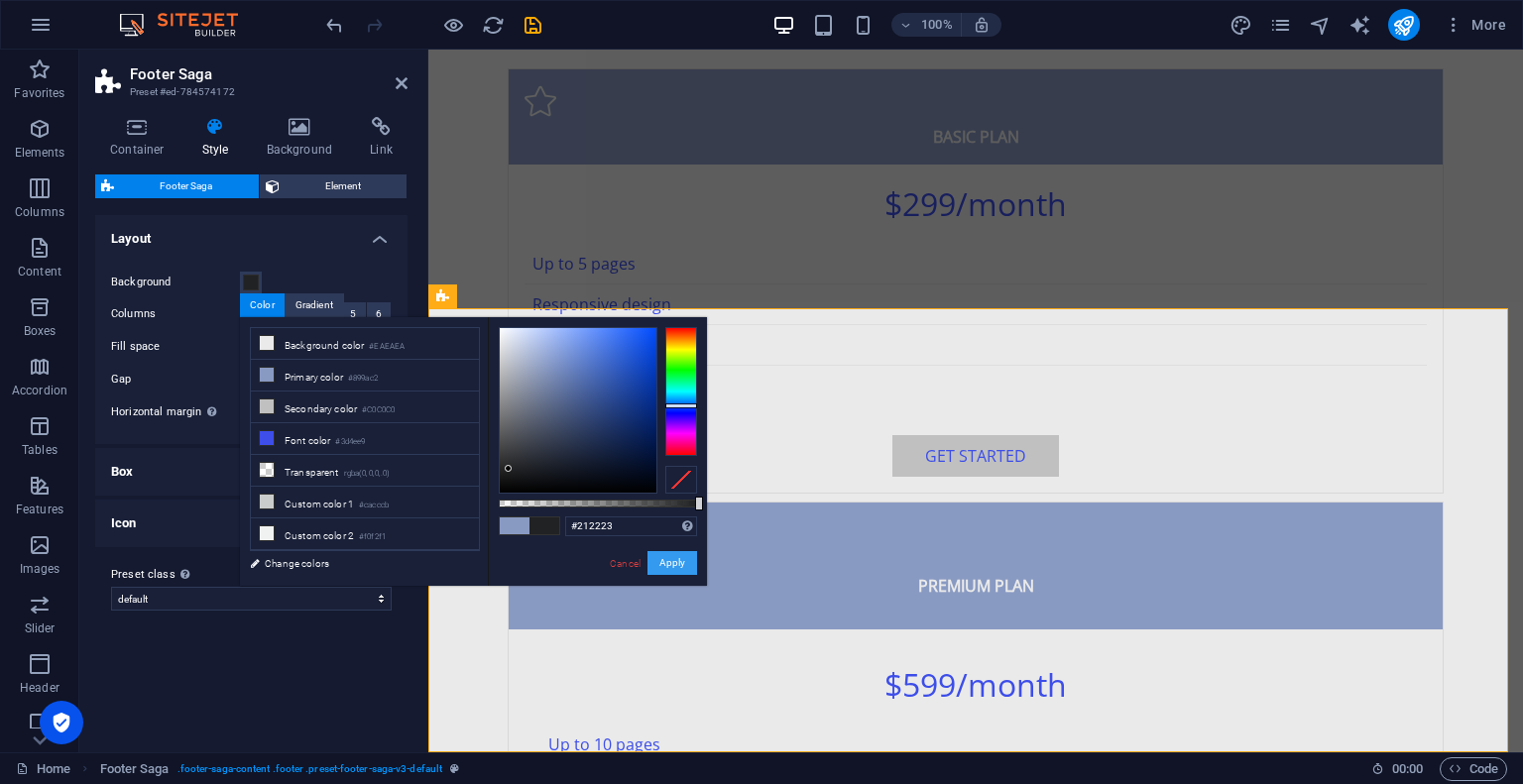 click on "Apply" at bounding box center [672, 563] 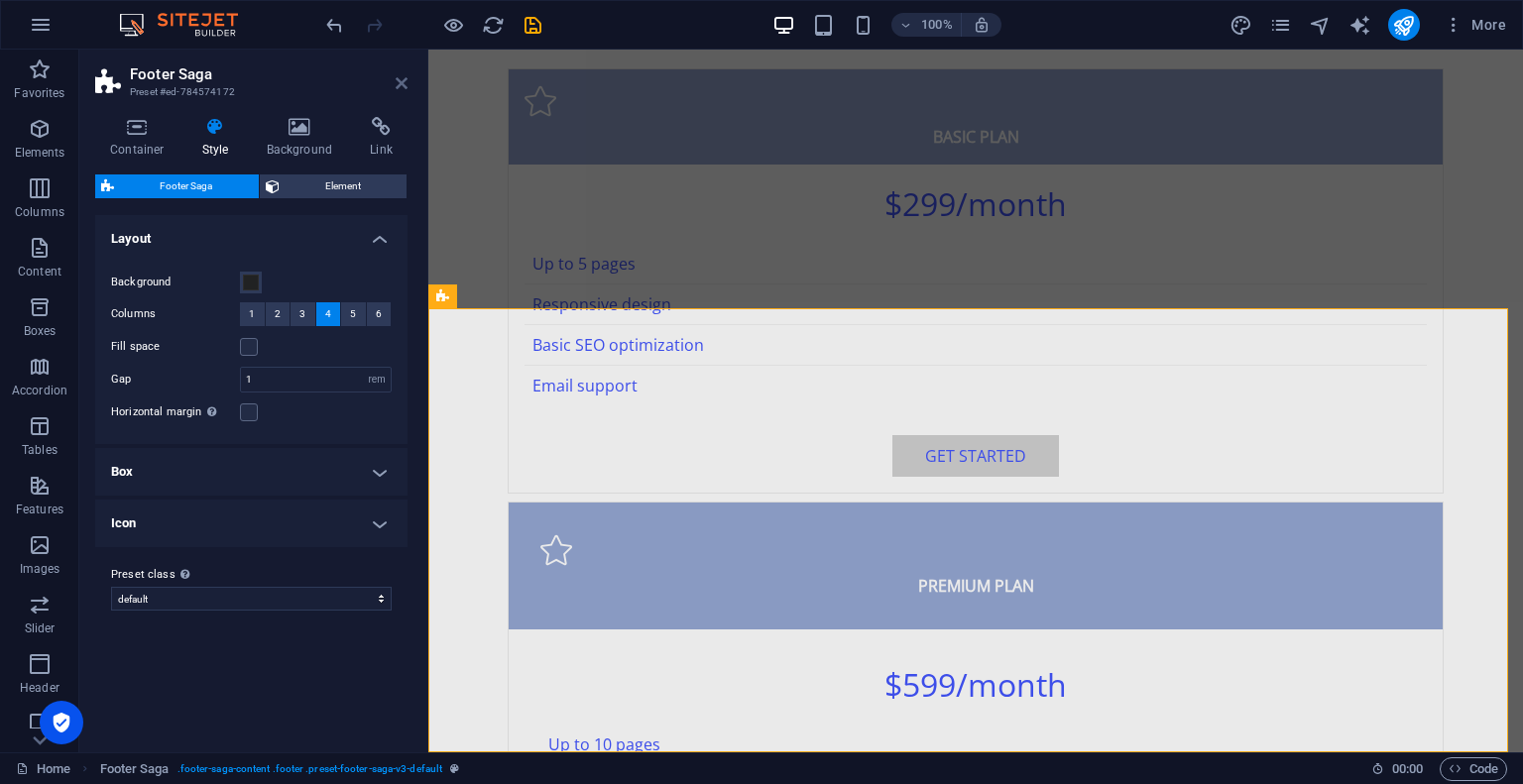 click at bounding box center (402, 83) 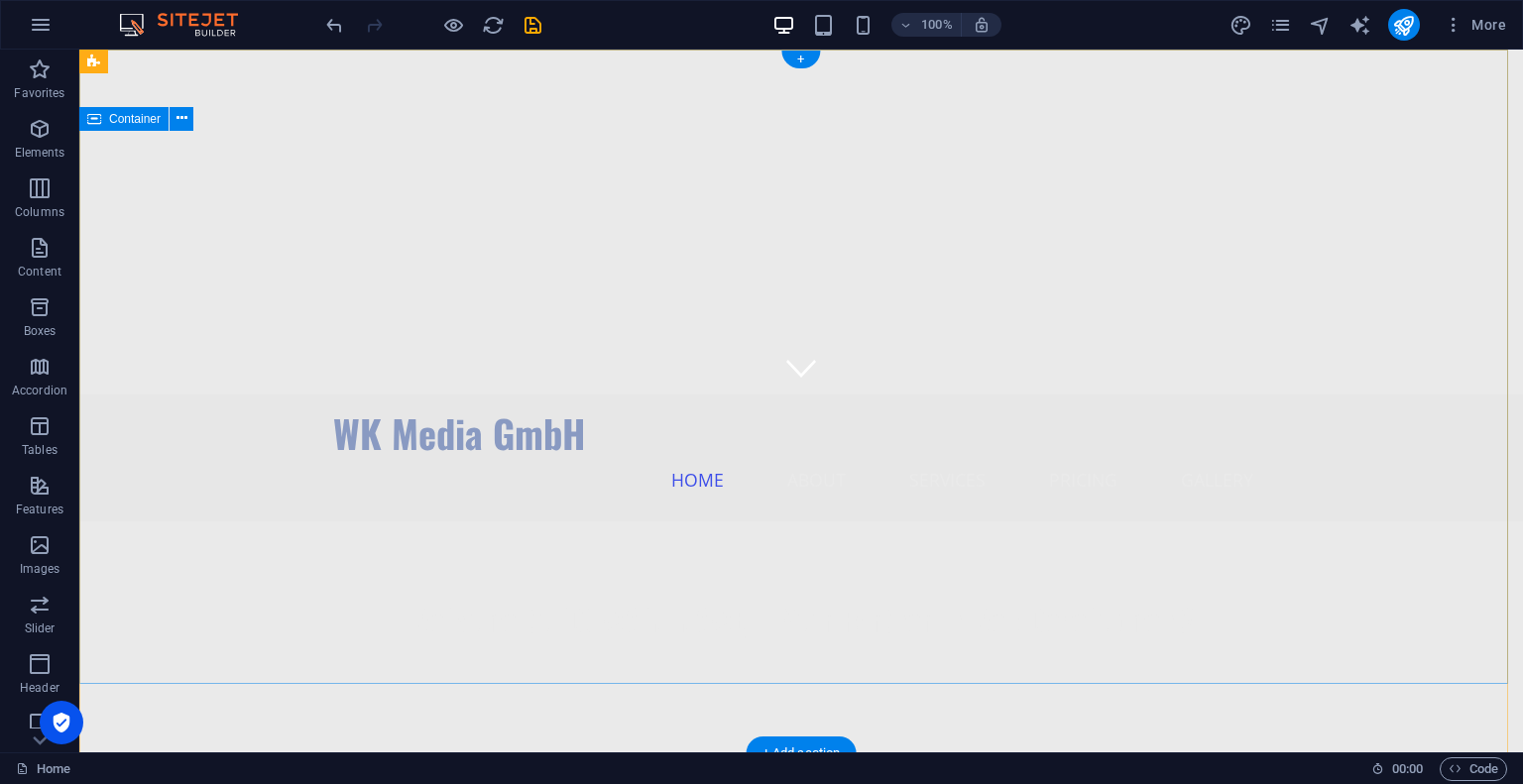 scroll, scrollTop: 0, scrollLeft: 0, axis: both 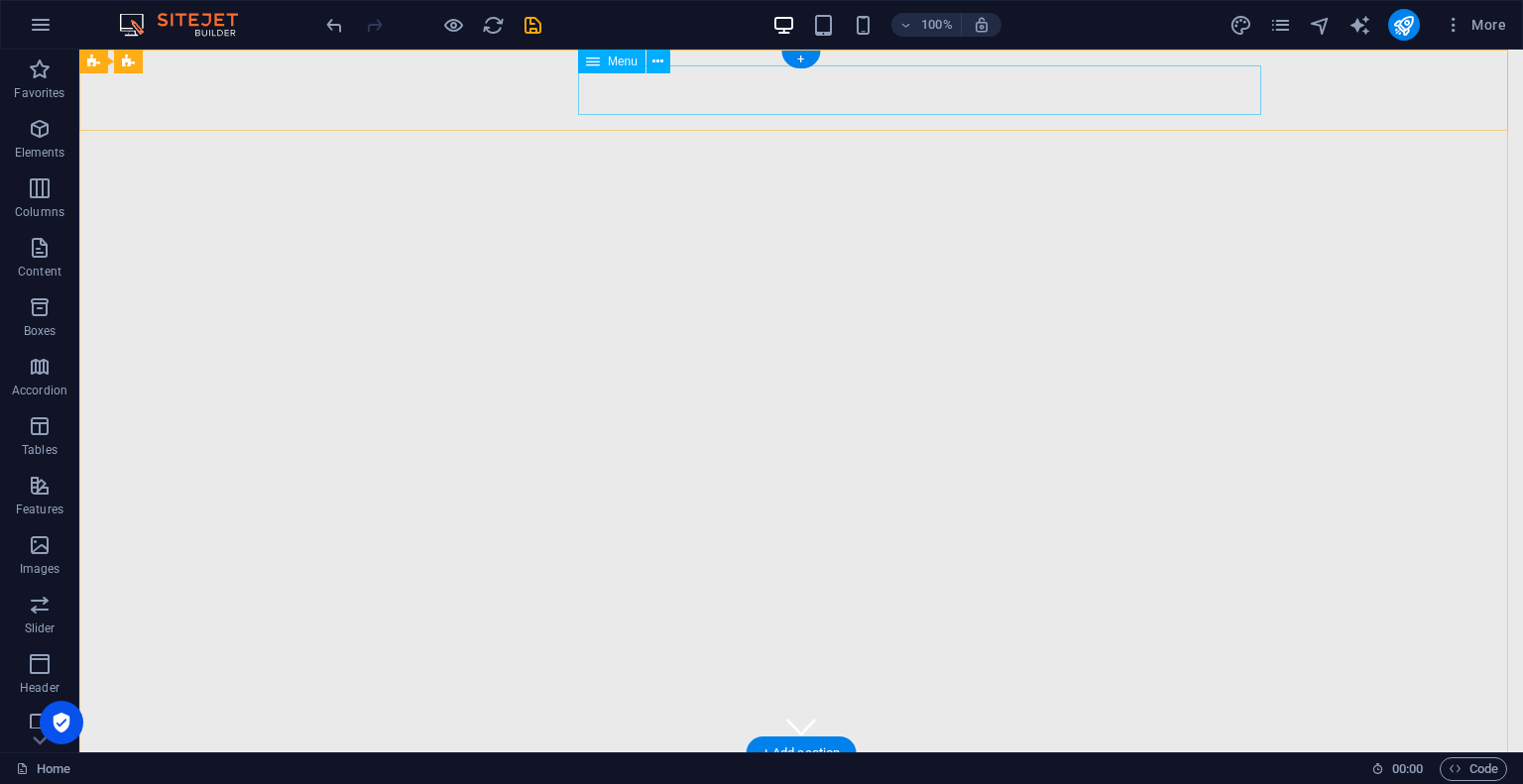 click on "Home About Services Pricing Gallery" at bounding box center (801, 840) 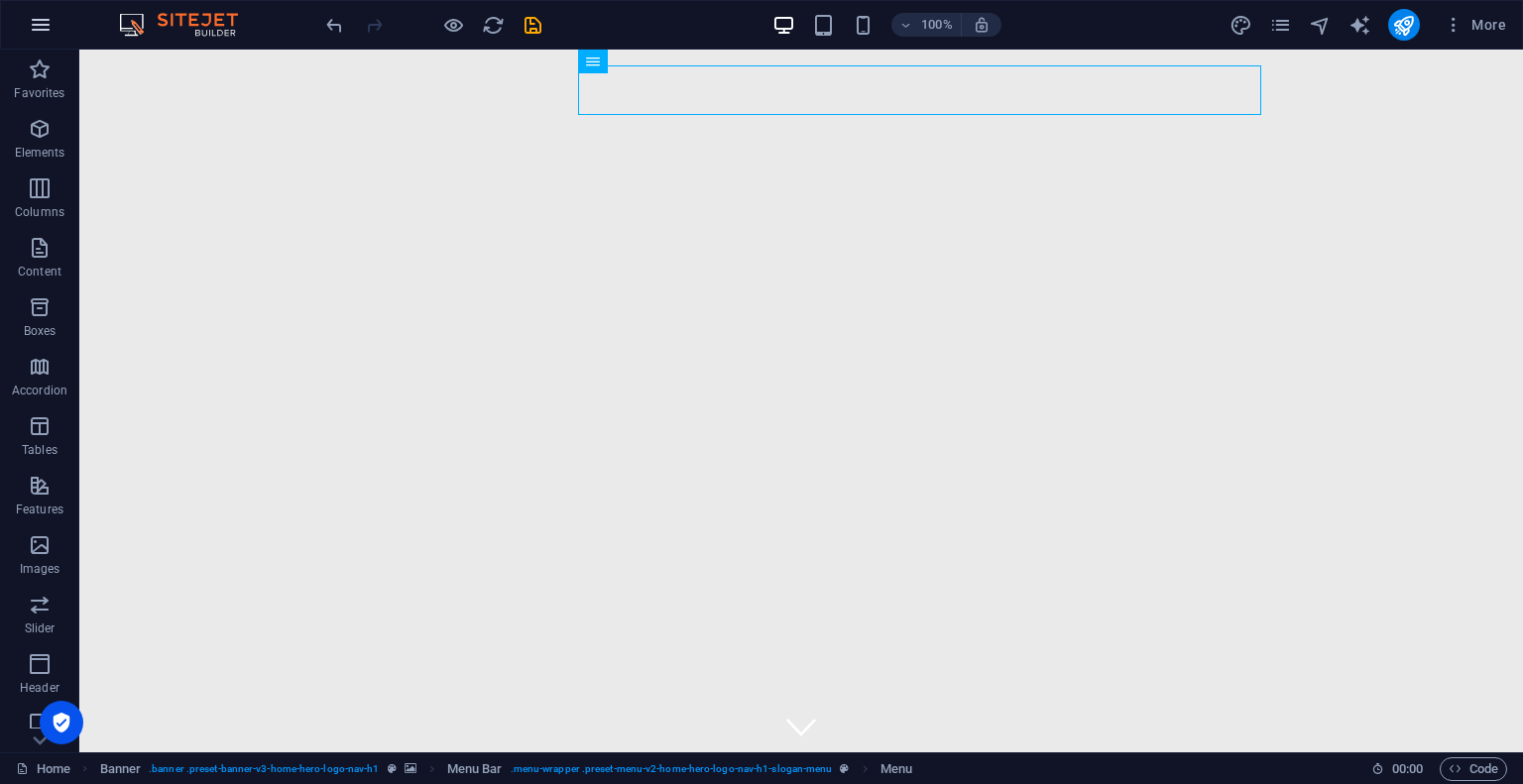 click at bounding box center (41, 25) 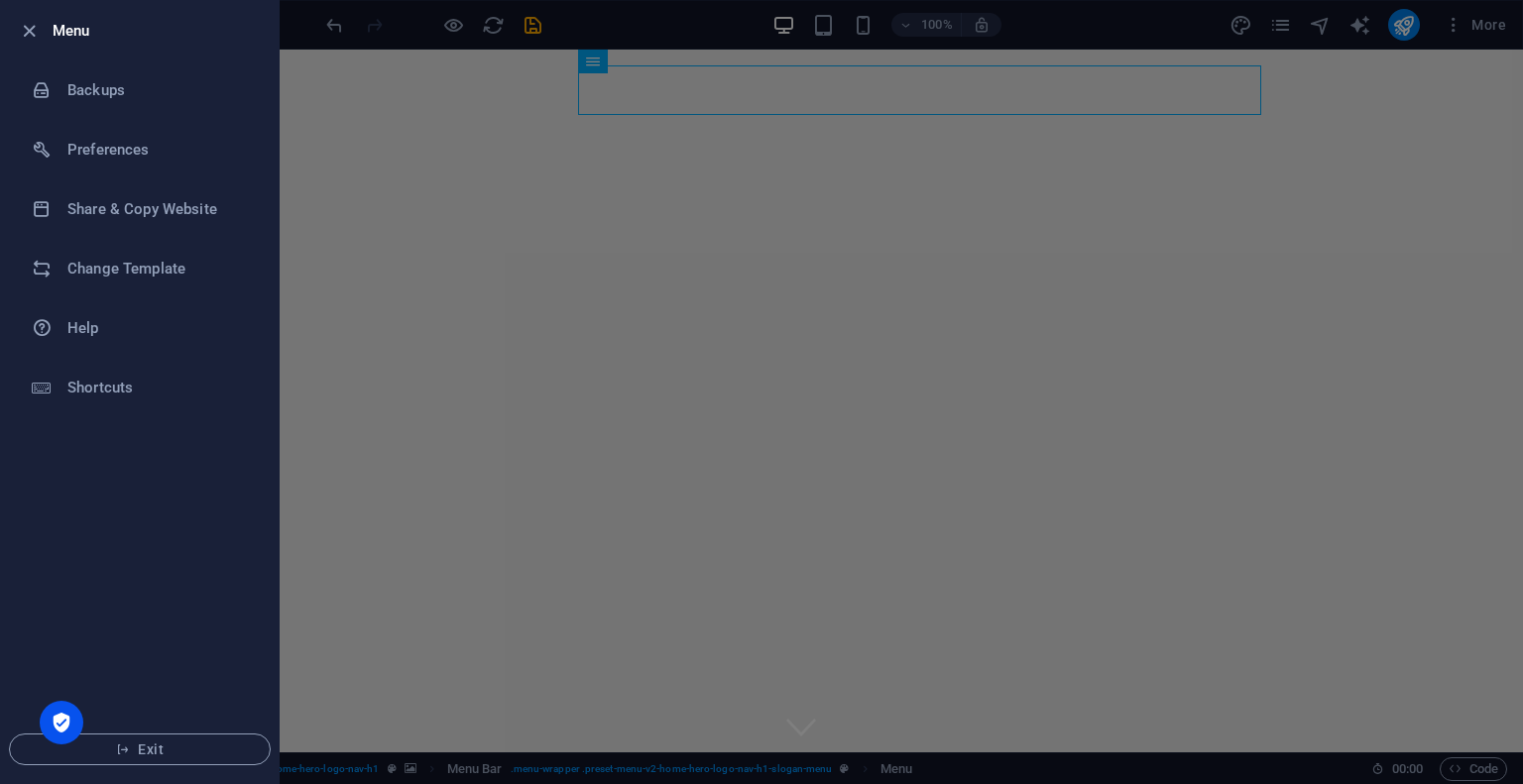 click at bounding box center [762, 392] 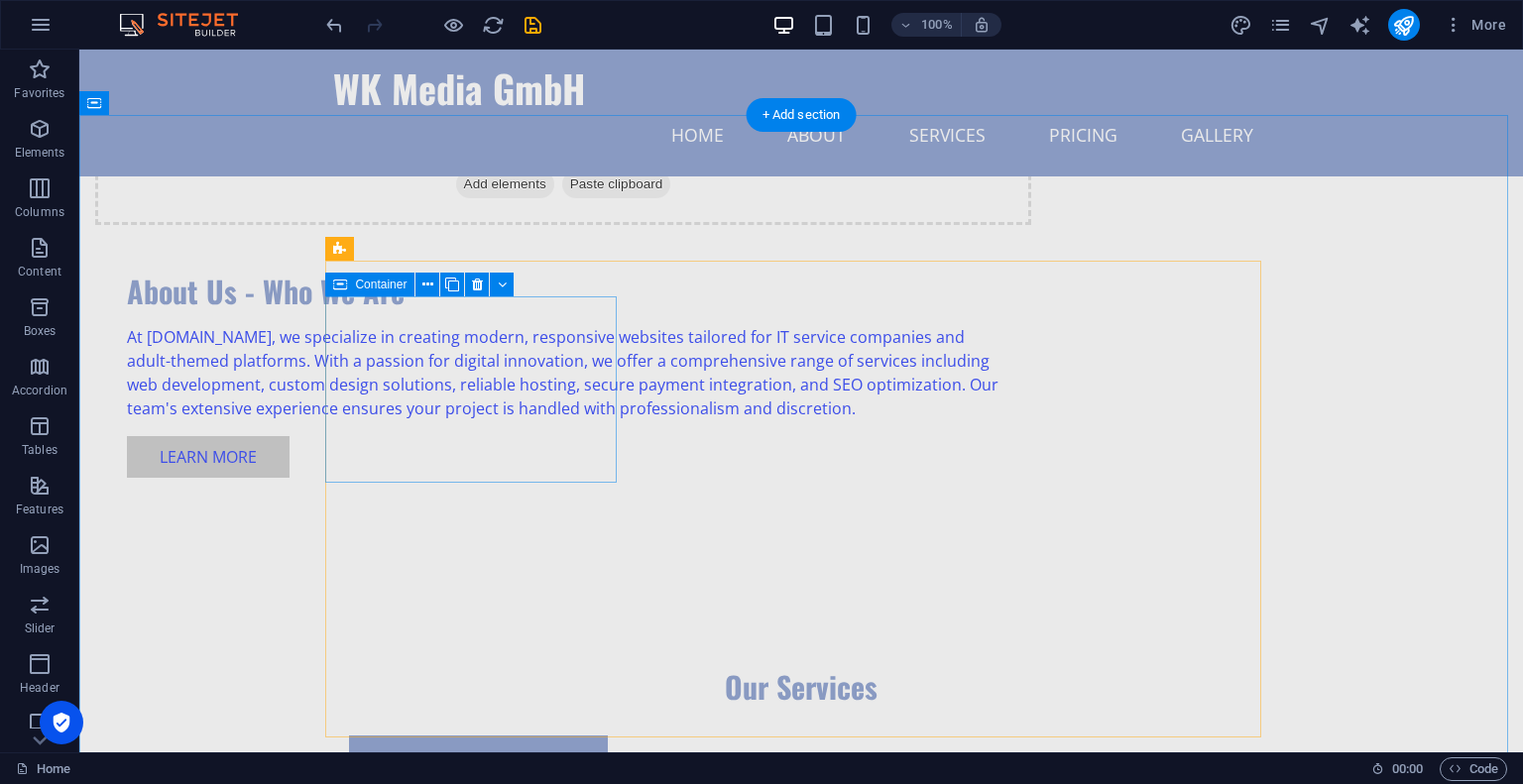 scroll, scrollTop: 0, scrollLeft: 0, axis: both 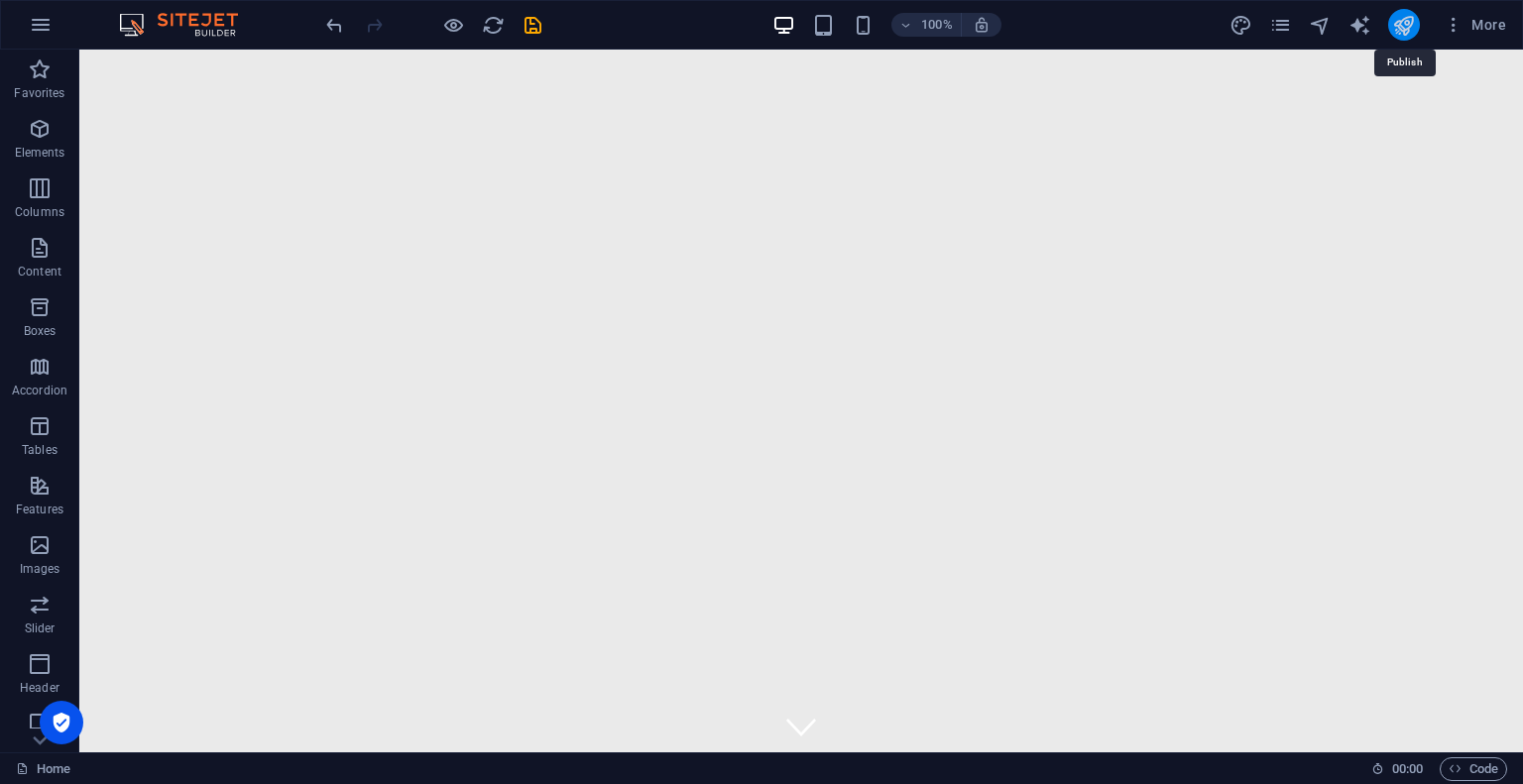 click at bounding box center [1403, 25] 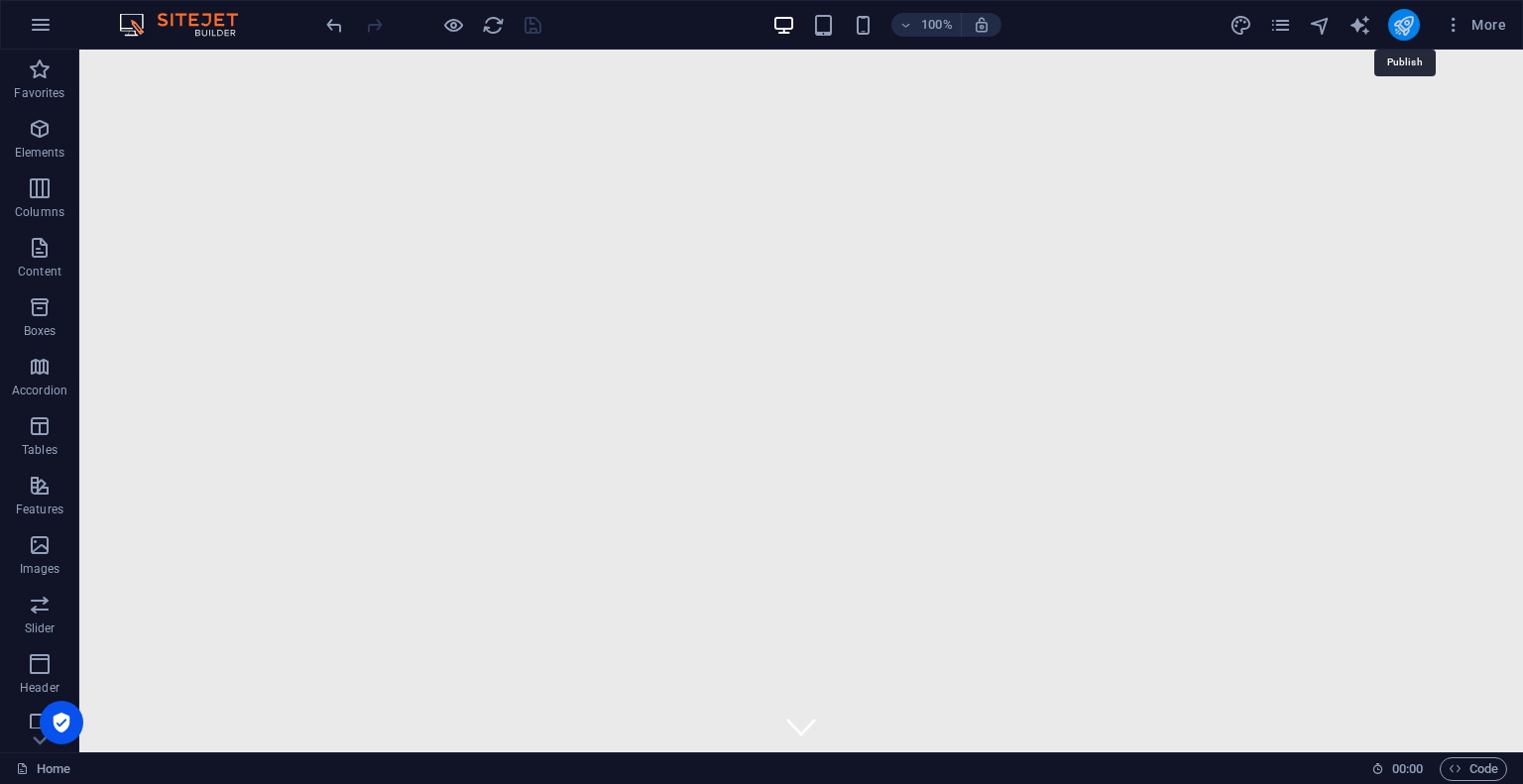 click at bounding box center [1403, 25] 